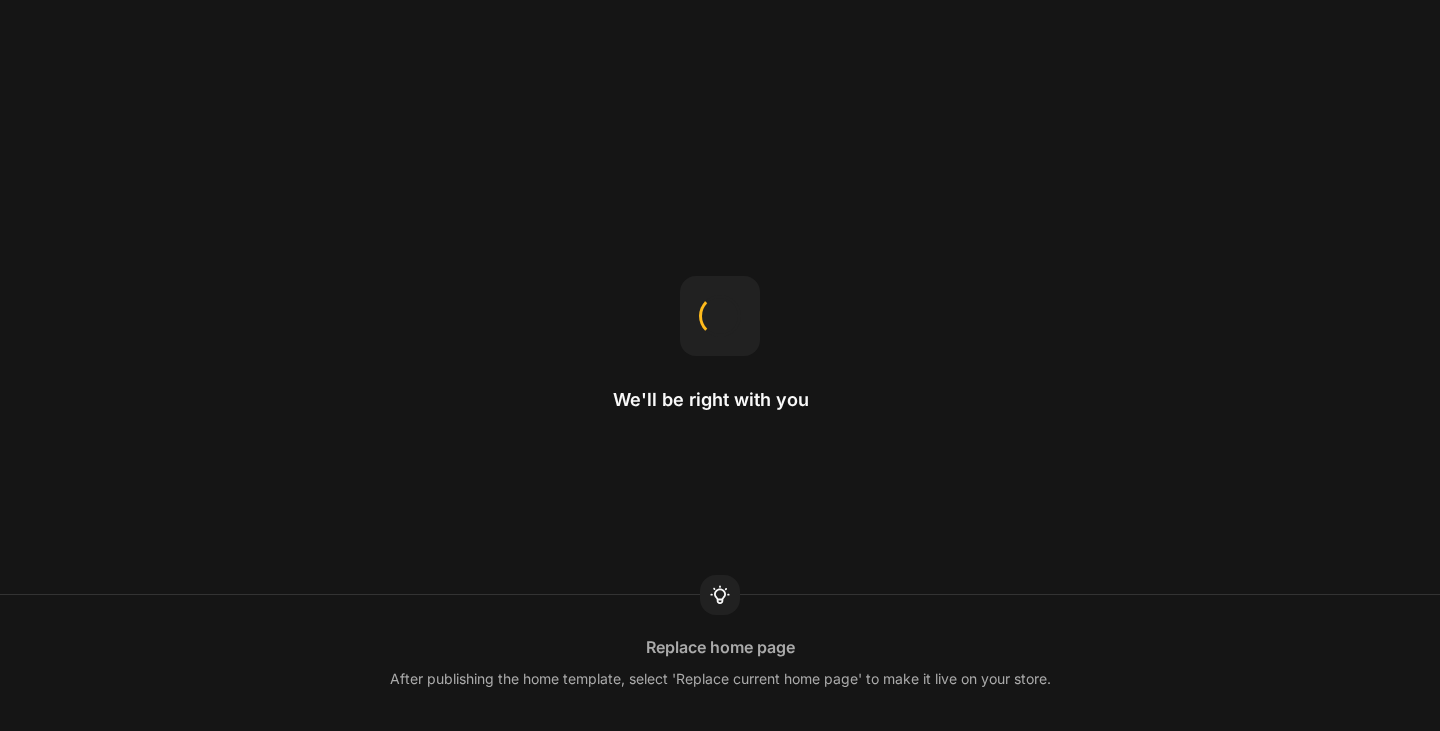 scroll, scrollTop: 0, scrollLeft: 0, axis: both 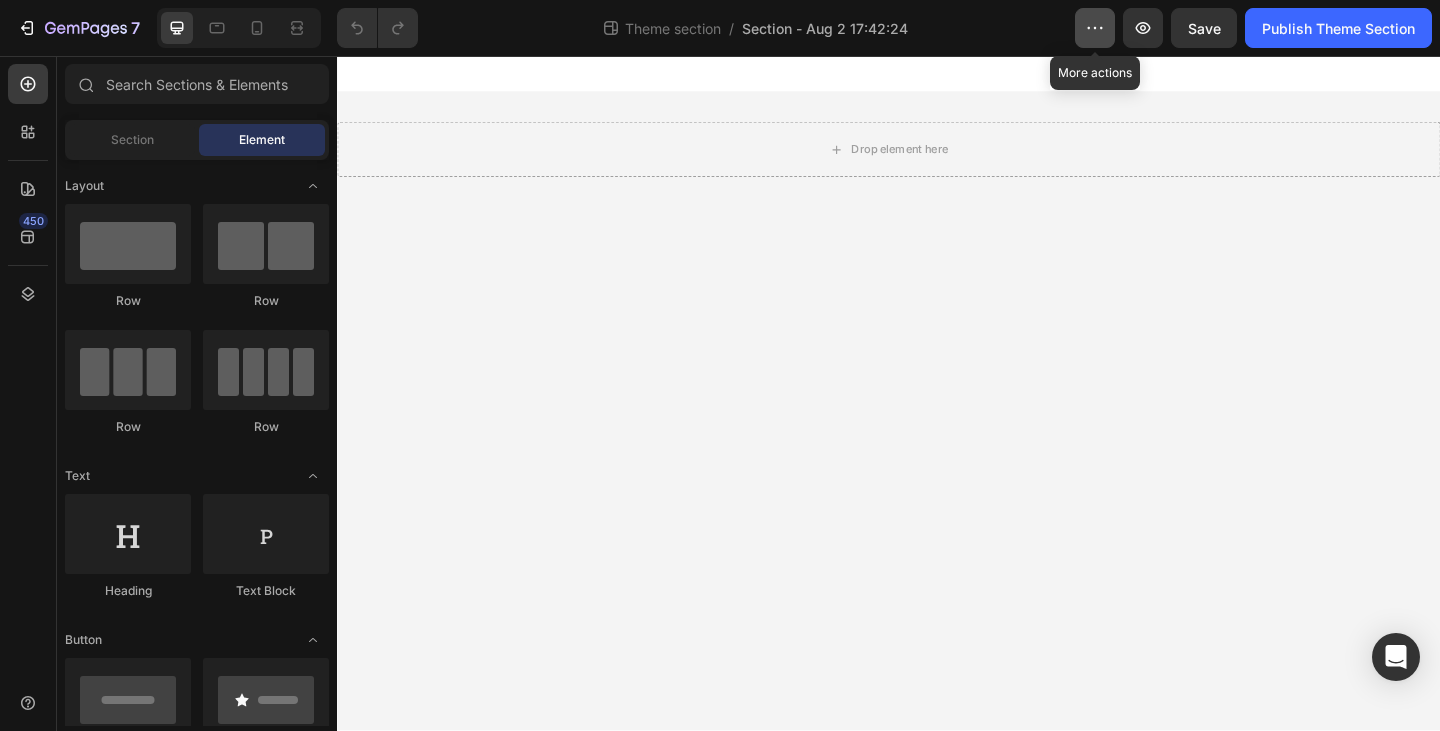 click 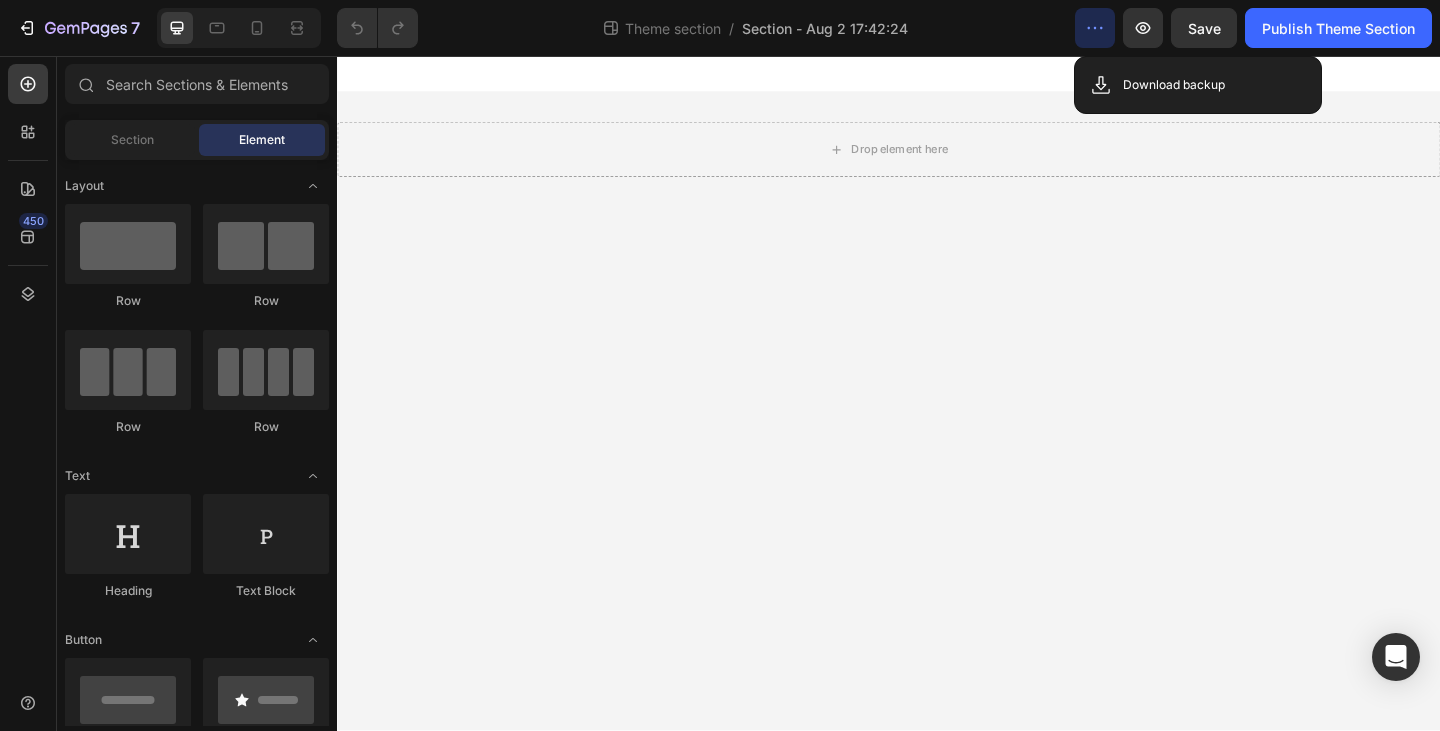 click on "Drop element here Root
Drag & drop element from sidebar or
Explore Library
Add section Choose templates inspired by CRO experts Generate layout from URL or image Add blank section then drag & drop elements" at bounding box center (937, 423) 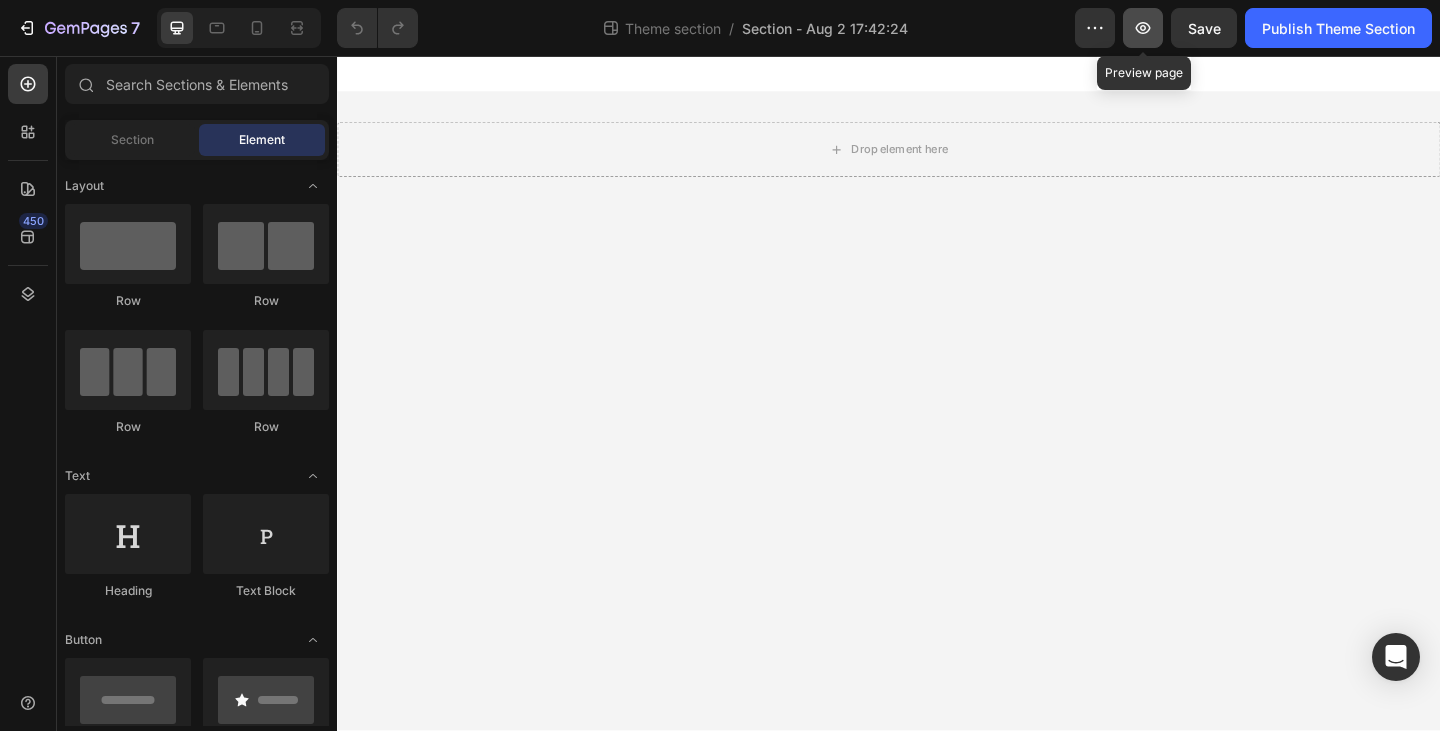 click 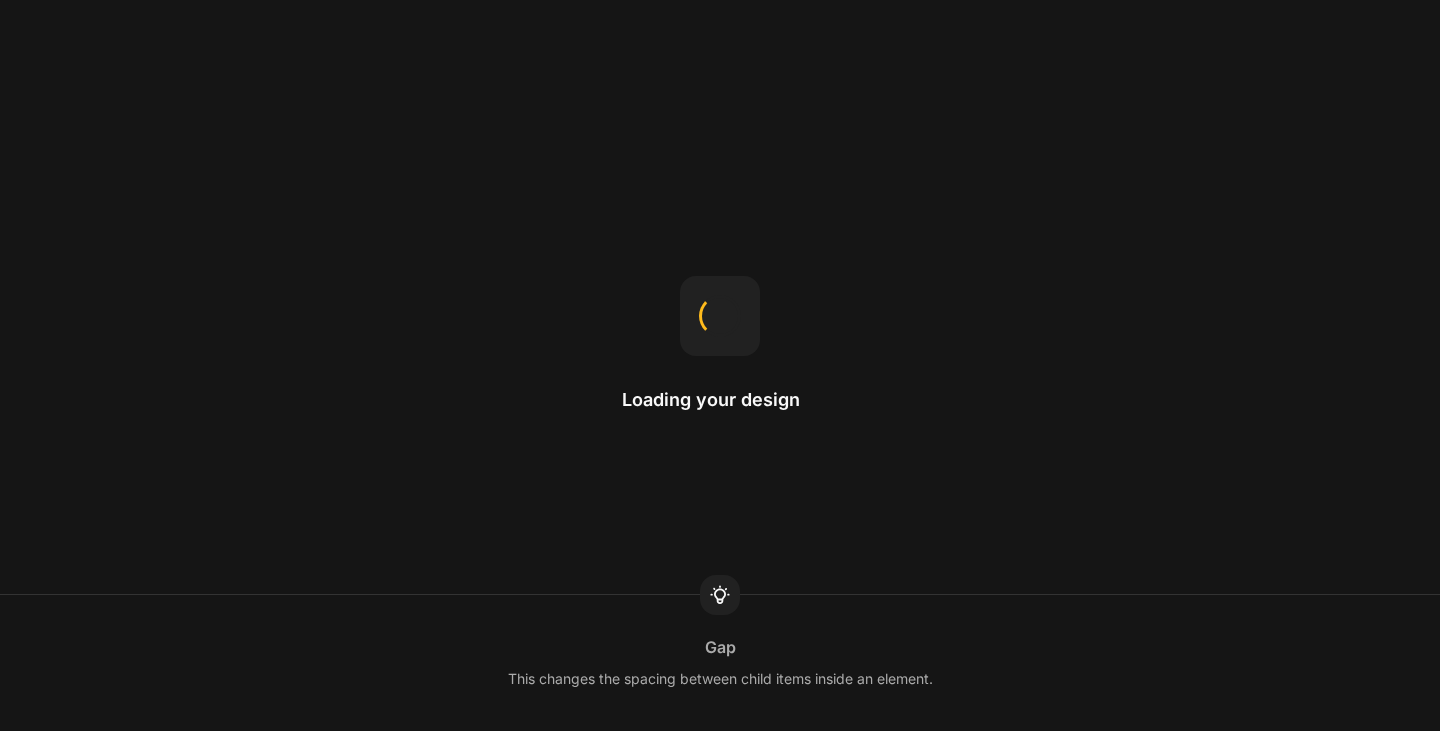 scroll, scrollTop: 0, scrollLeft: 0, axis: both 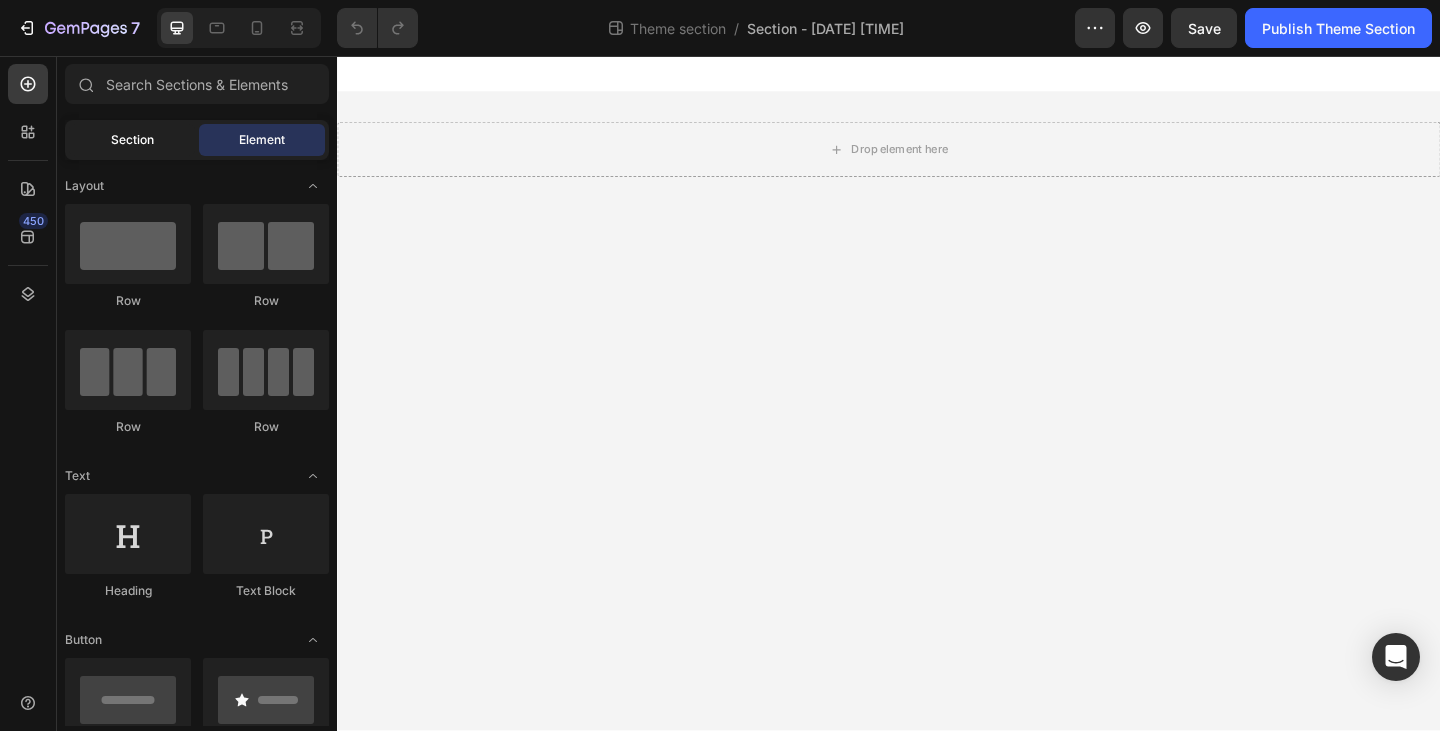click on "Section" at bounding box center [132, 140] 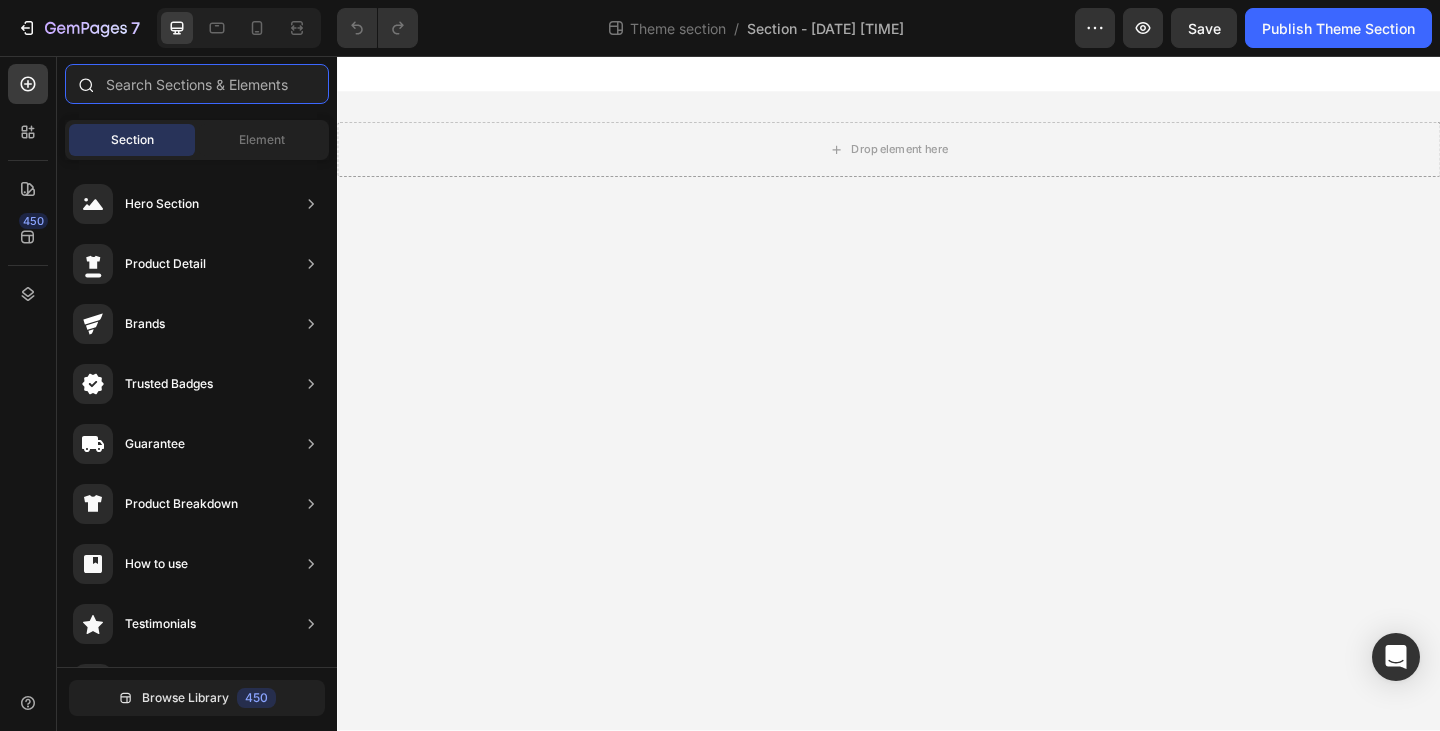 click at bounding box center (197, 84) 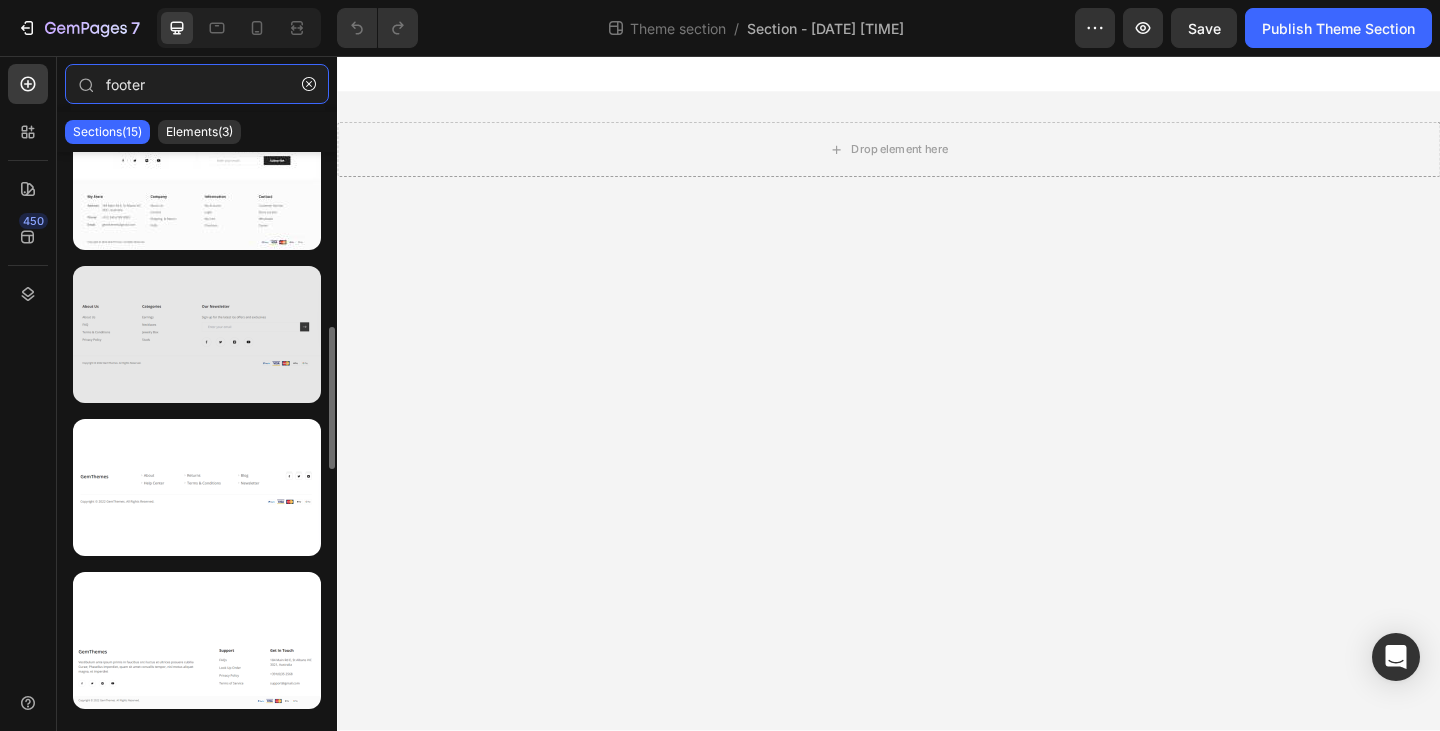 scroll, scrollTop: 300, scrollLeft: 0, axis: vertical 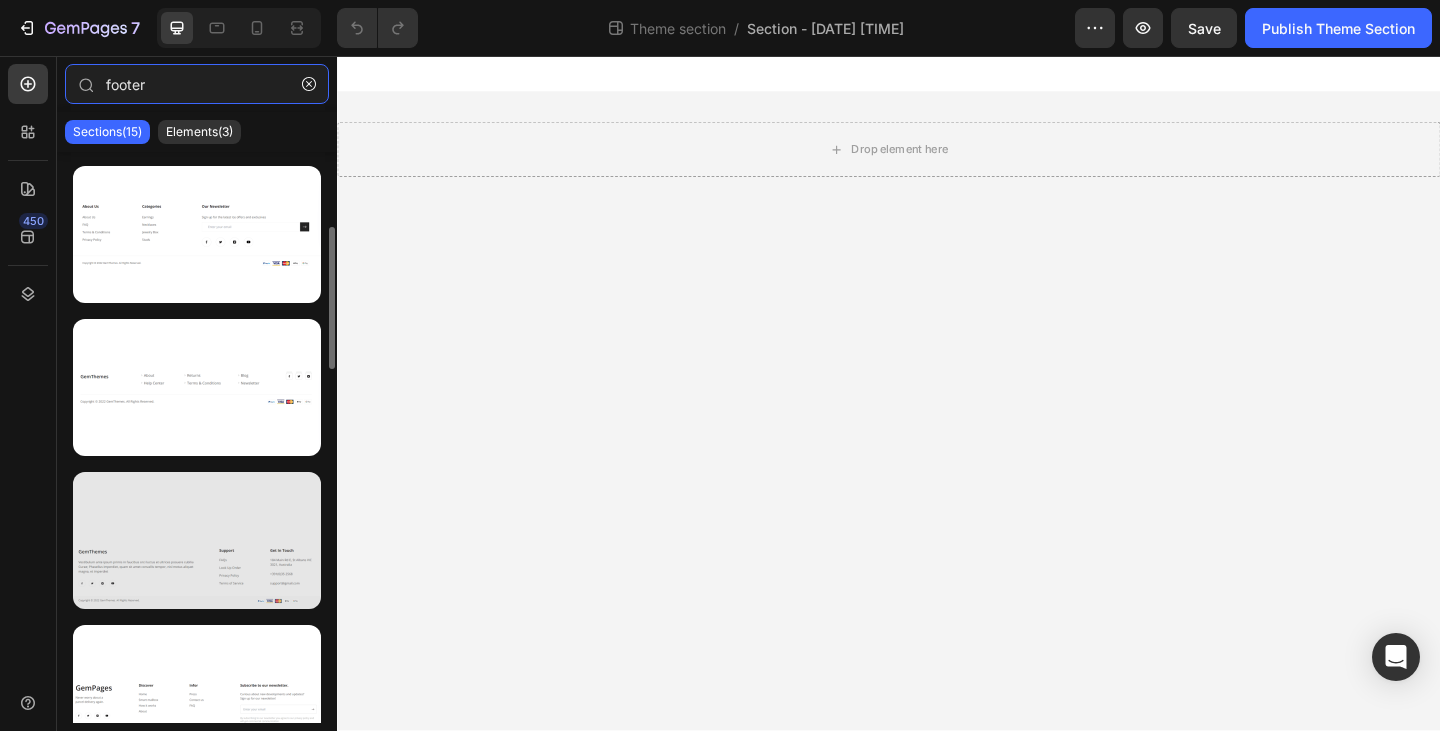 type on "footer" 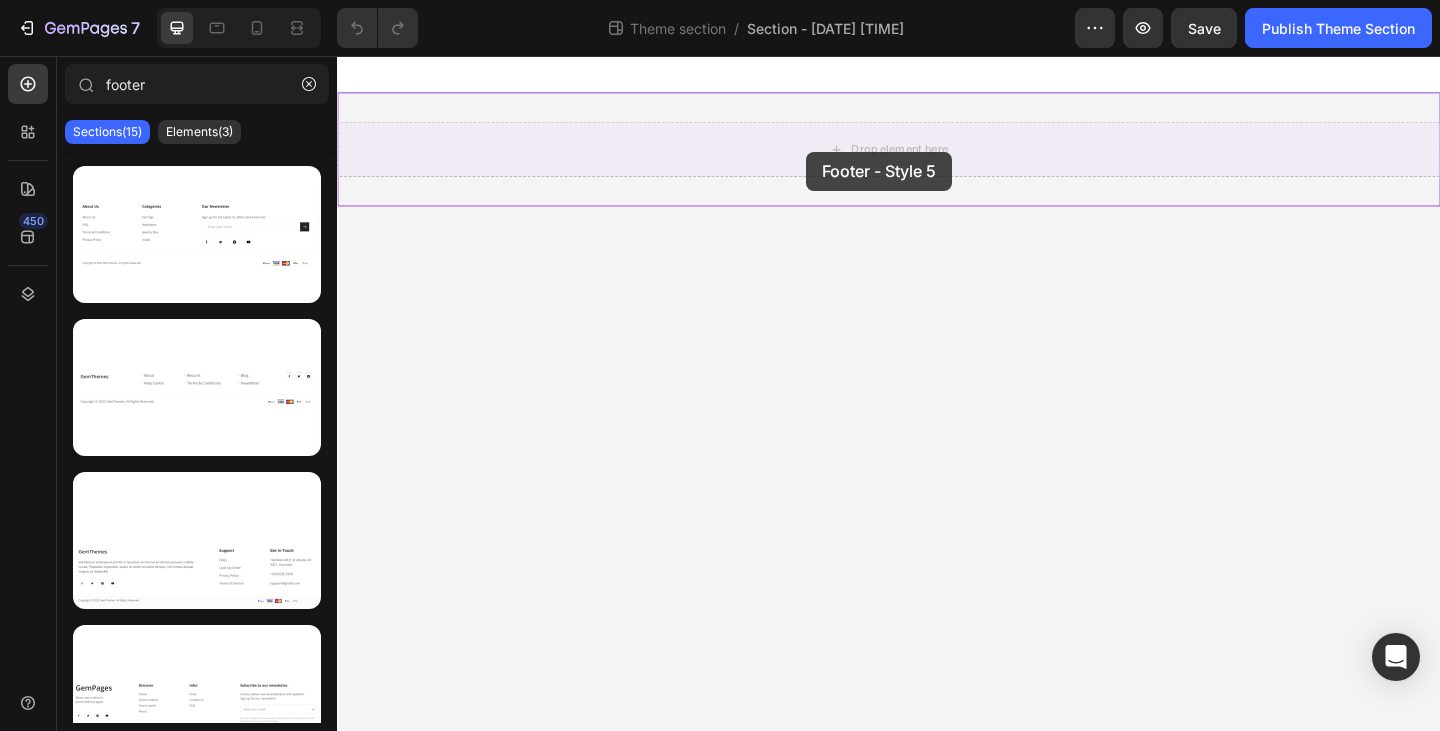 drag, startPoint x: 524, startPoint y: 620, endPoint x: 847, endPoint y: 160, distance: 562.0756 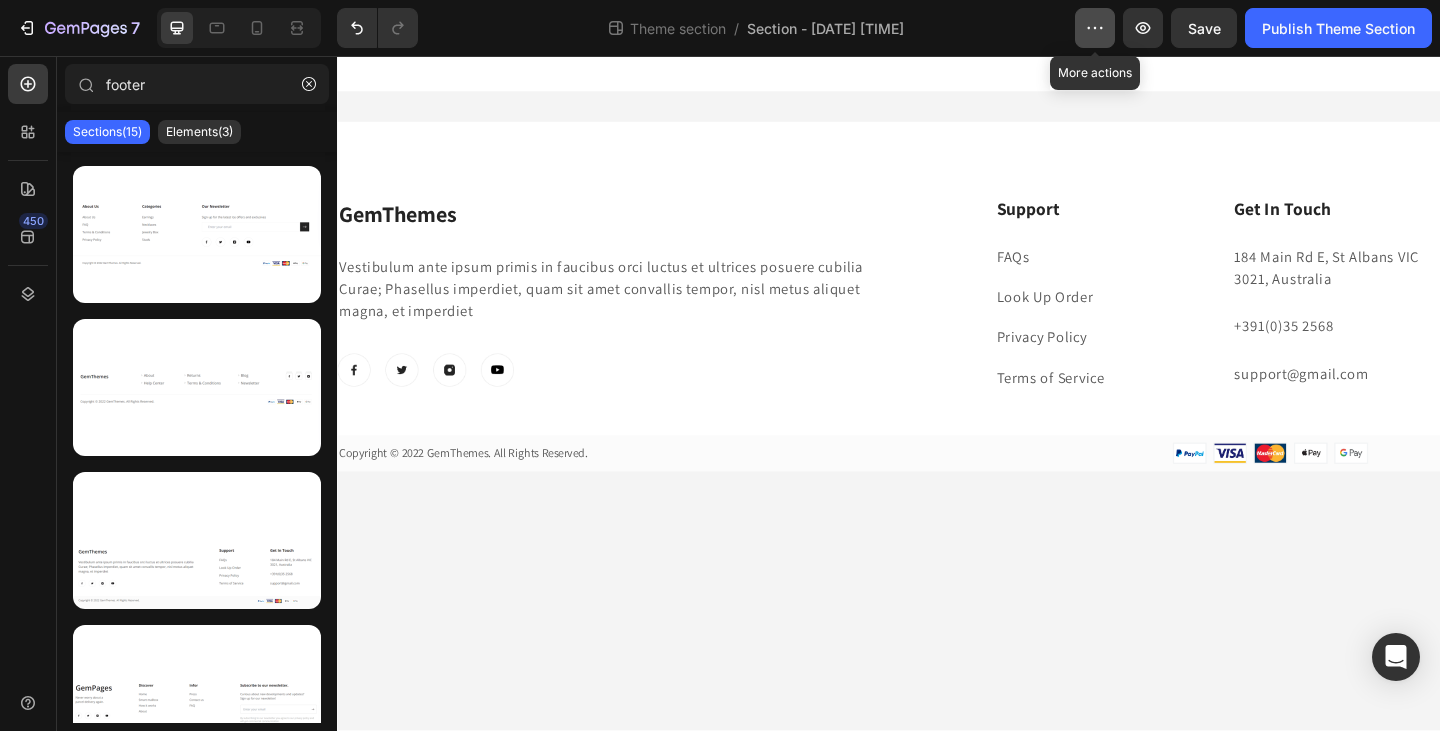 click 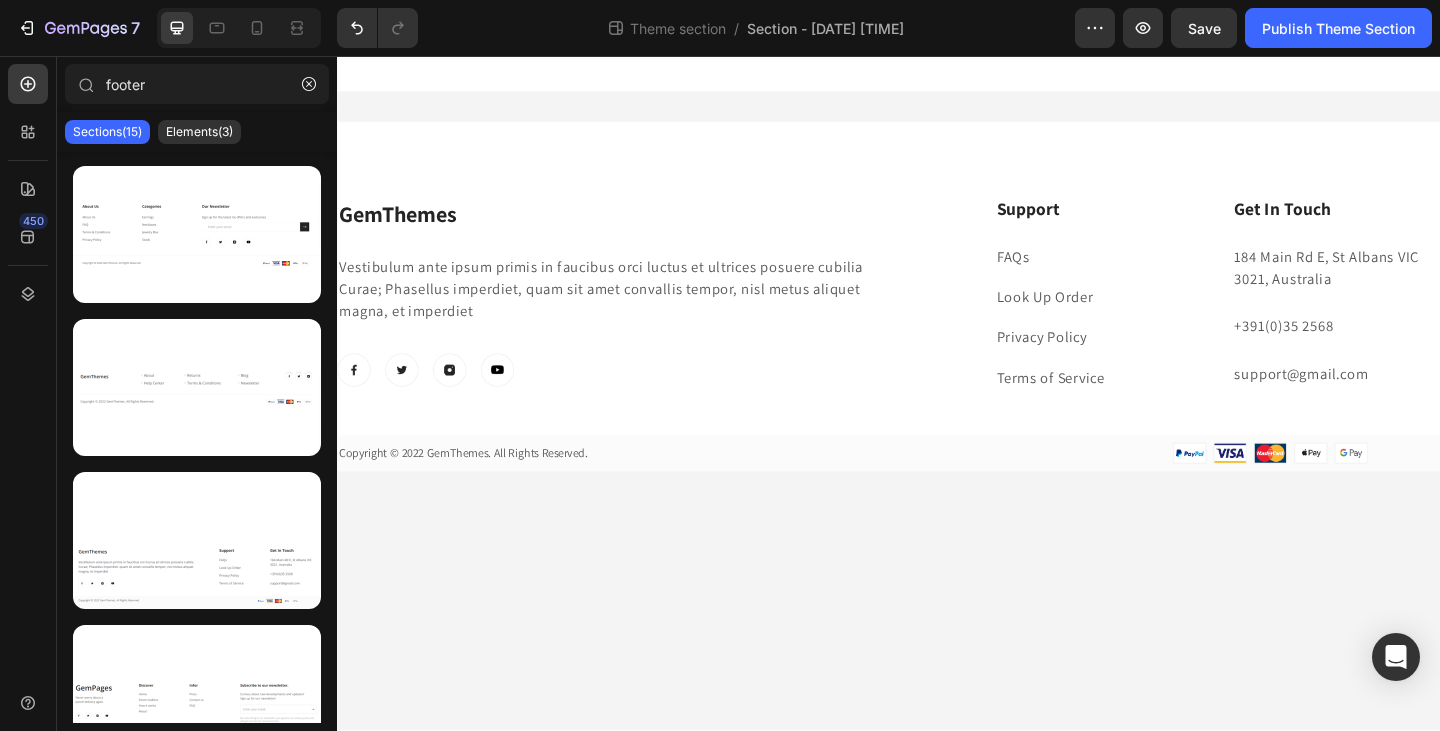 click at bounding box center [937, 76] 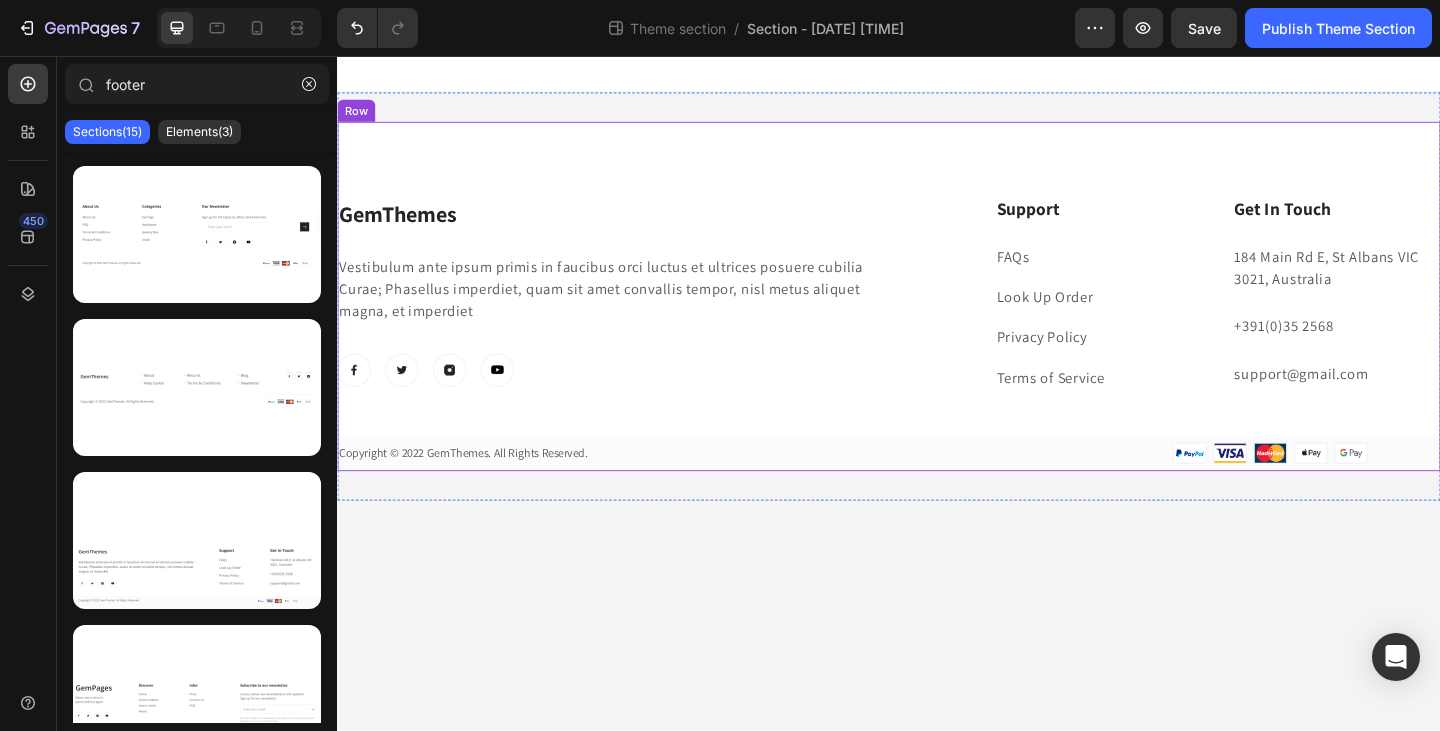 click on "GemThemes Heading Vestibulum ante ipsum primis in faucibus orci luctus et ultrices posuere cubilia Curae; Phasellus imperdiet, quam sit amet convallis tempor, nisl metus aliquet magna, et imperdiet Text block Image Image Image Image Row Support Heading FAQs Text block Look Up Order Text block Privacy Policy Text block Terms of Service Text block Get In Touch Heading [NUMBER] [STREET], [CITY] [POSTAL_CODE], [COUNTRY] Text block [PHONE] Text block [EMAIL] Text block Row Row Copyright © [YEAR] GemThemes. All Rights Reserved. Text block Image Row Row Row" at bounding box center [937, 318] 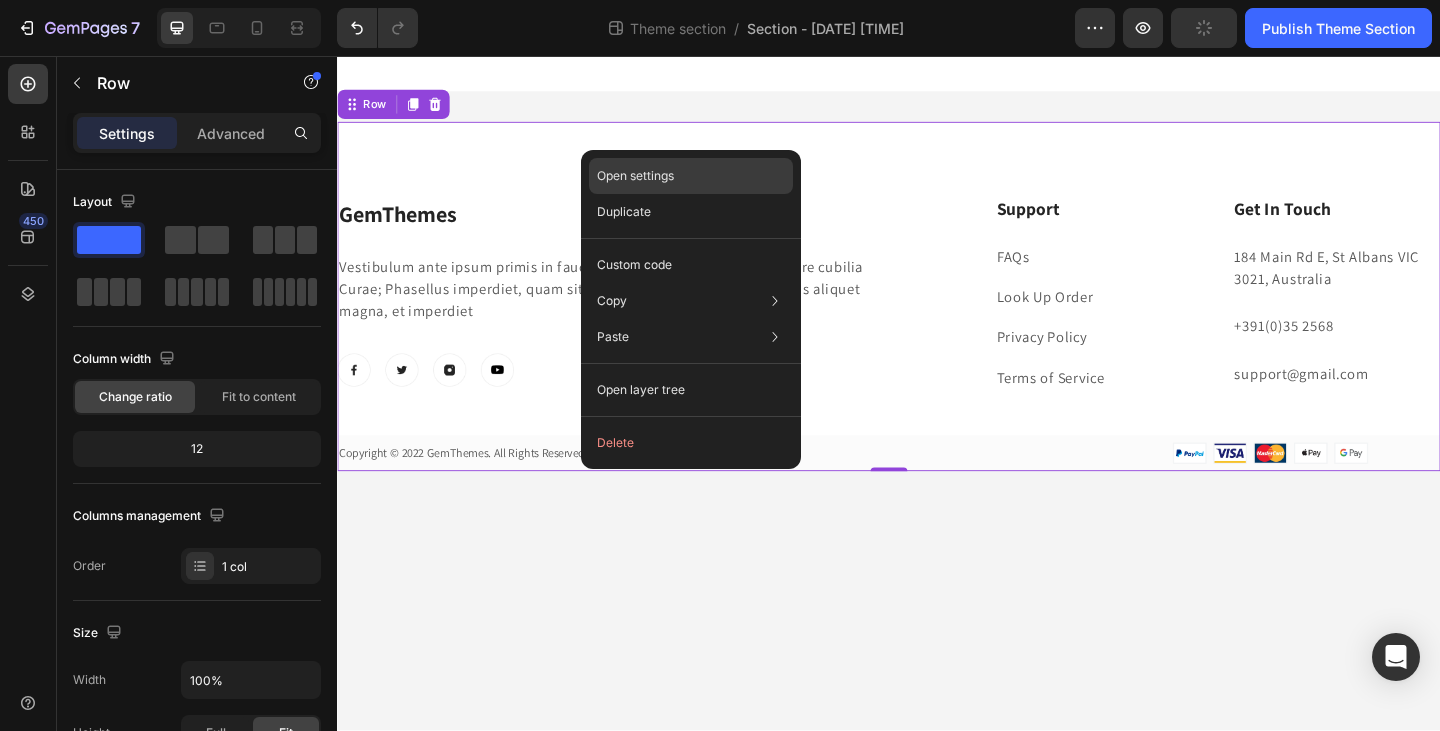 click on "Open settings" at bounding box center (635, 176) 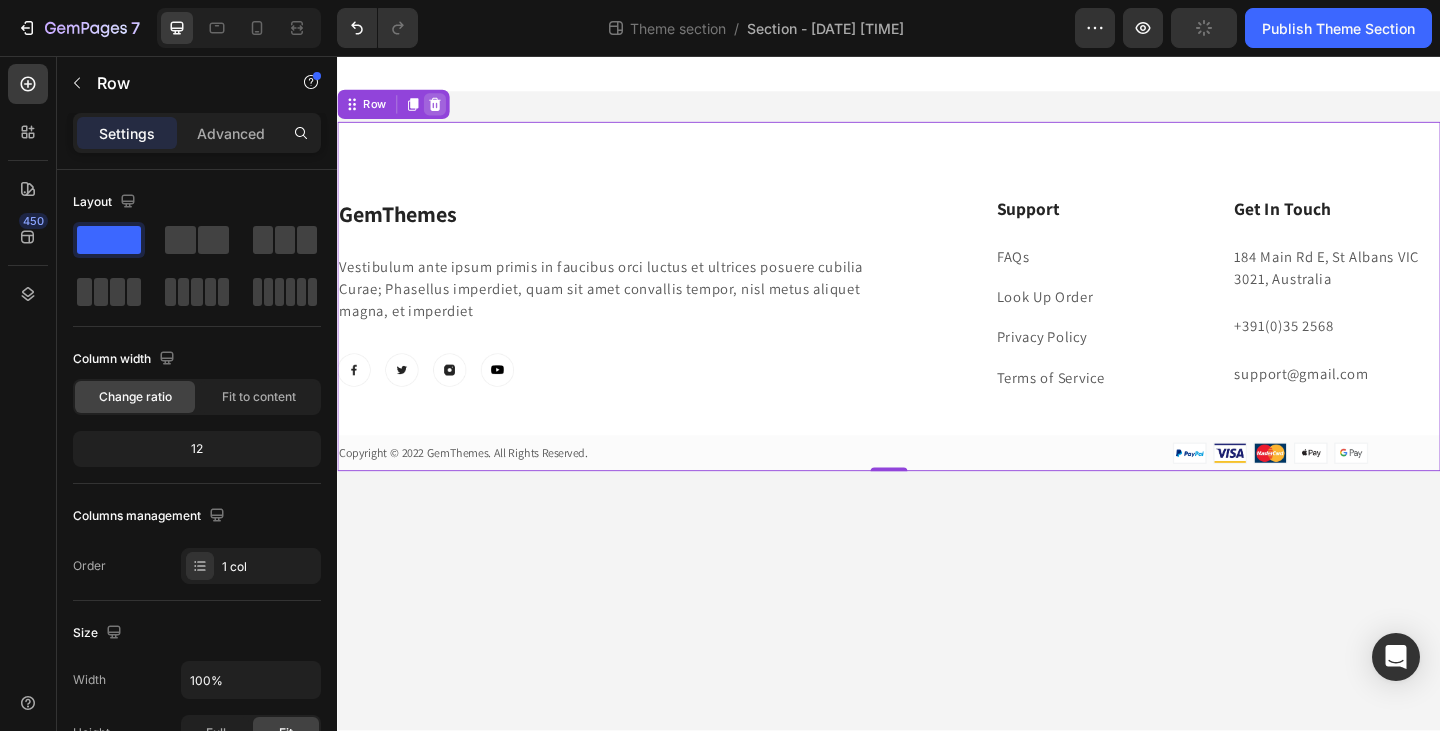 click 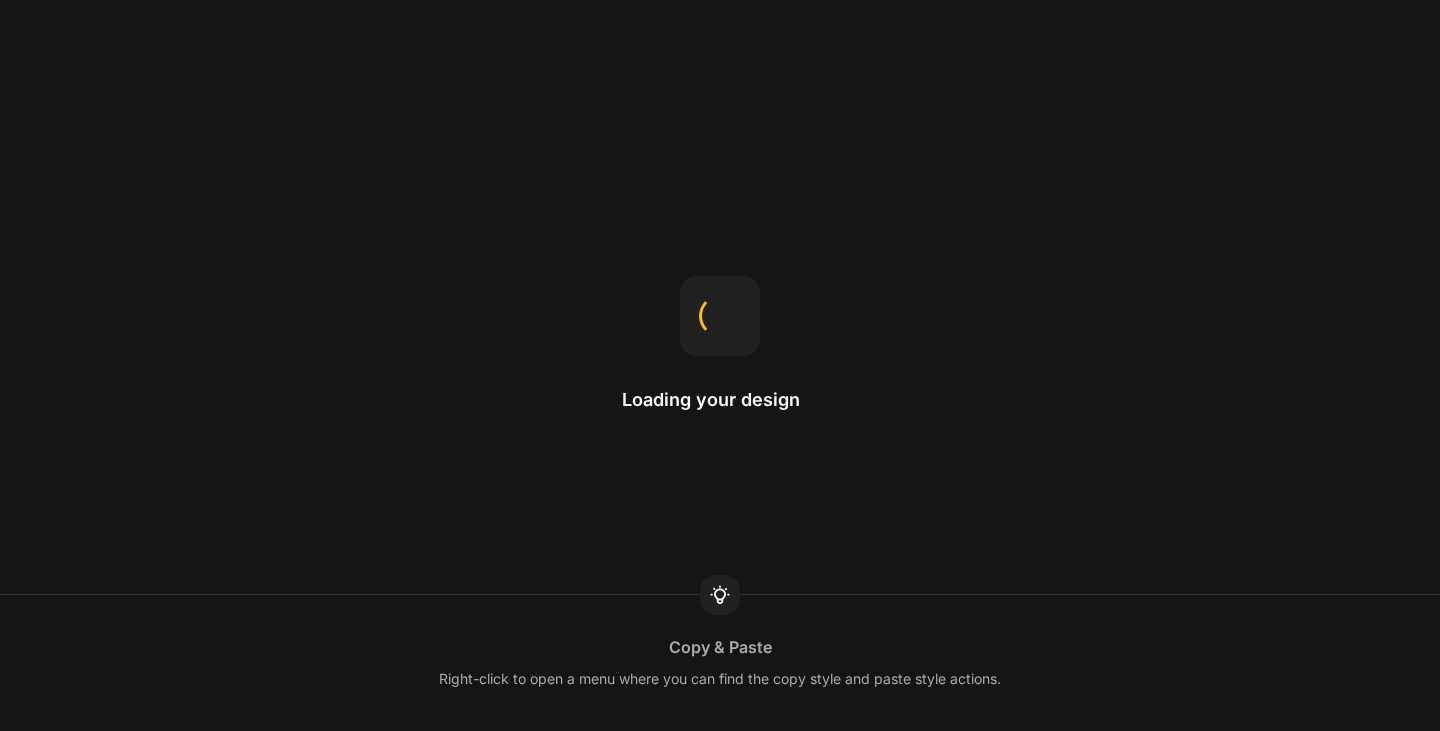 scroll, scrollTop: 0, scrollLeft: 0, axis: both 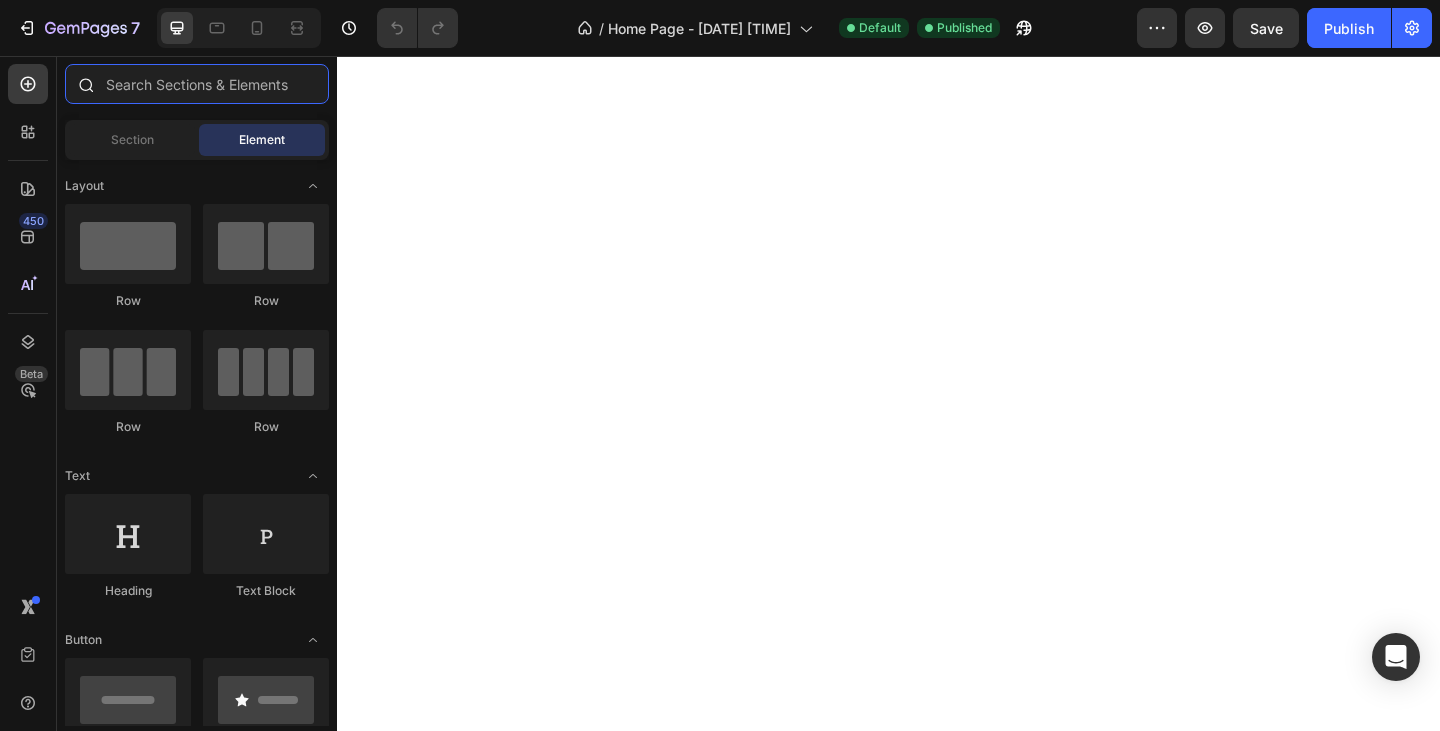 click at bounding box center [197, 84] 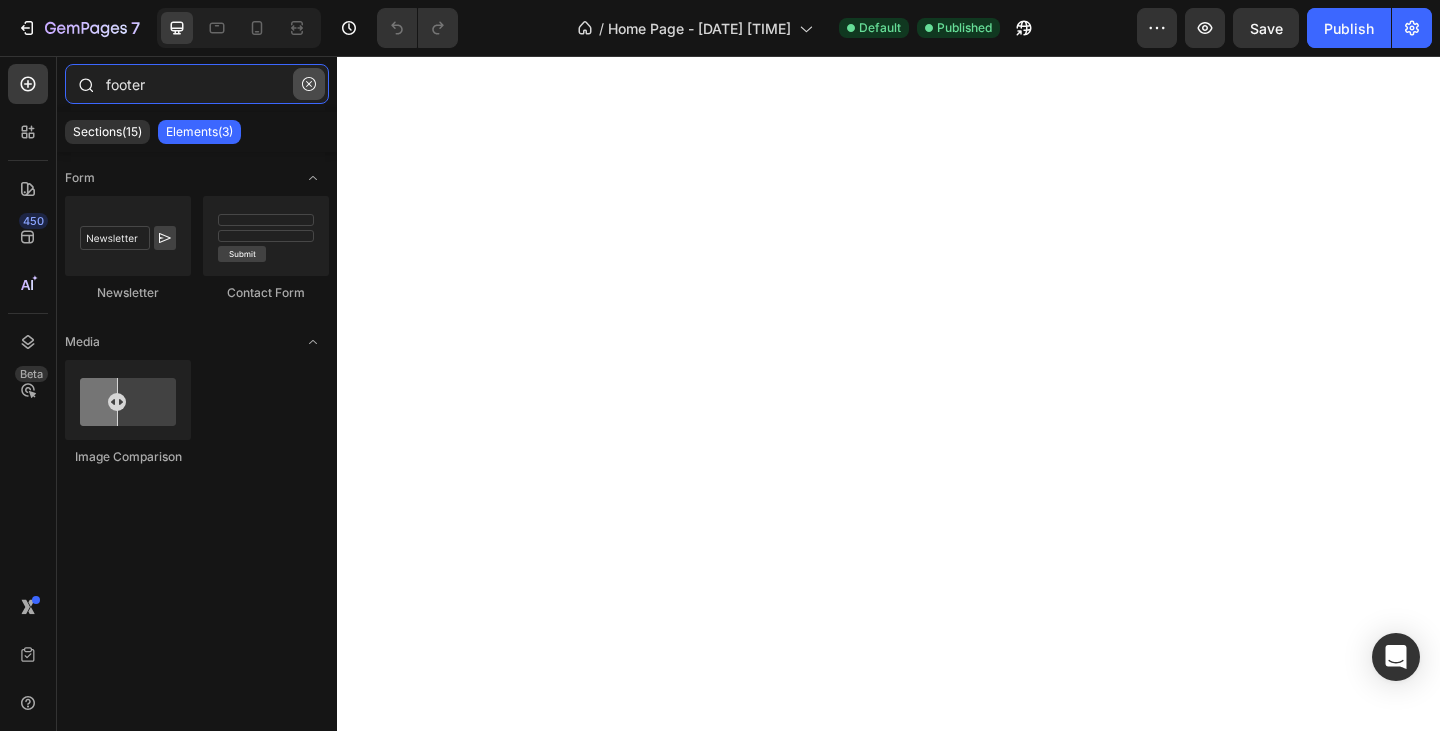 type on "footer" 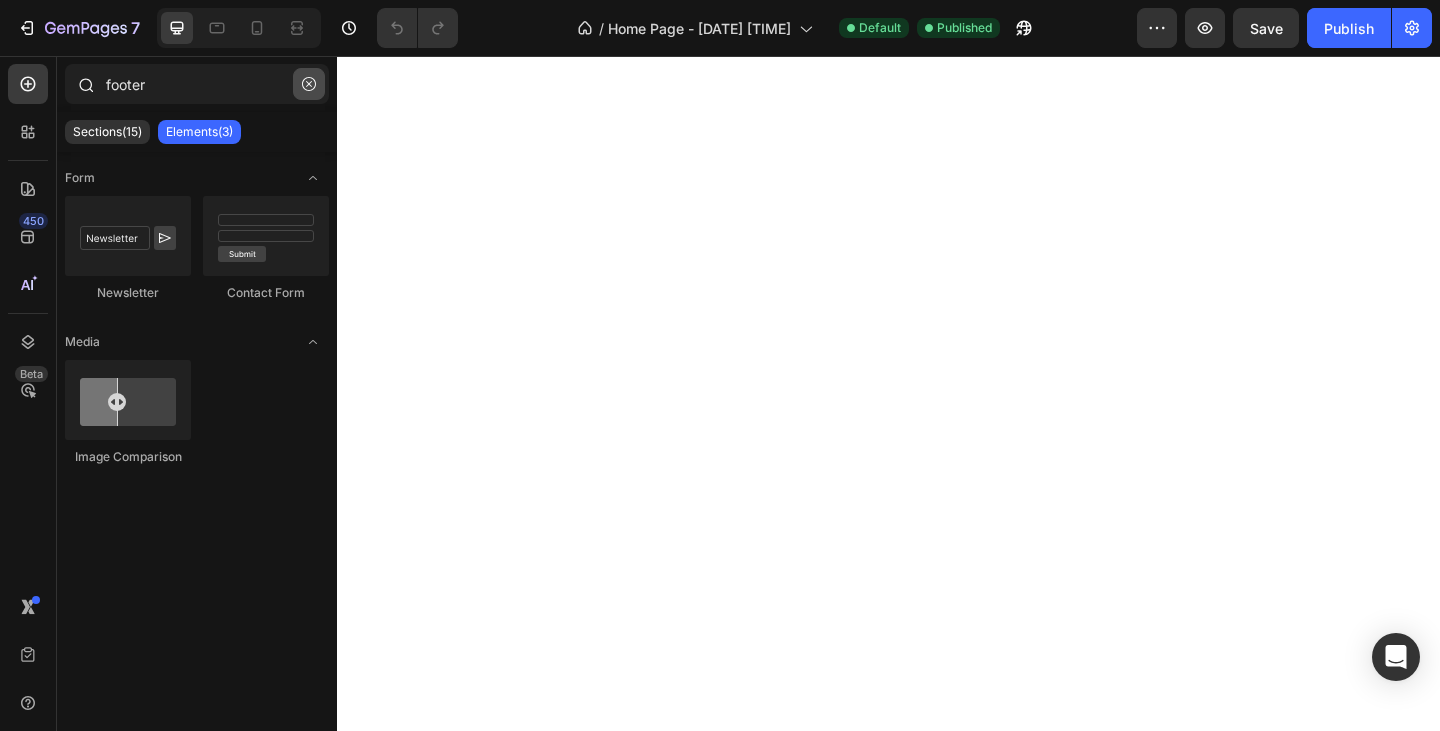 click 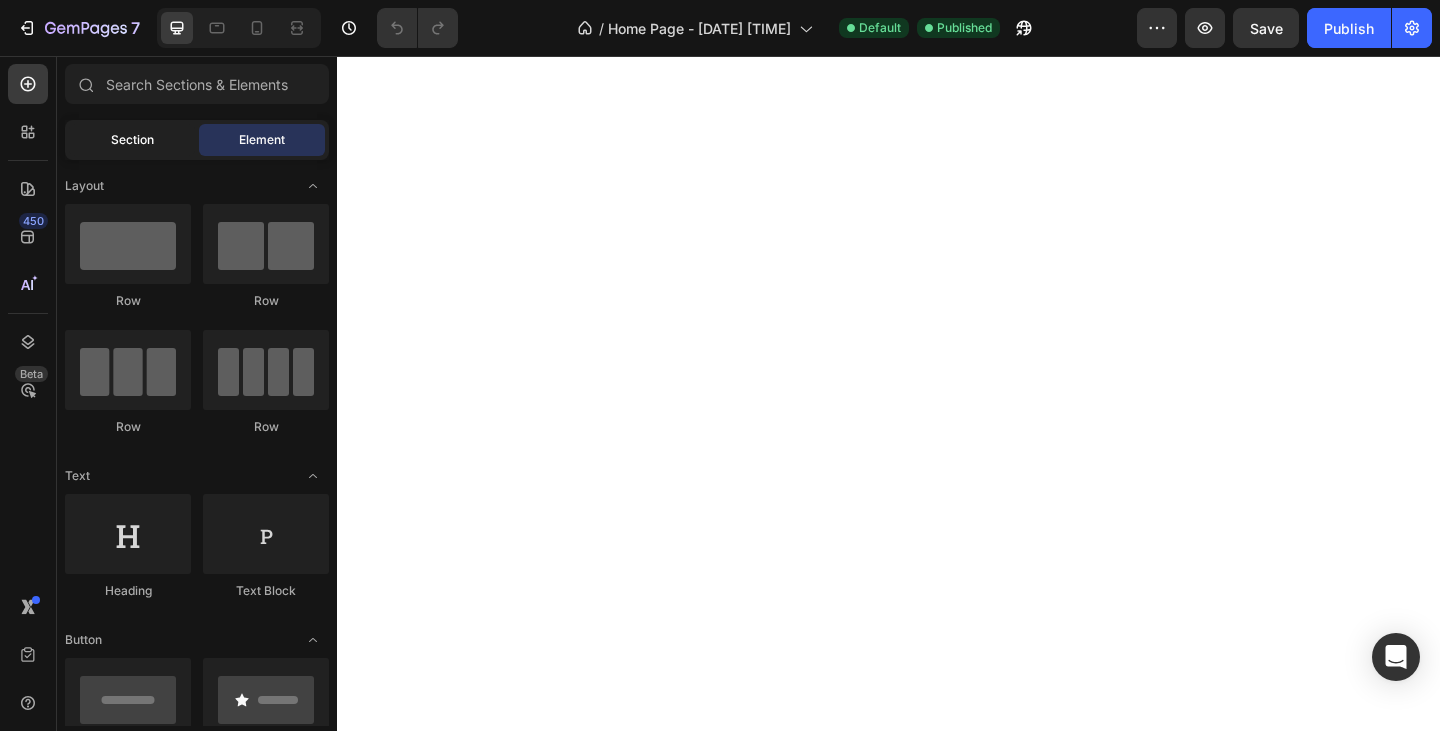 click on "Section" 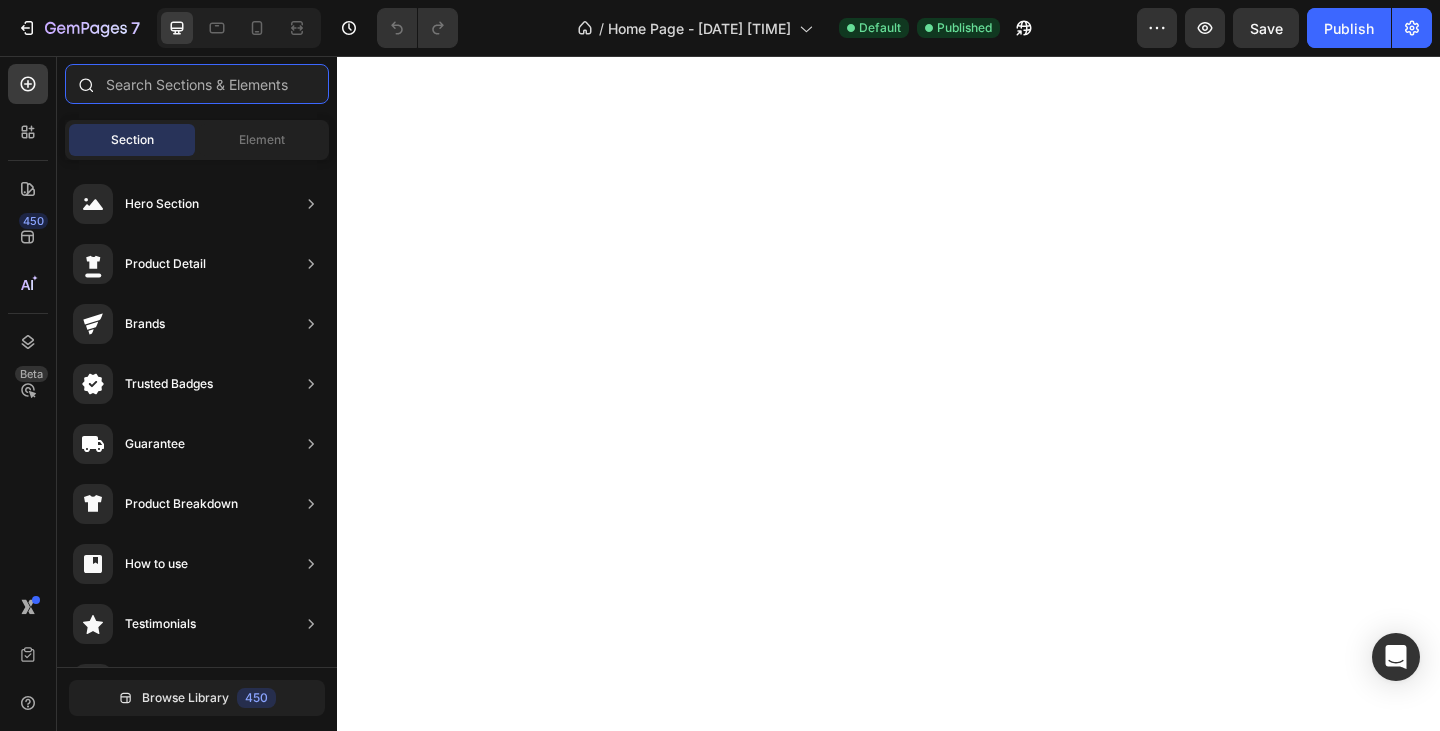 click at bounding box center (197, 84) 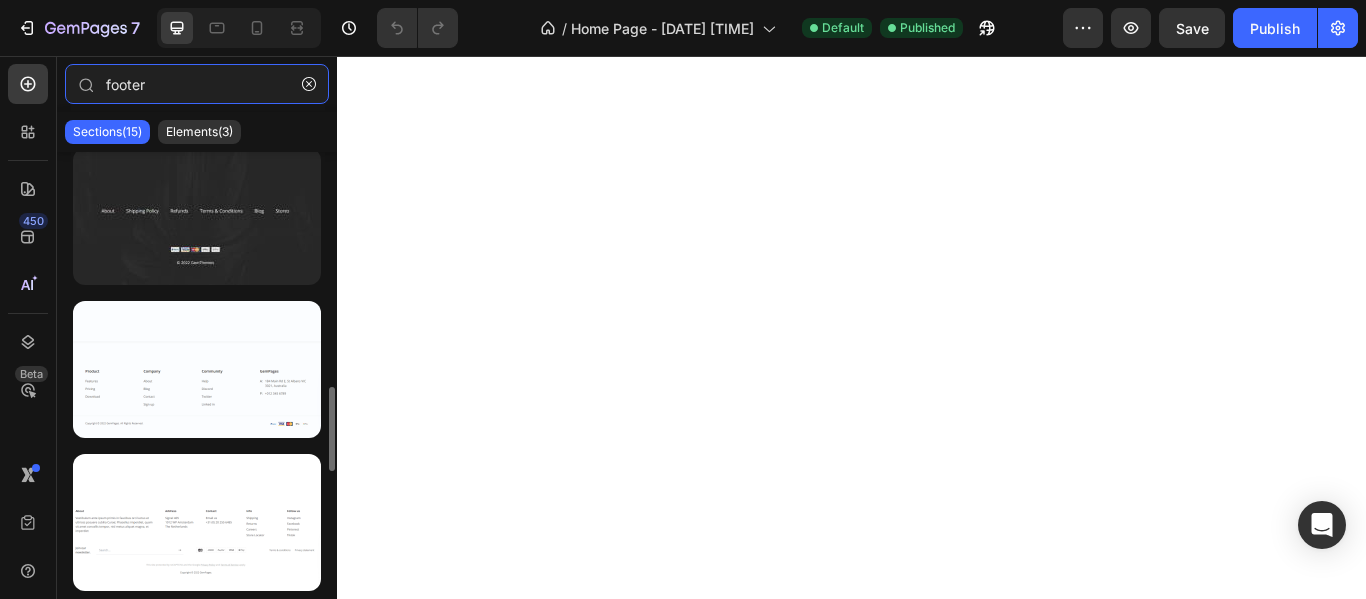 scroll, scrollTop: 1648, scrollLeft: 0, axis: vertical 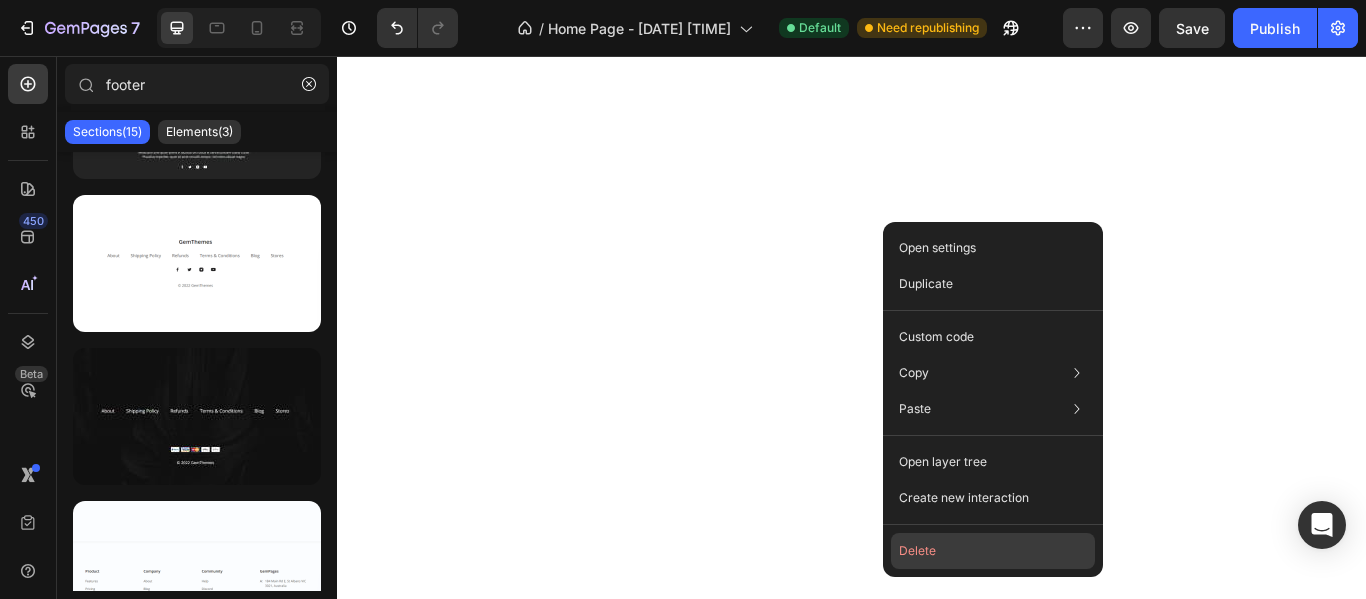 click on "Delete" 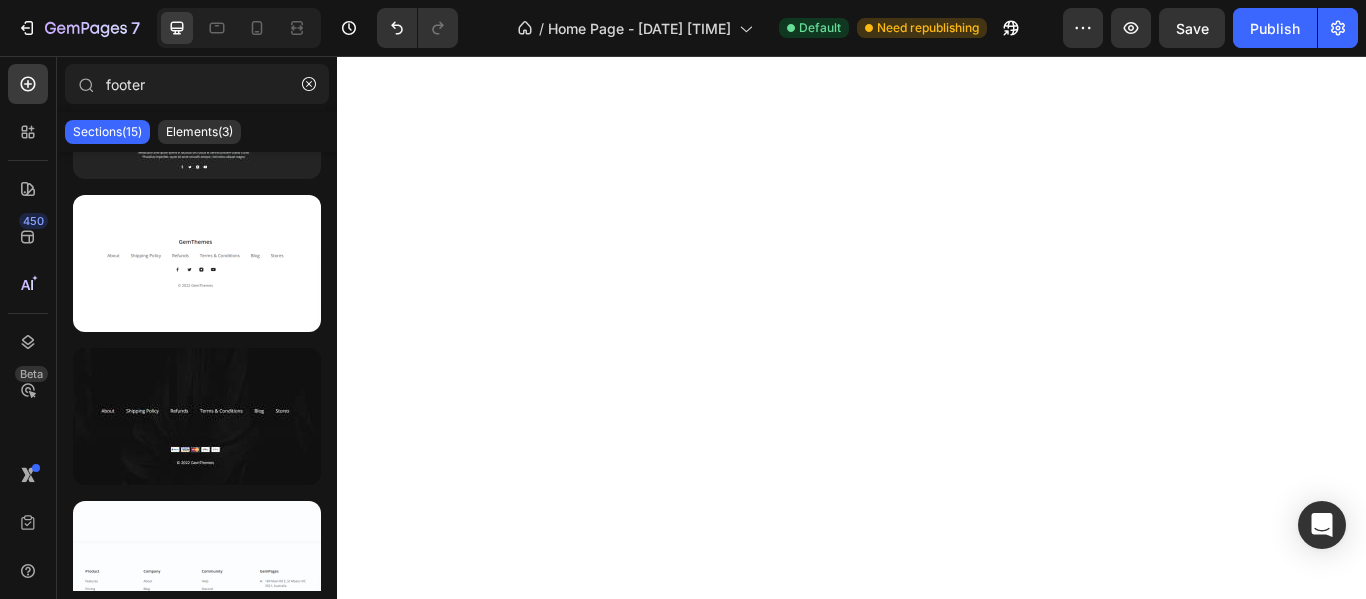 type on "foote" 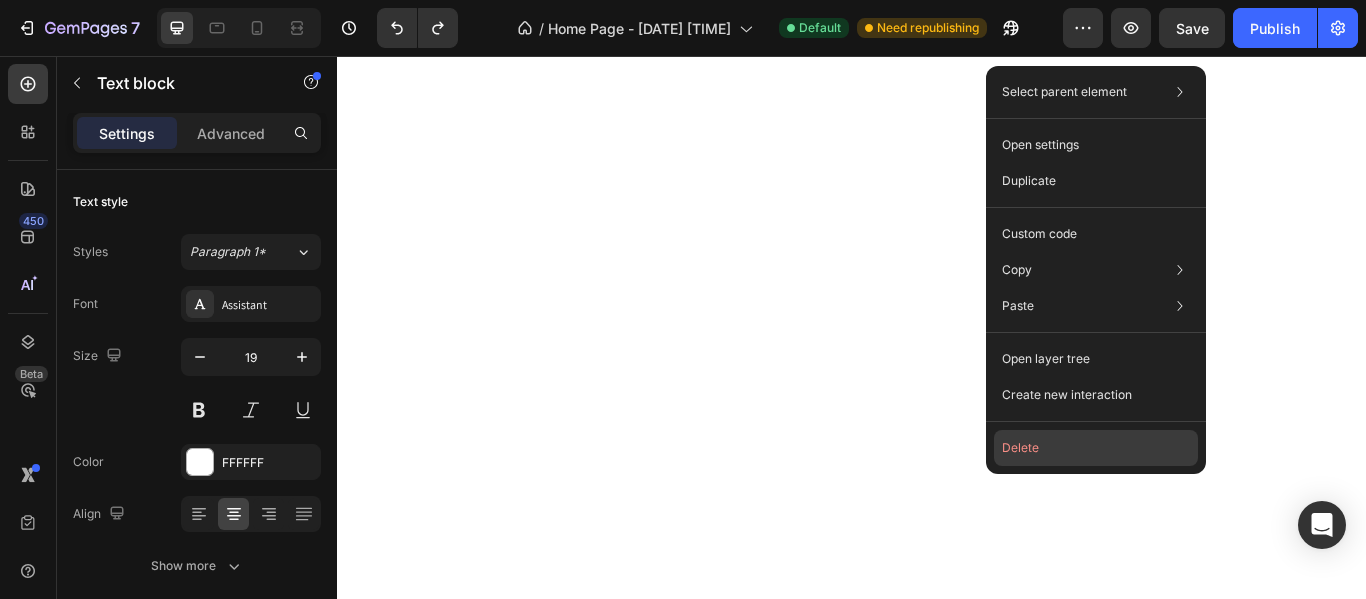 click on "Delete" 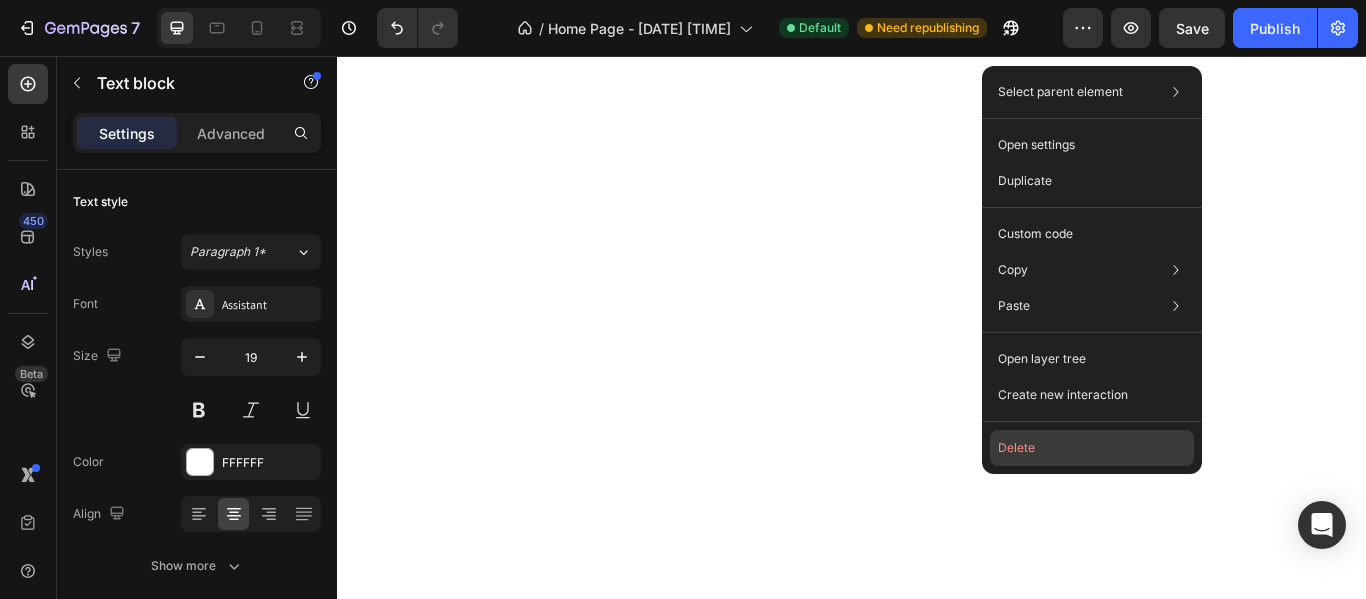 click on "Delete" 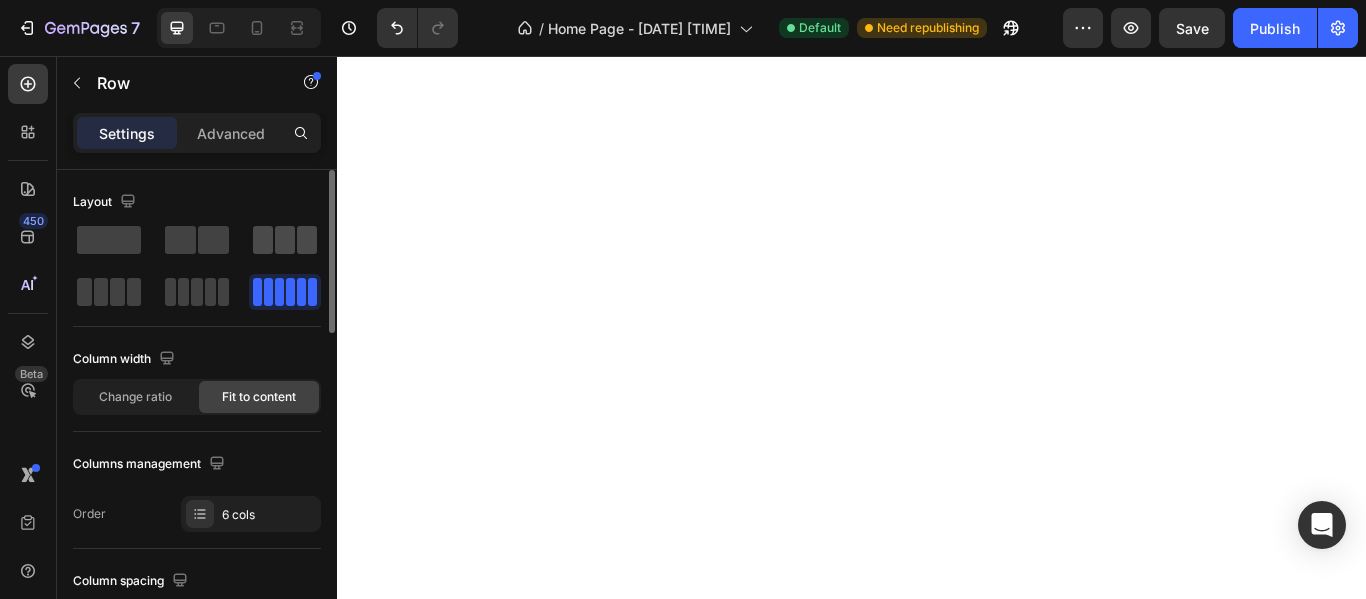 click 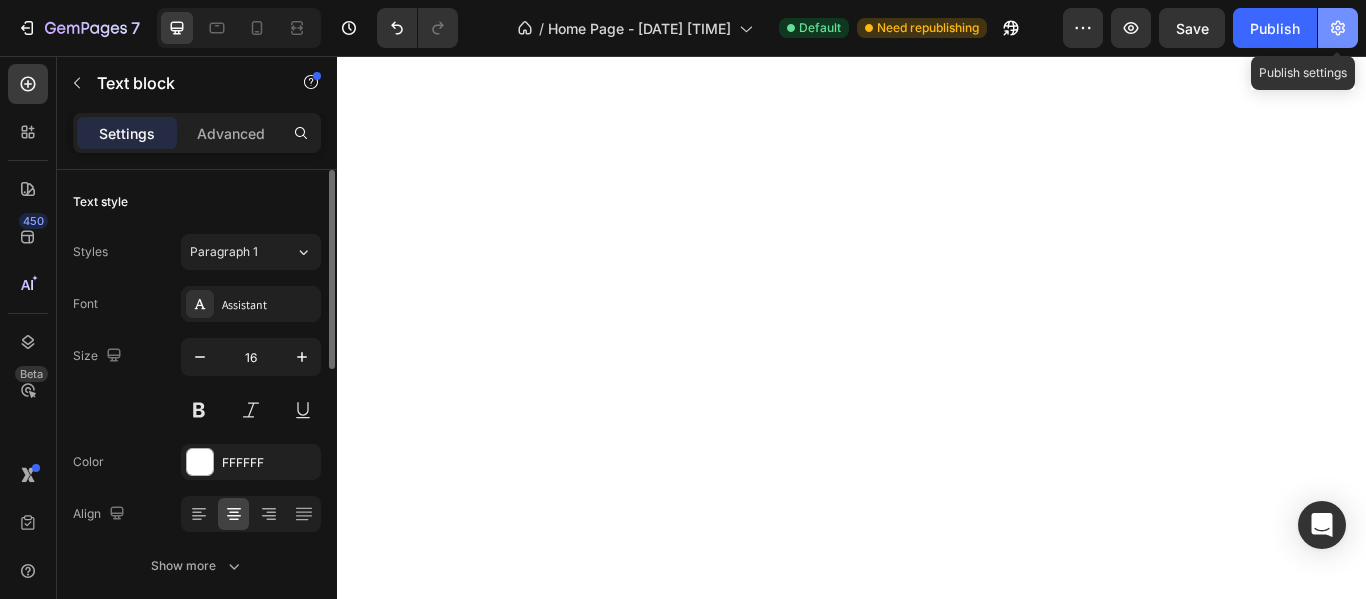 click 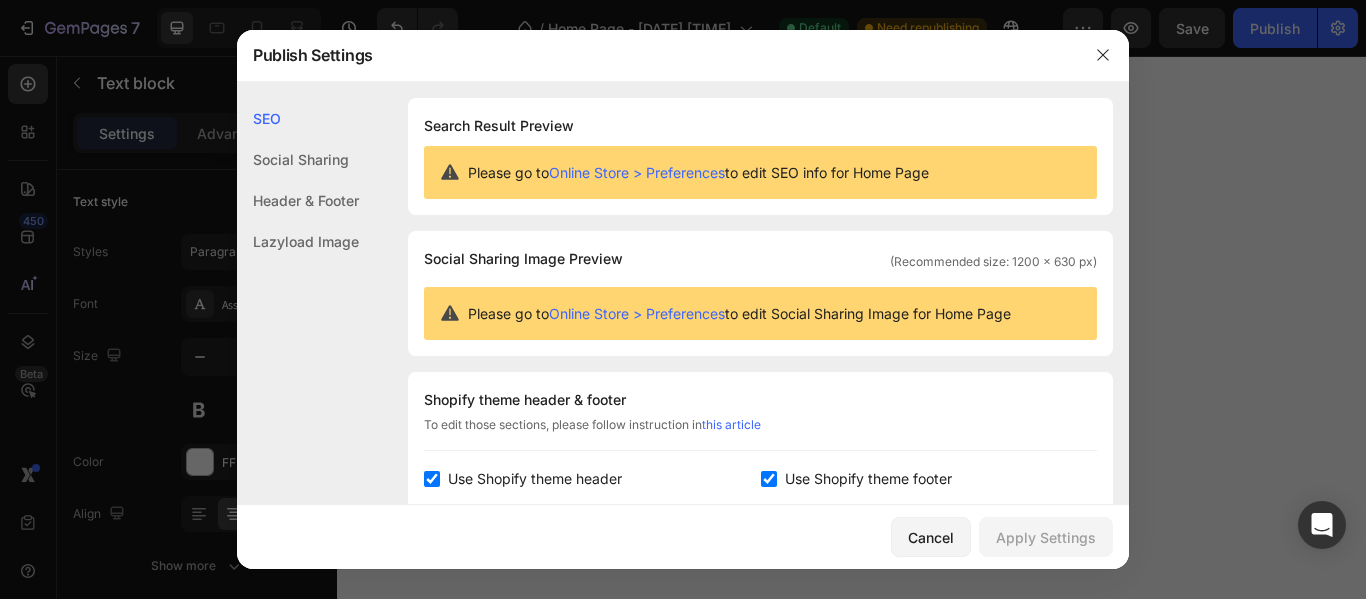 click at bounding box center (683, 299) 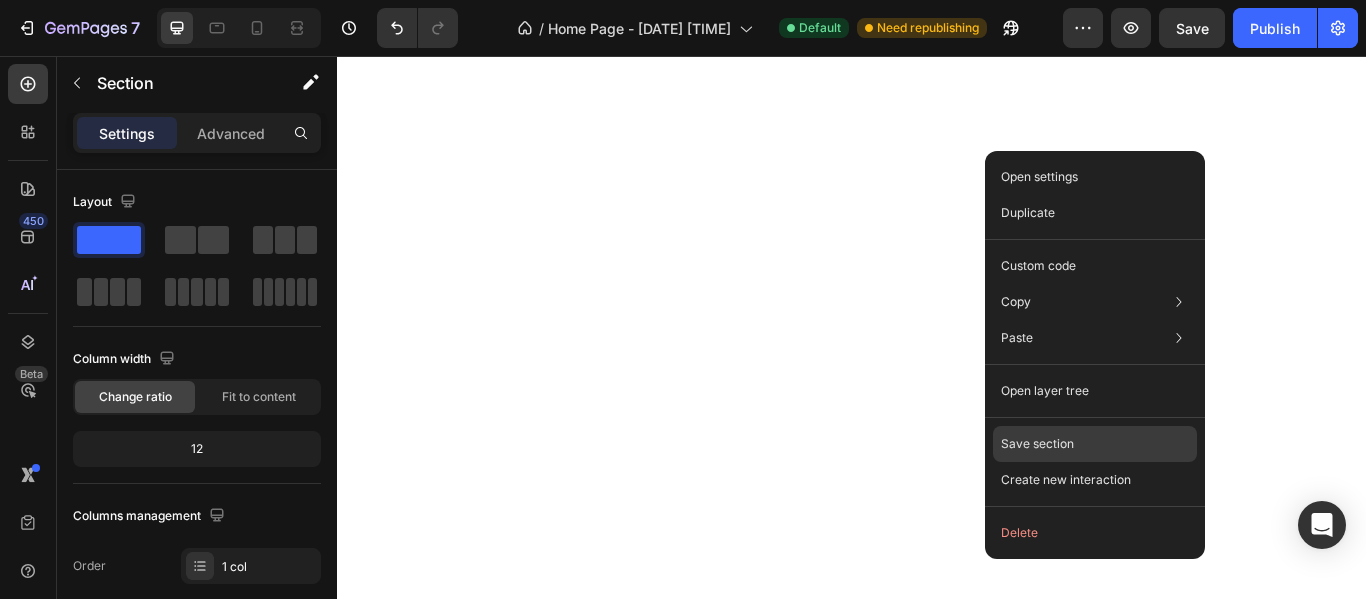 click on "Save section" at bounding box center [1037, 444] 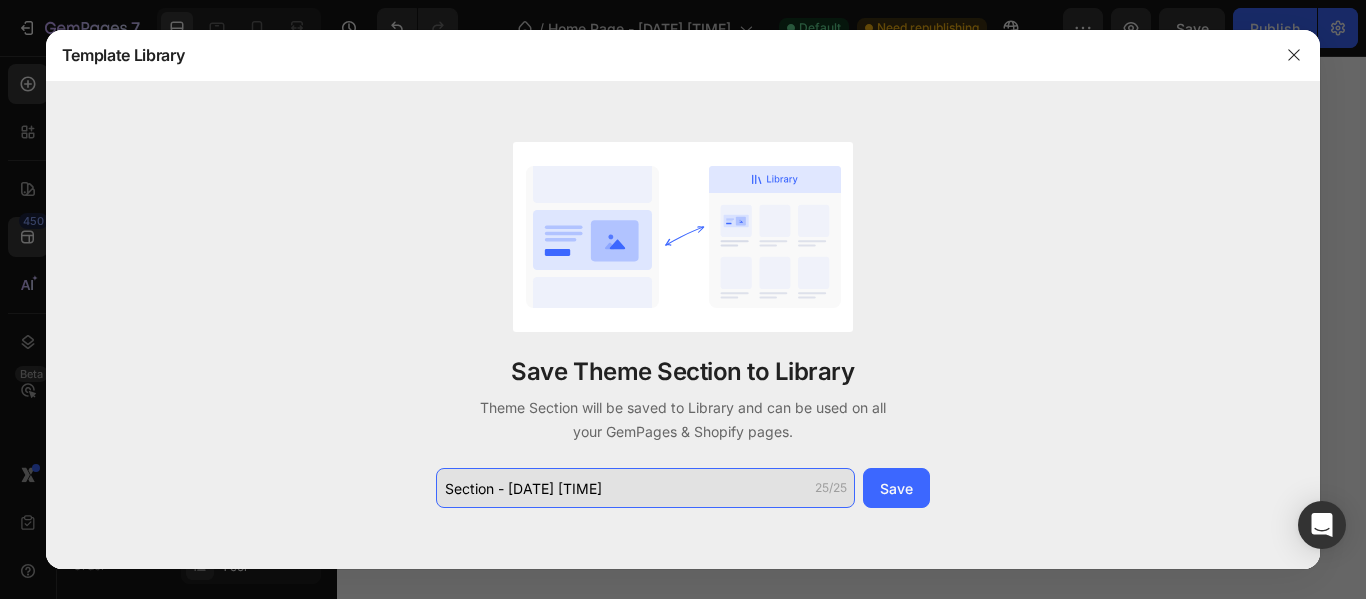 click on "Section - Aug 02 17:56:48" 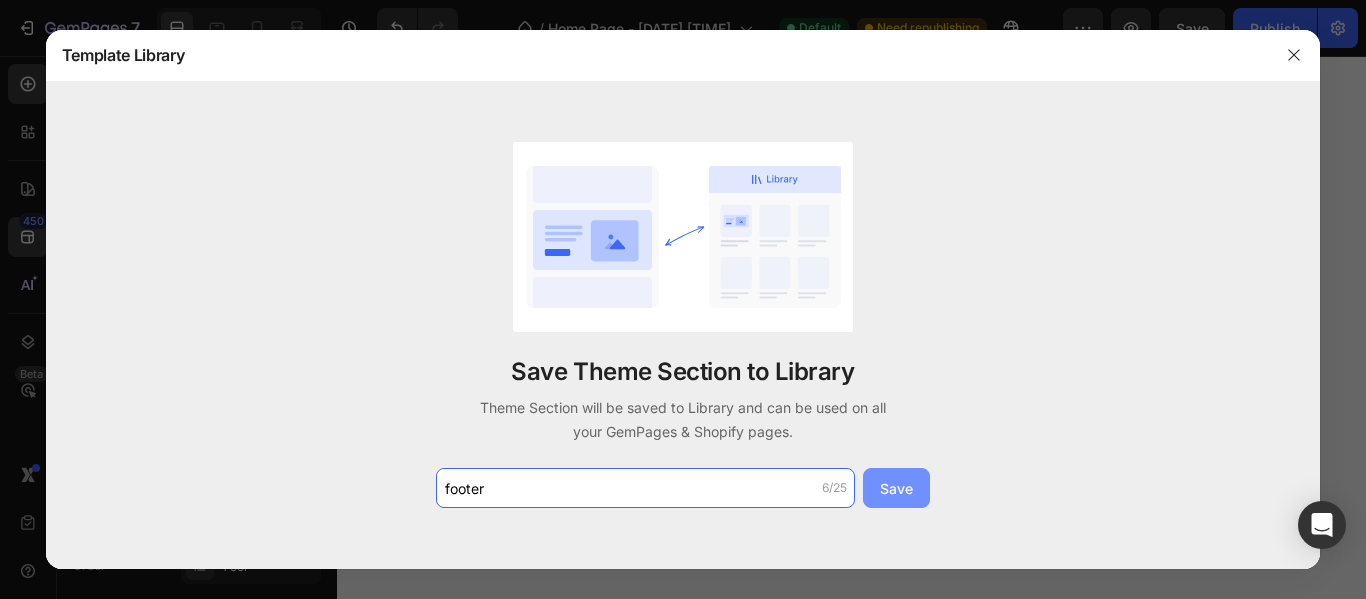 type on "footer" 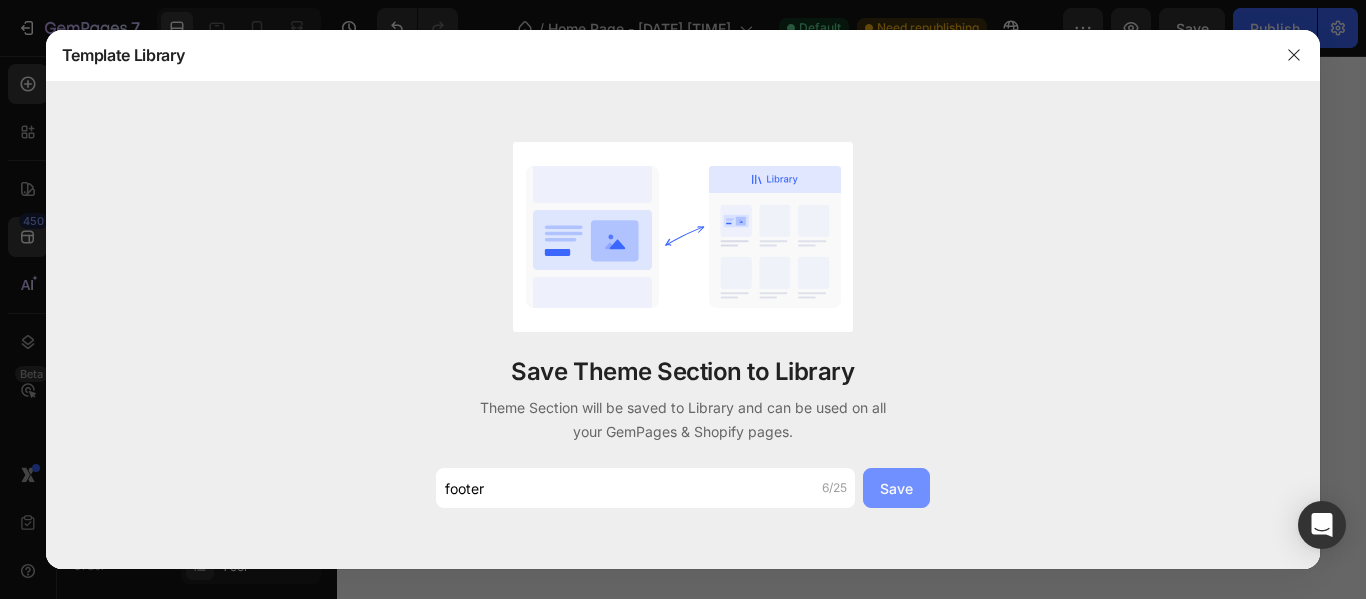 click on "Save" at bounding box center [896, 488] 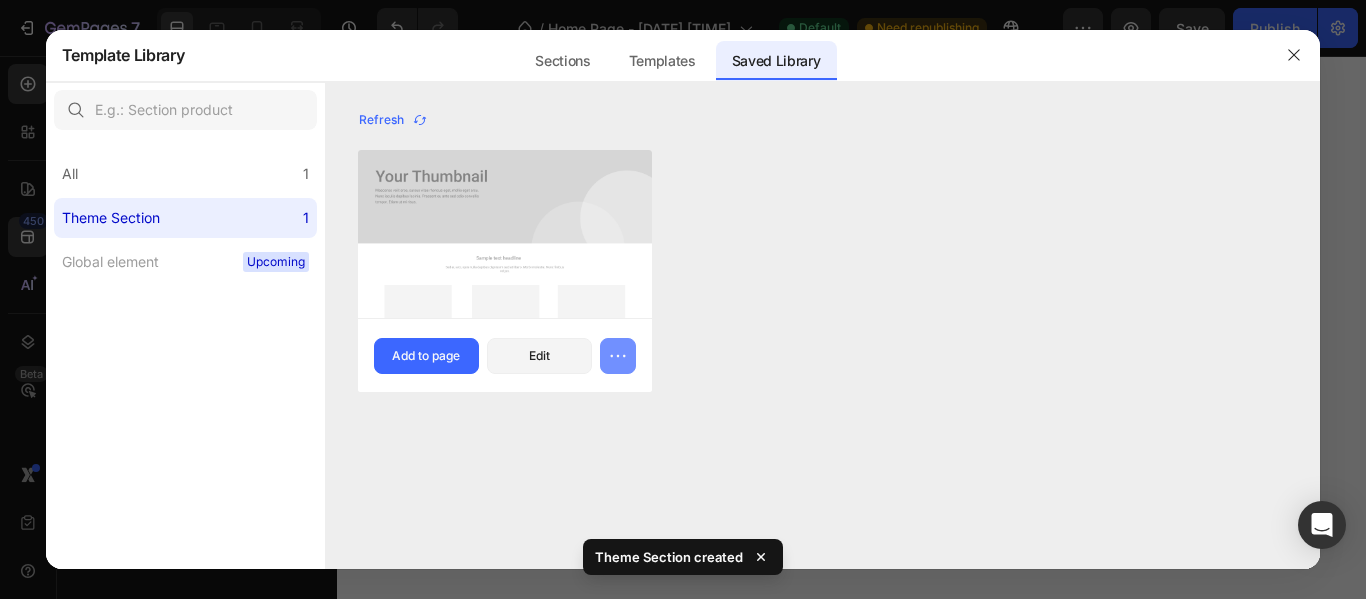 click 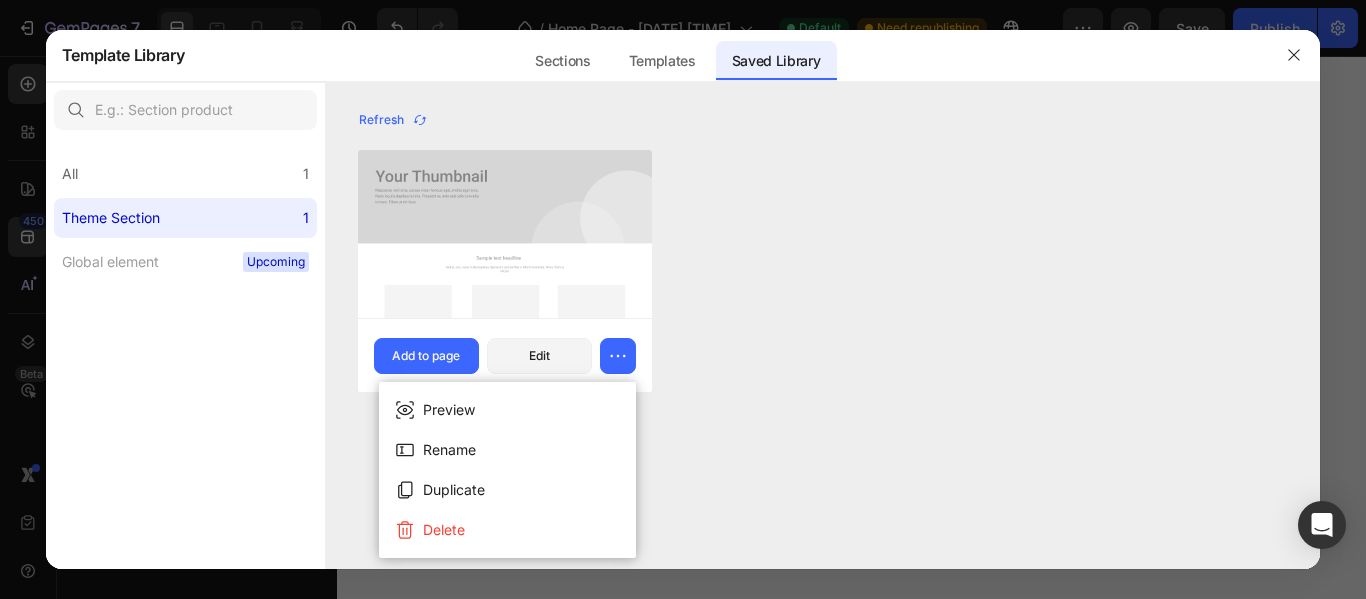 click on "Theme Section 1" 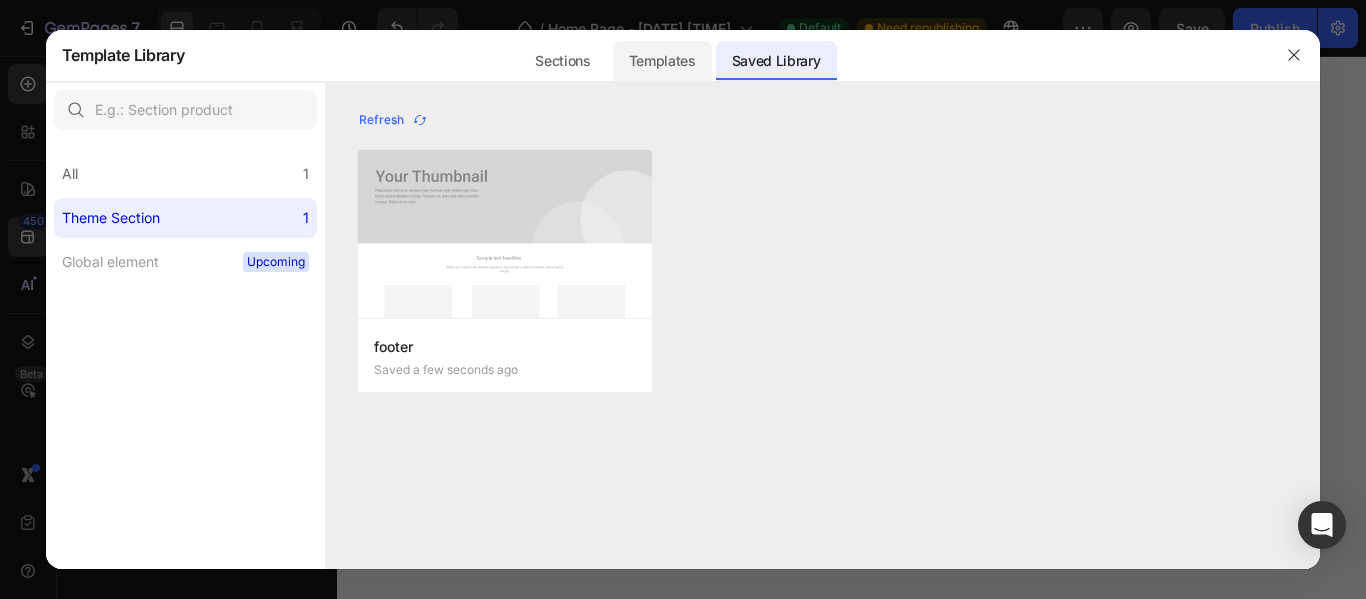 click on "Templates" 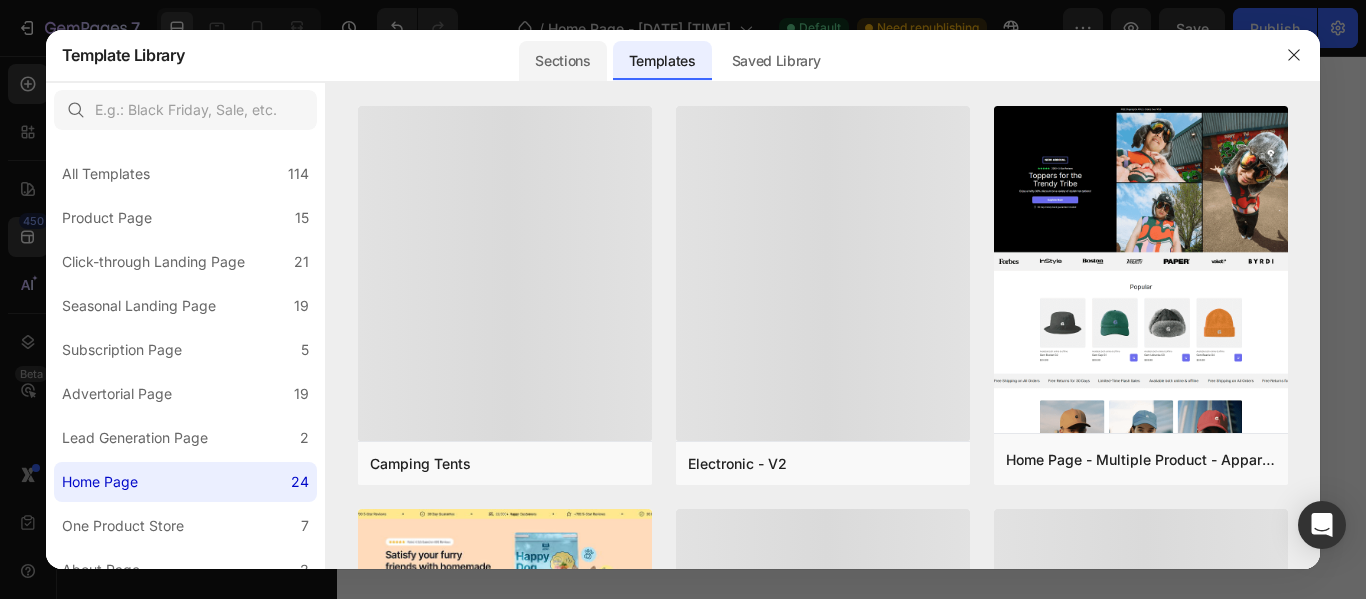 click on "Sections" 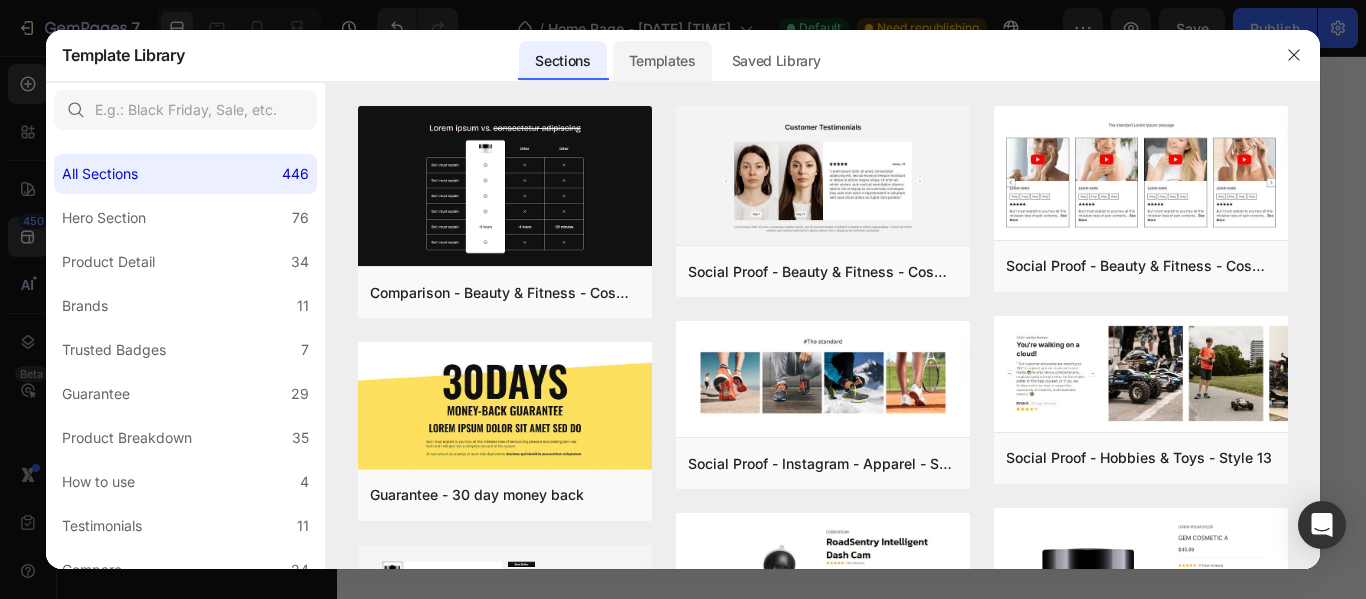 click on "Templates" 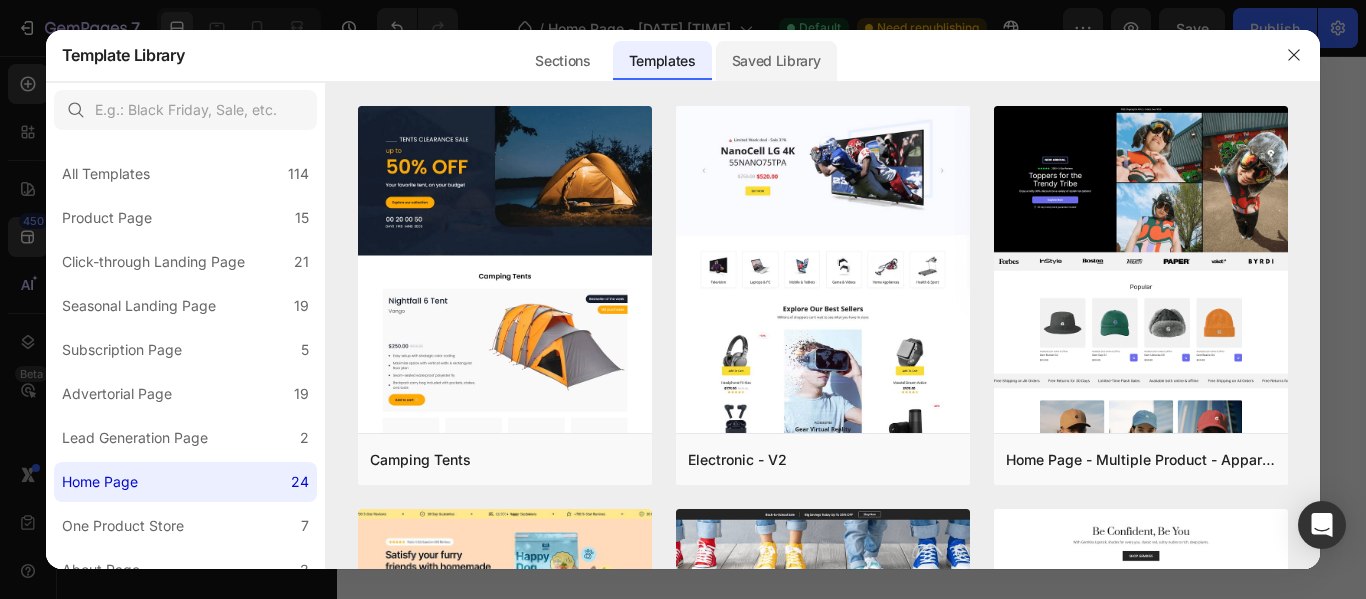 click on "Saved Library" 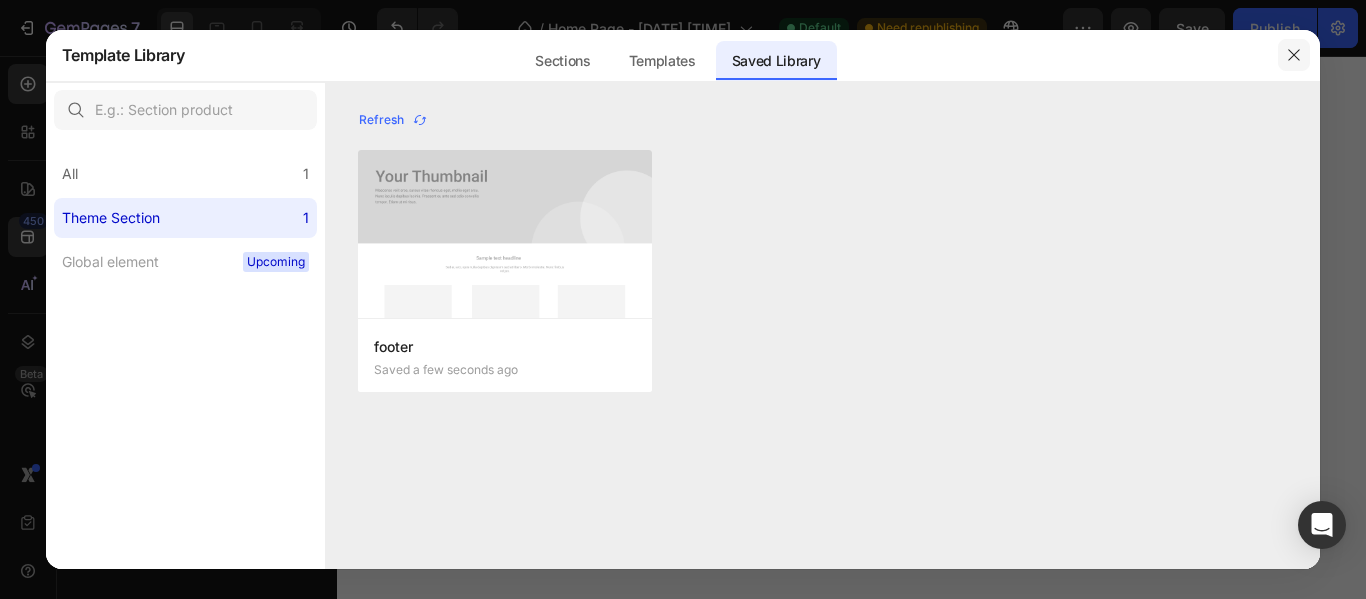 click 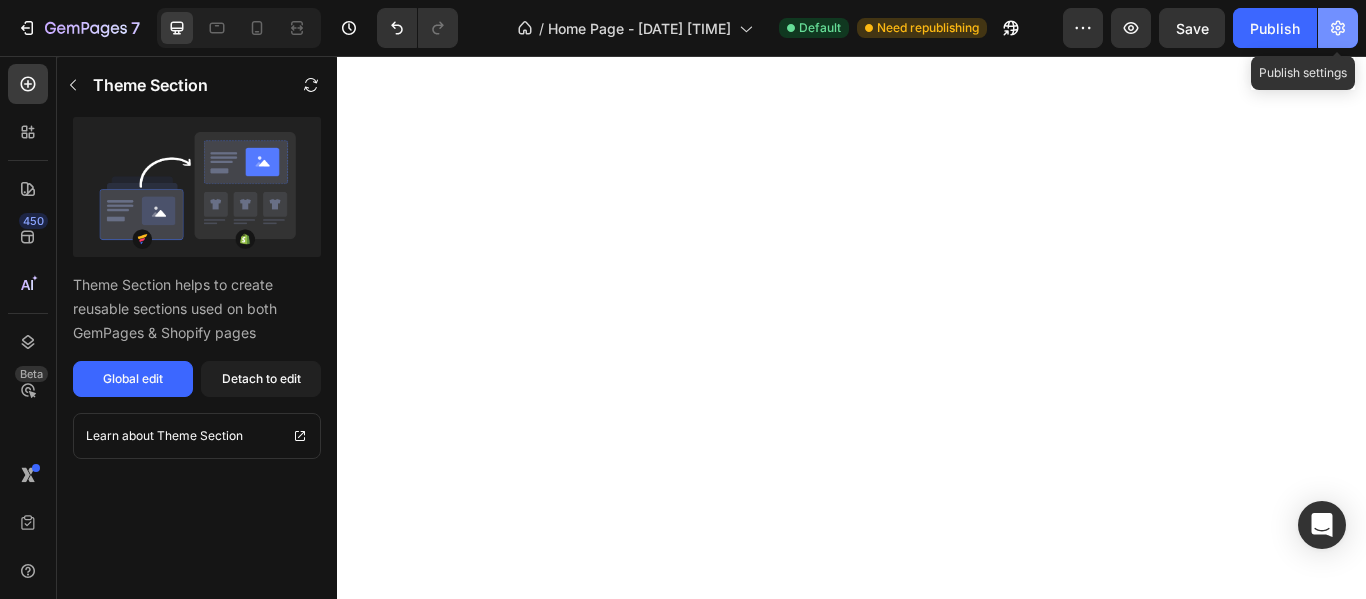 click 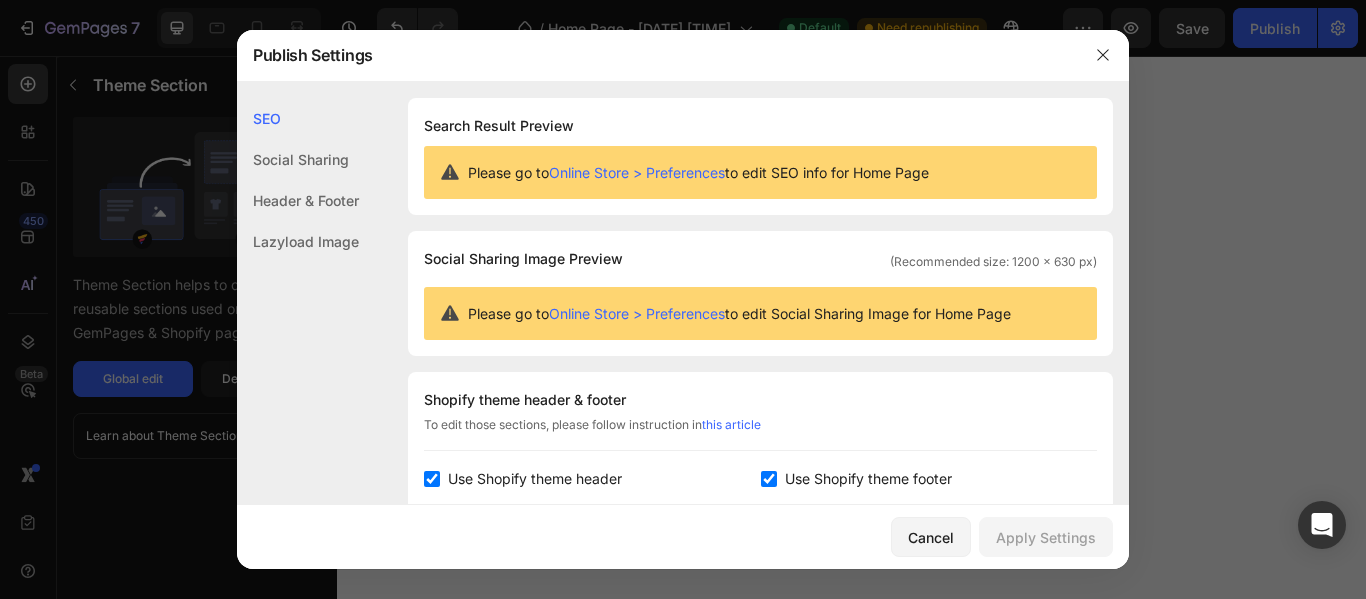 click on "Header & Footer" 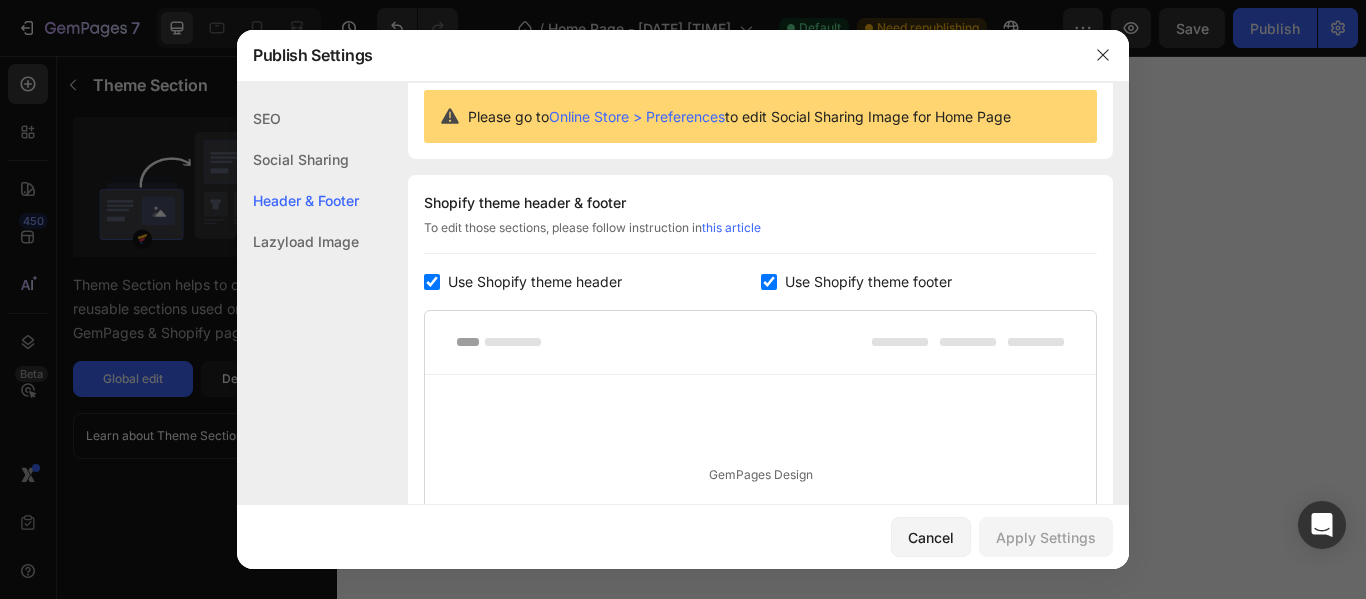 scroll, scrollTop: 297, scrollLeft: 0, axis: vertical 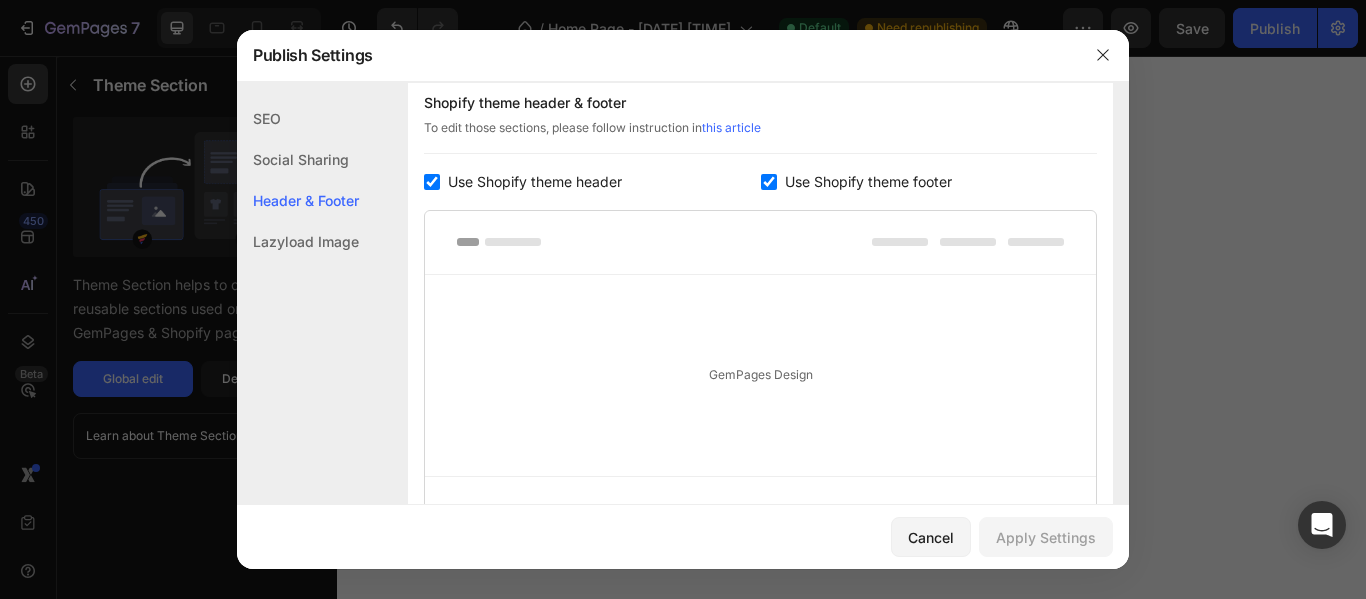 click on "GemPages Design" at bounding box center (760, 375) 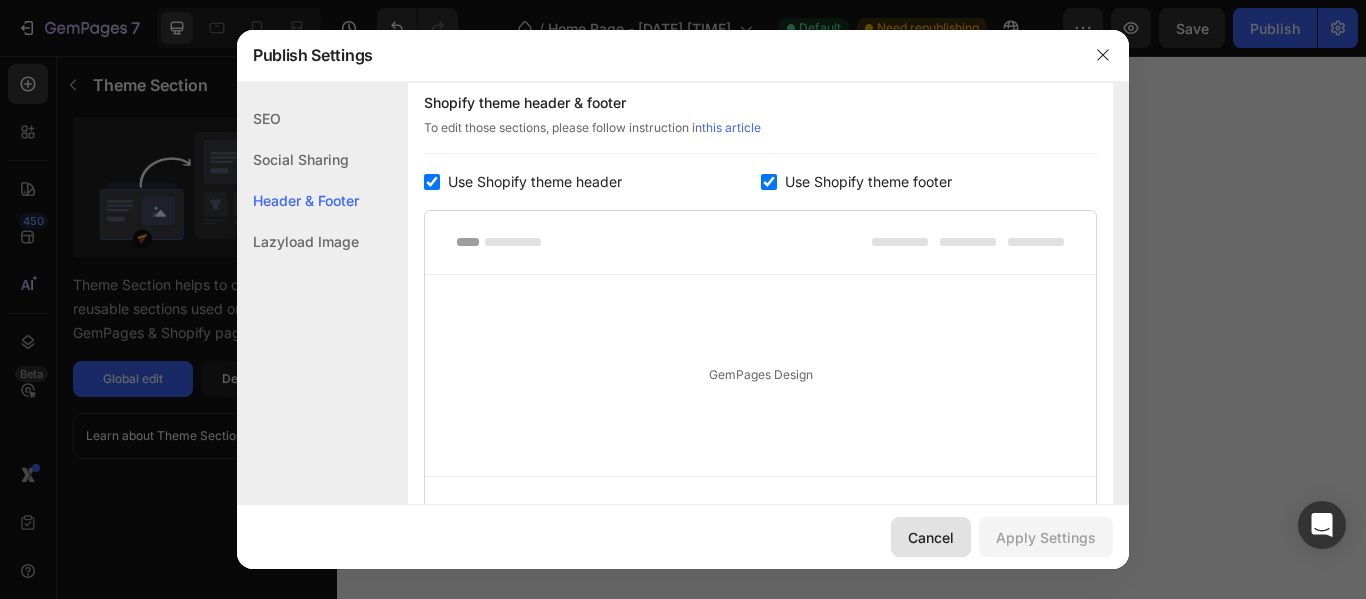 click on "Cancel" at bounding box center (931, 537) 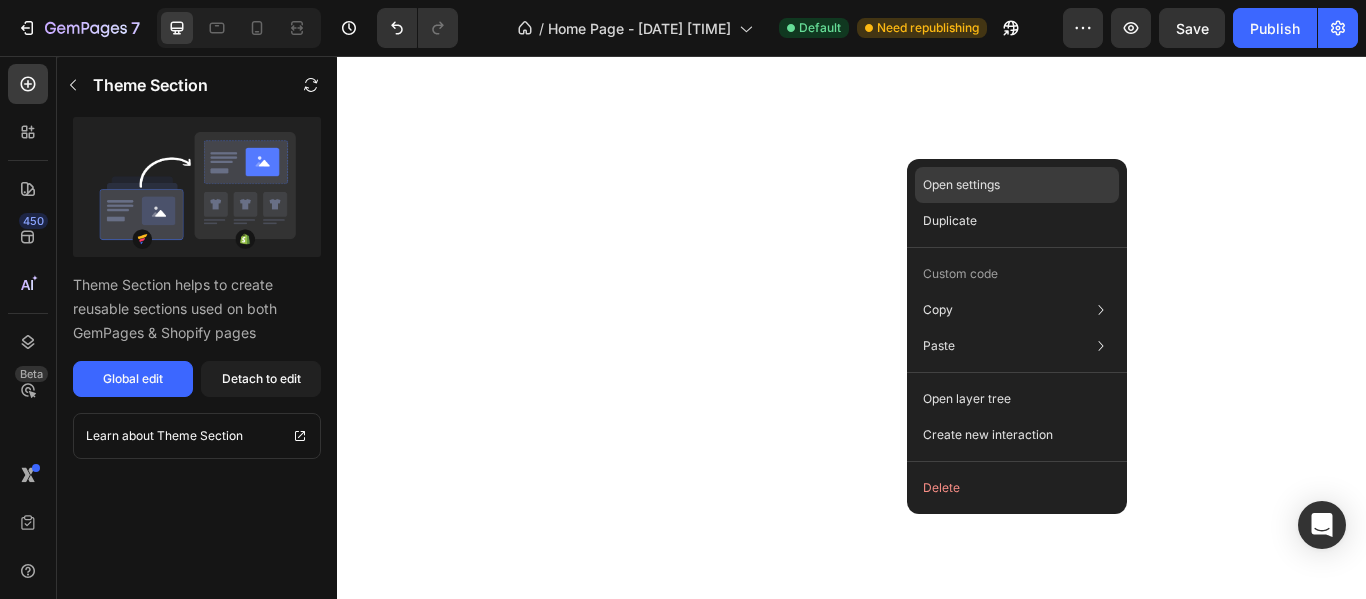 click on "Open settings" at bounding box center (961, 185) 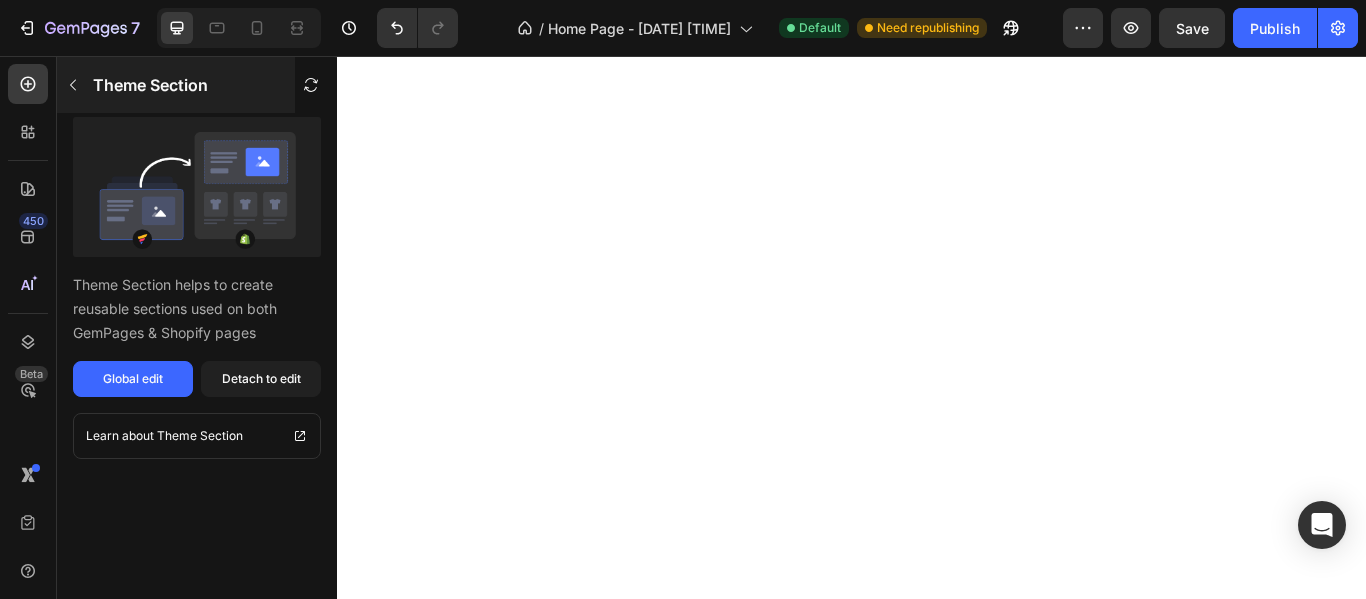 click at bounding box center [73, 85] 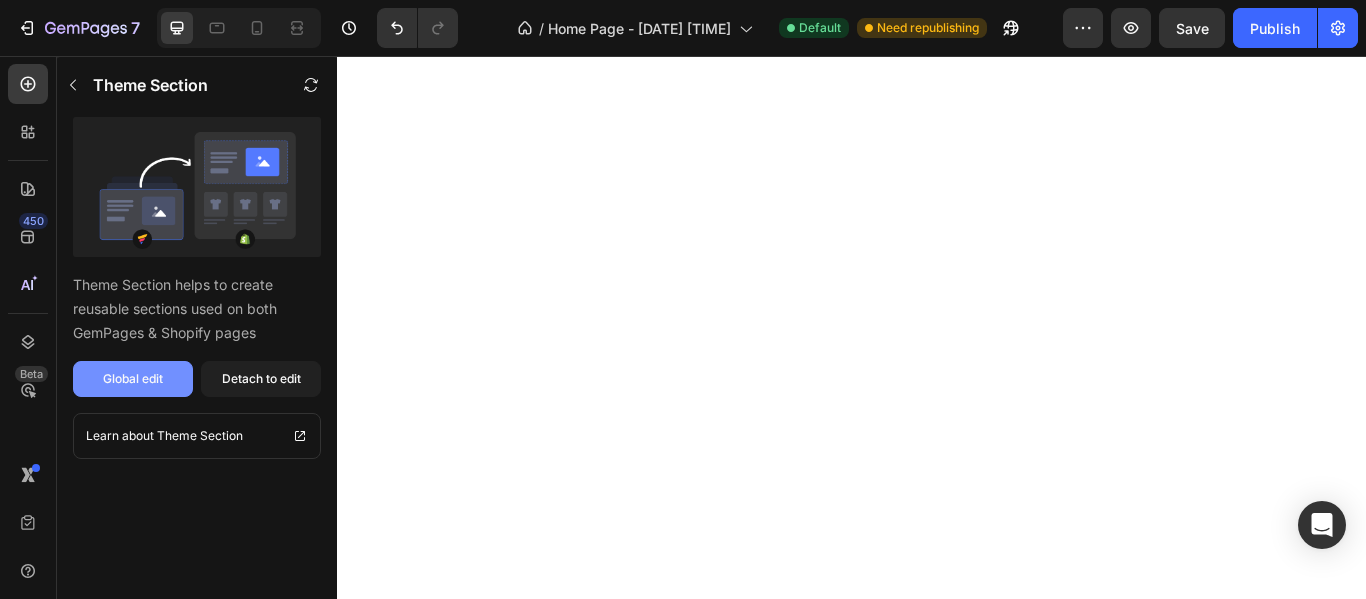 click on "Global edit" at bounding box center (133, 379) 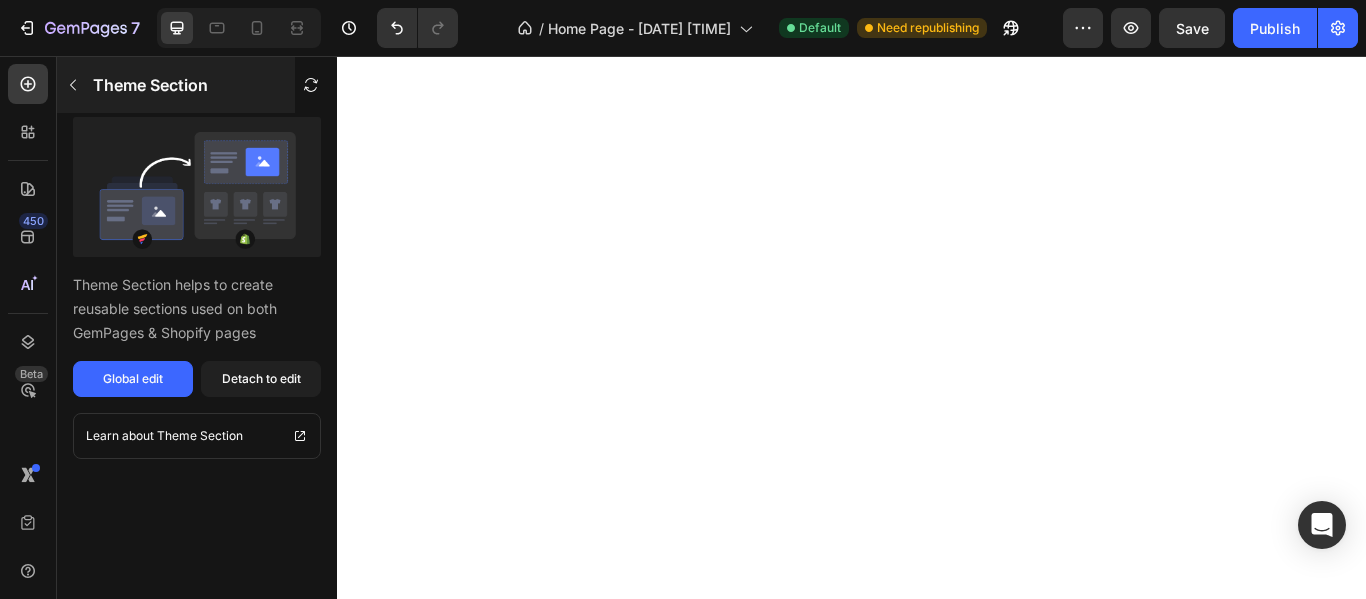 click 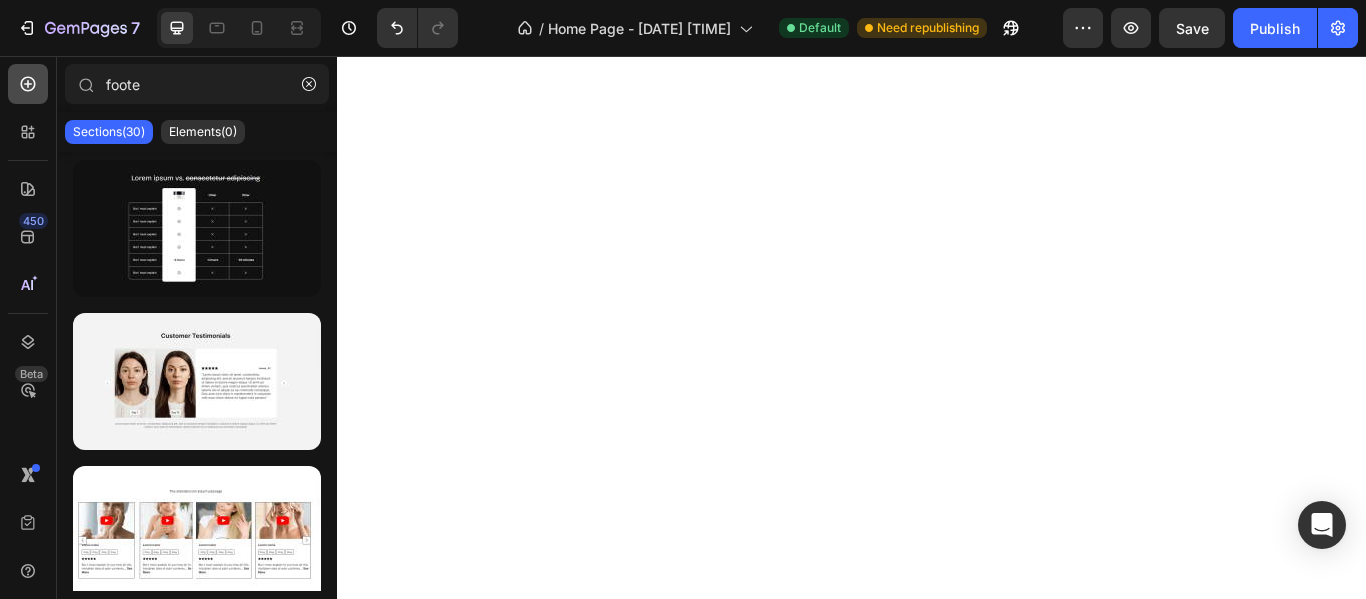 click 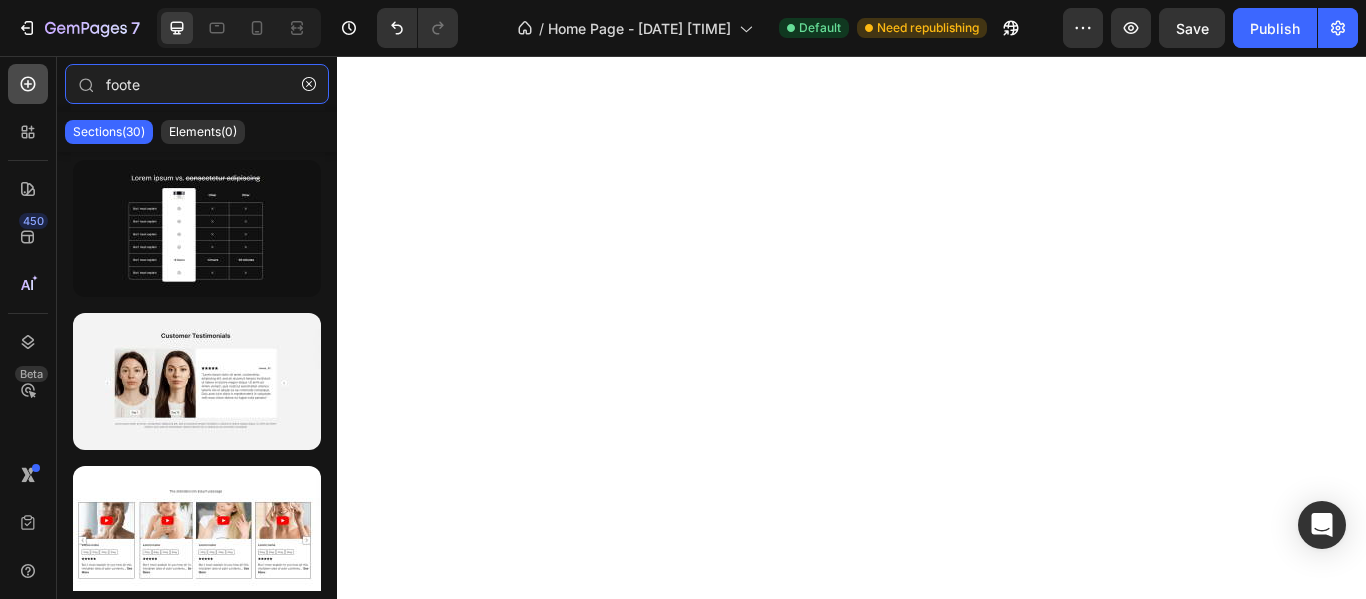type 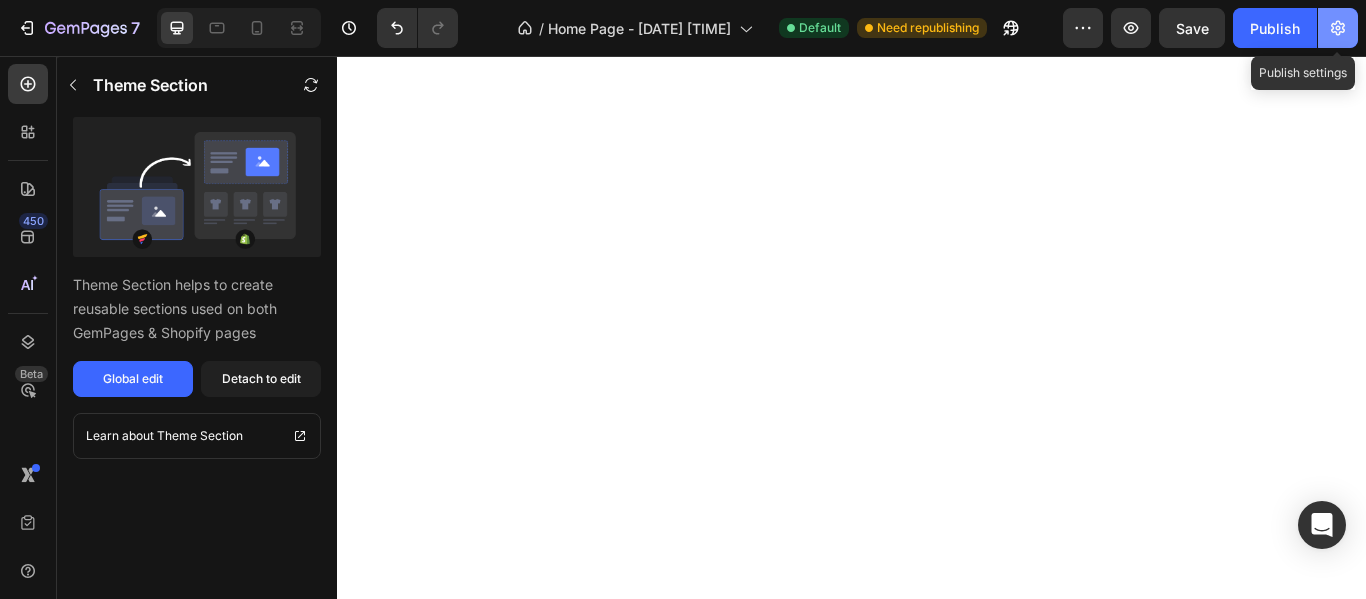 click 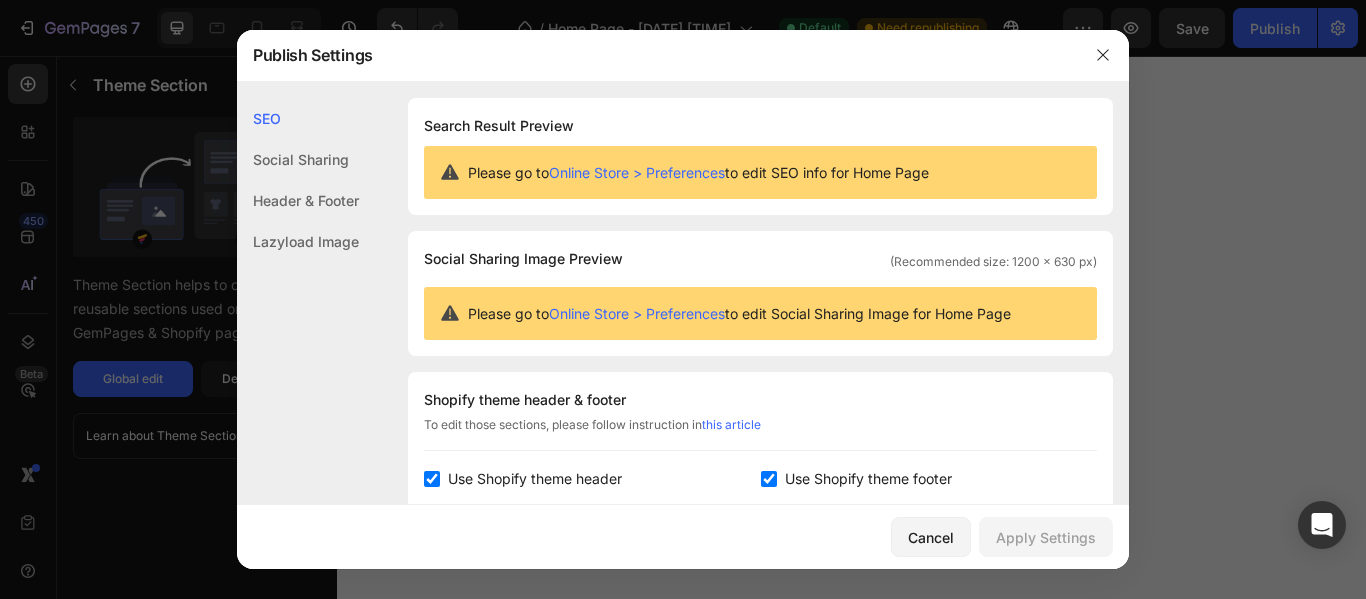 click on "Header & Footer" 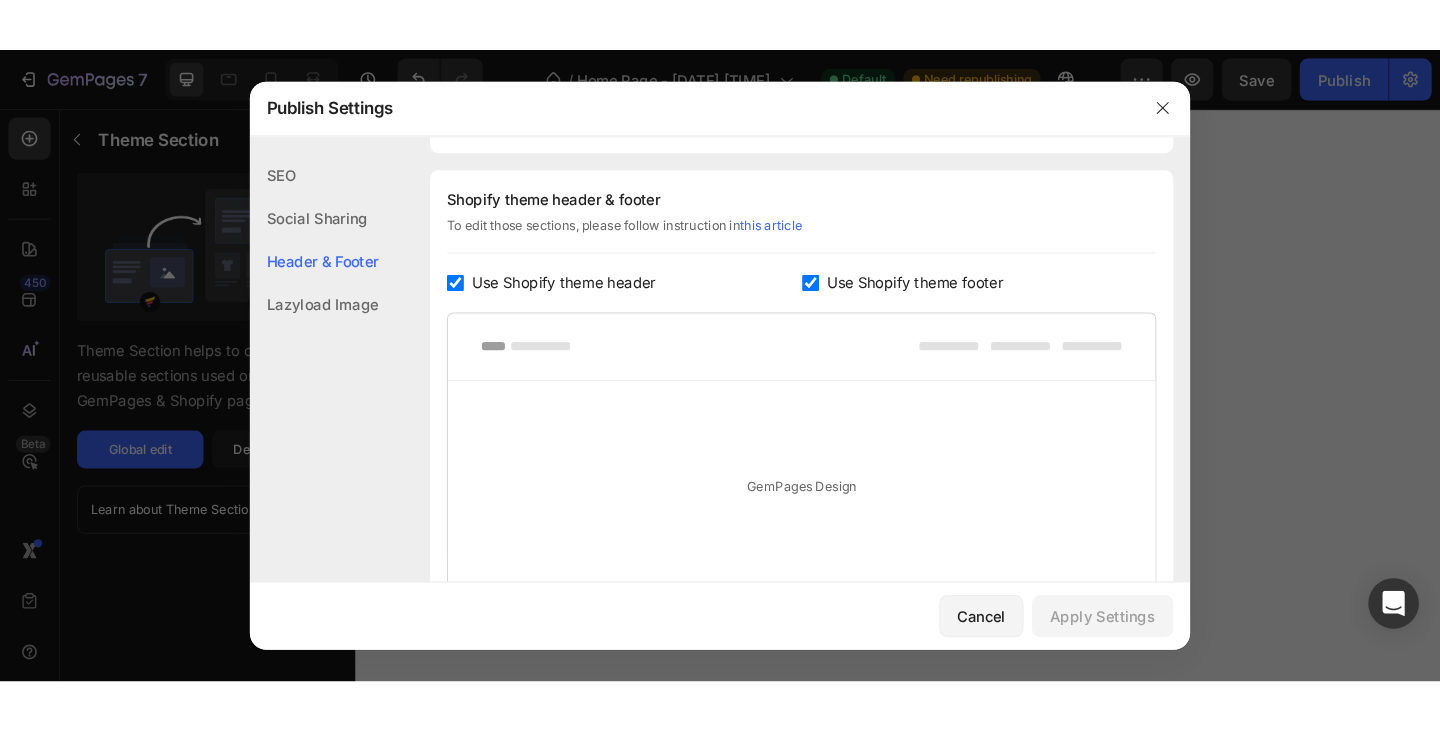 scroll, scrollTop: 270, scrollLeft: 0, axis: vertical 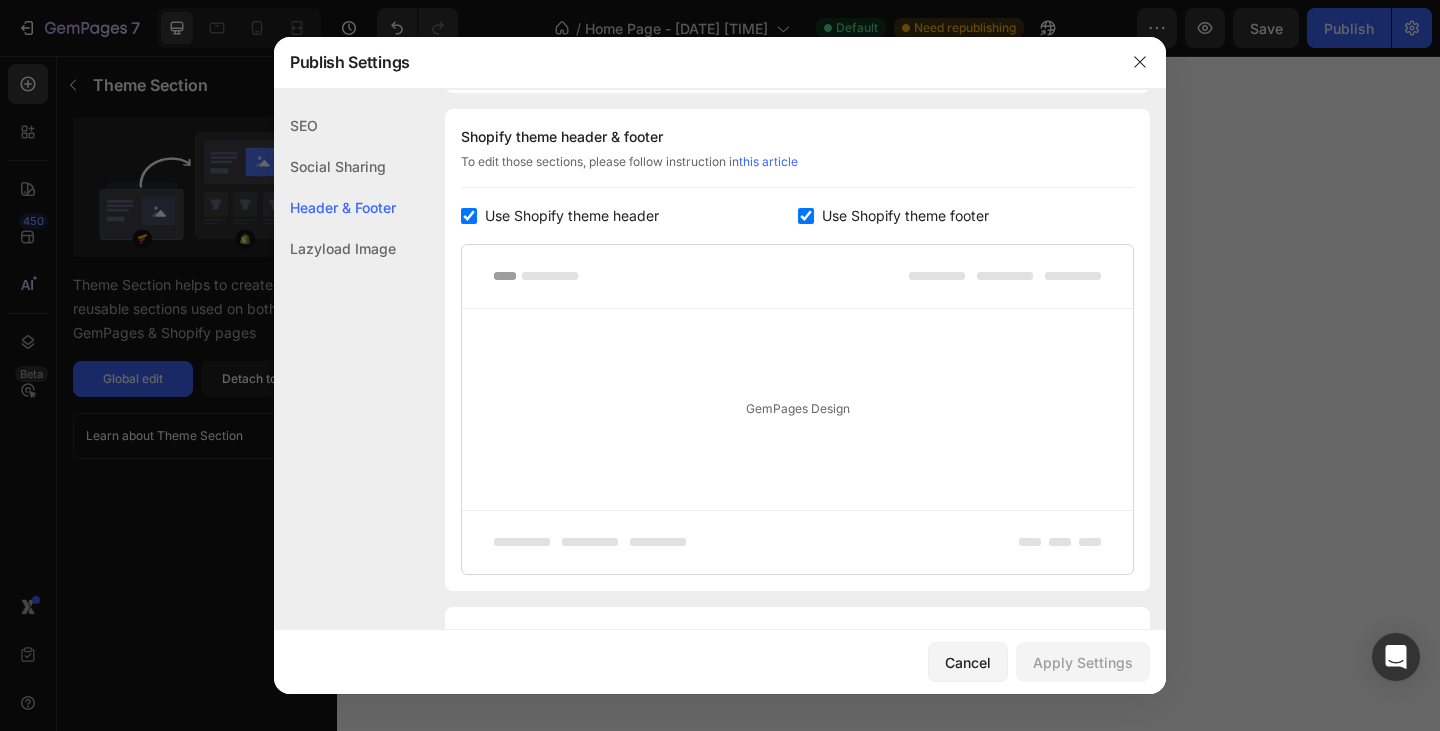 click at bounding box center [720, 365] 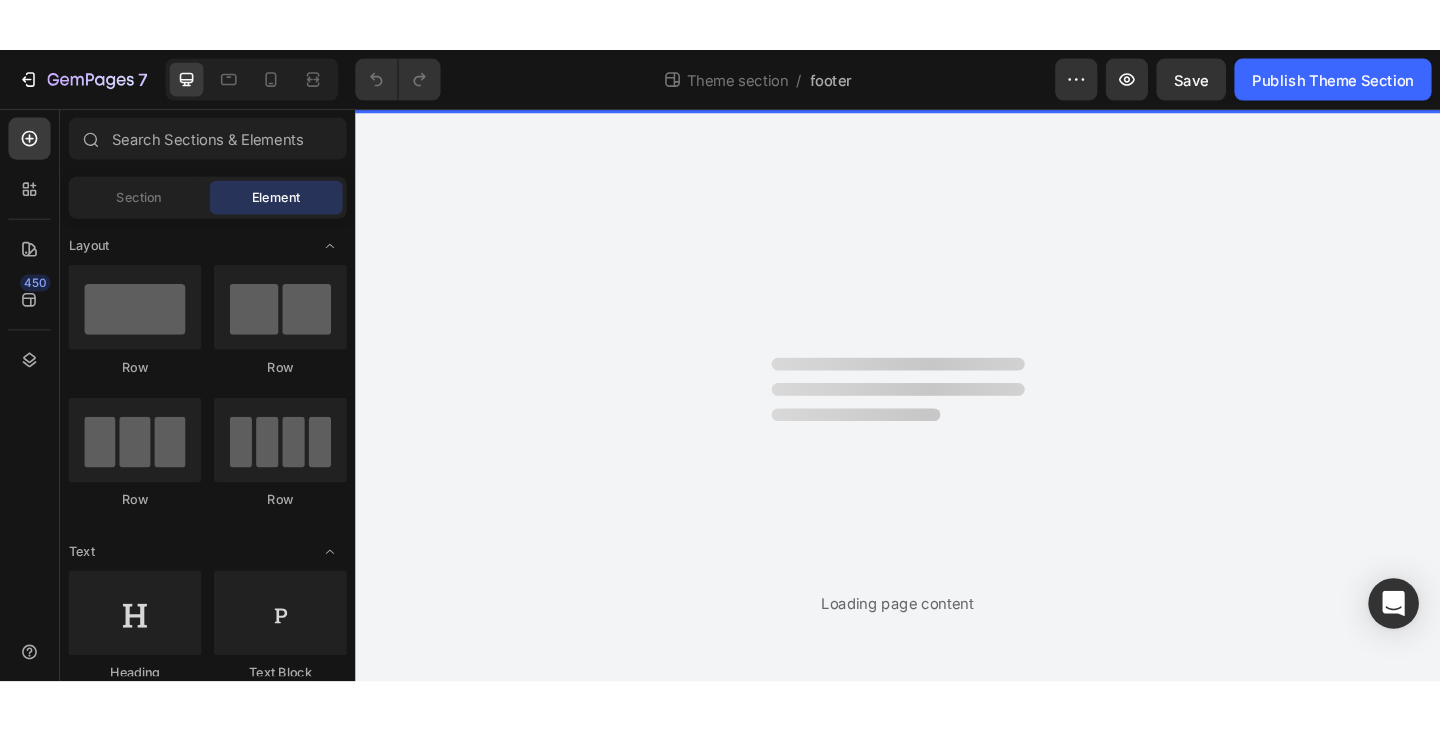 scroll, scrollTop: 0, scrollLeft: 0, axis: both 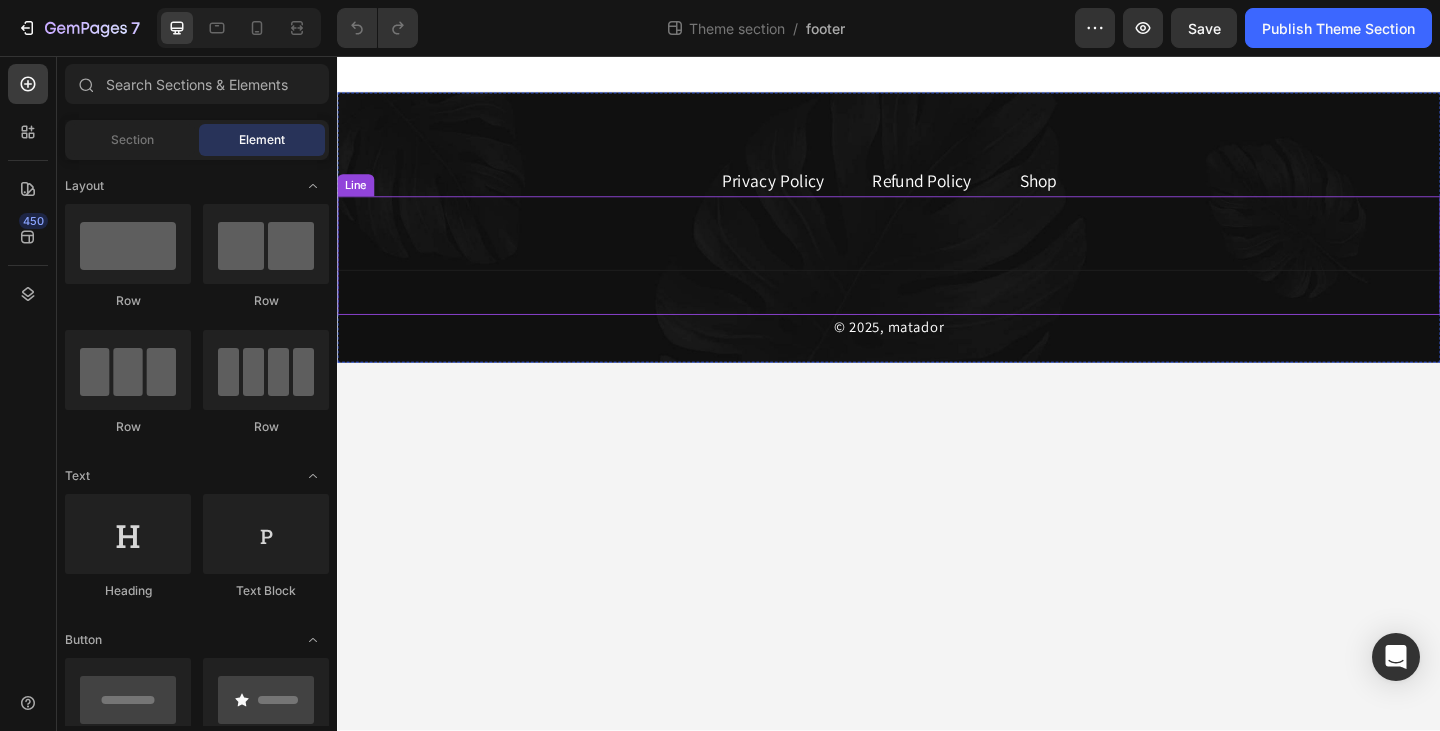 click on "Title Line" at bounding box center (937, 273) 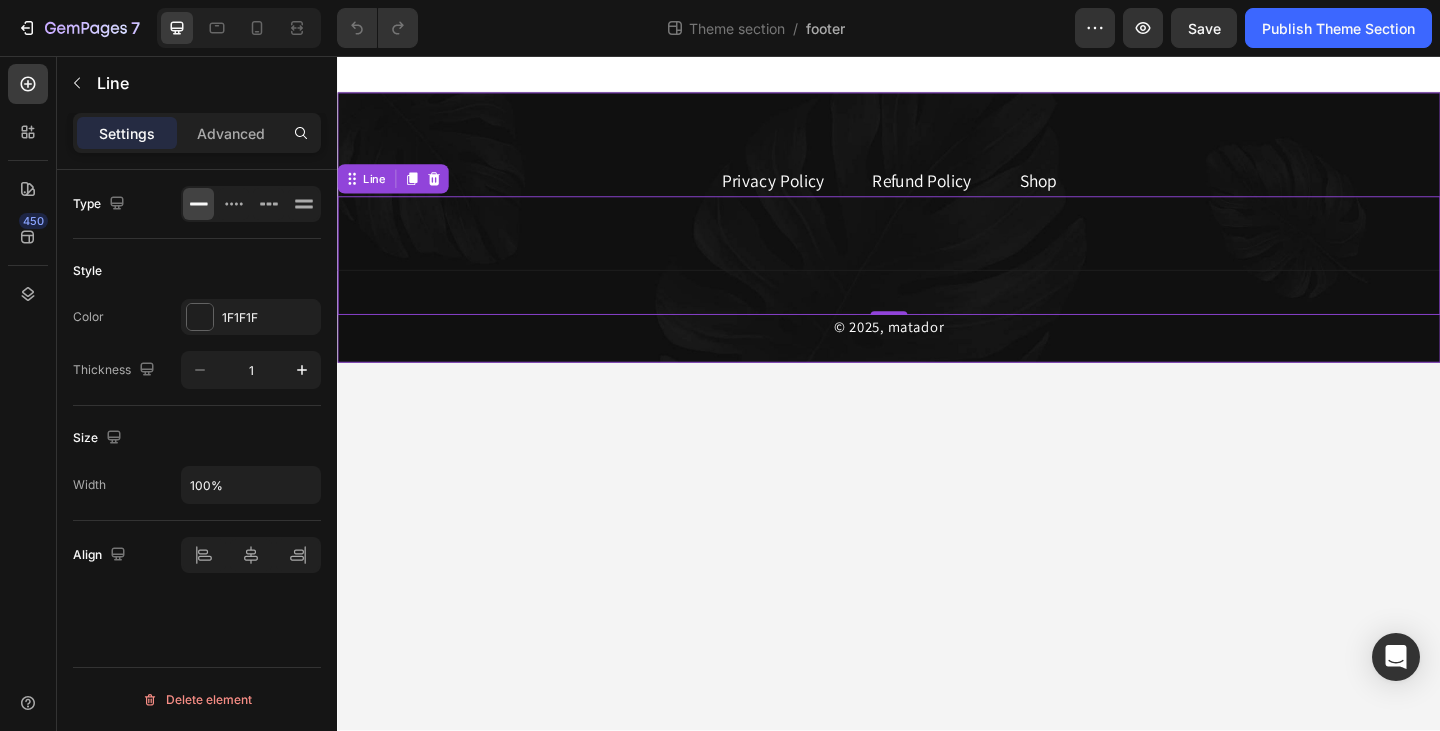 click on "Privacy Policy  Text block Refund Policy  Text block Shop Text block Row                Title Line   0 © 2025, matador Text block Row" at bounding box center [937, 243] 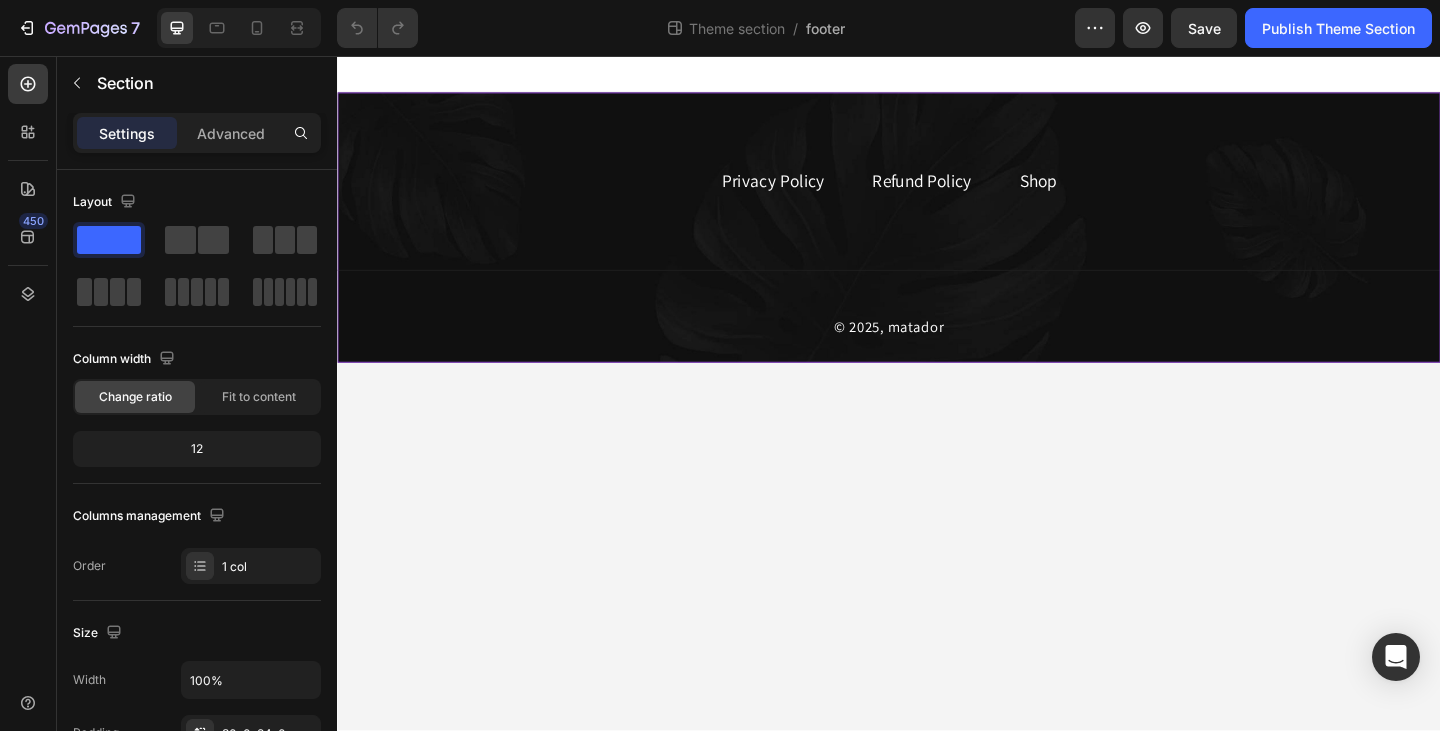 click on "Privacy Policy  Text block Refund Policy  Text block Shop Text block Row                Title Line © 2025, matador Text block Row" at bounding box center (937, 243) 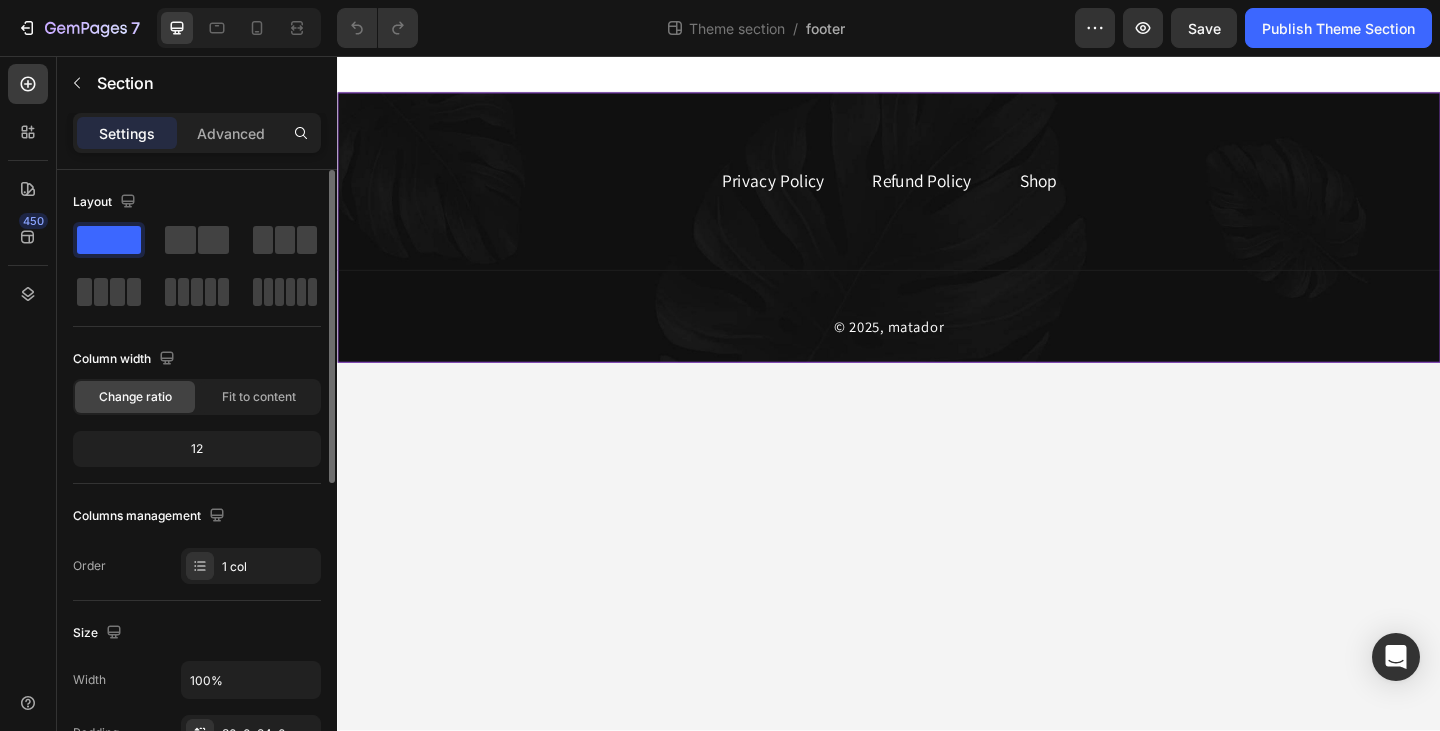 scroll, scrollTop: 500, scrollLeft: 0, axis: vertical 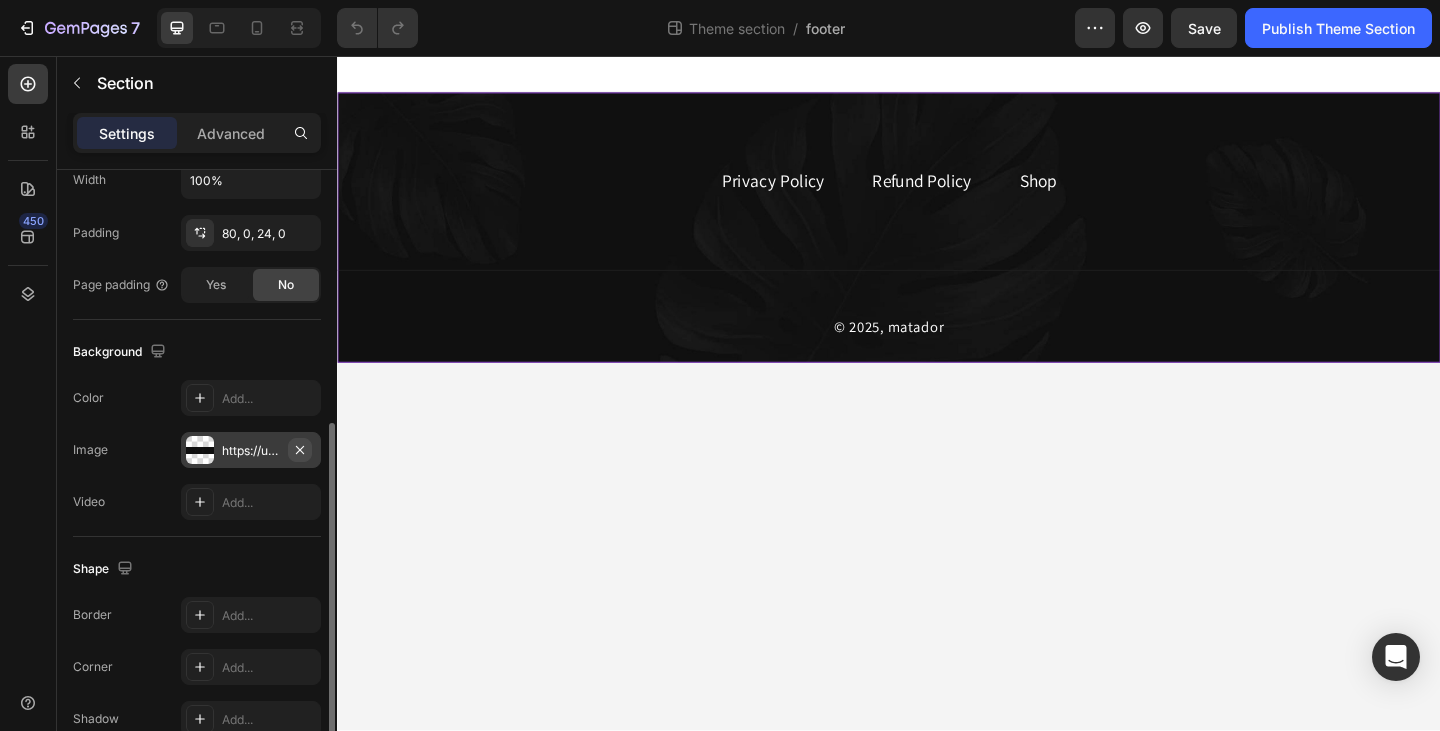 click 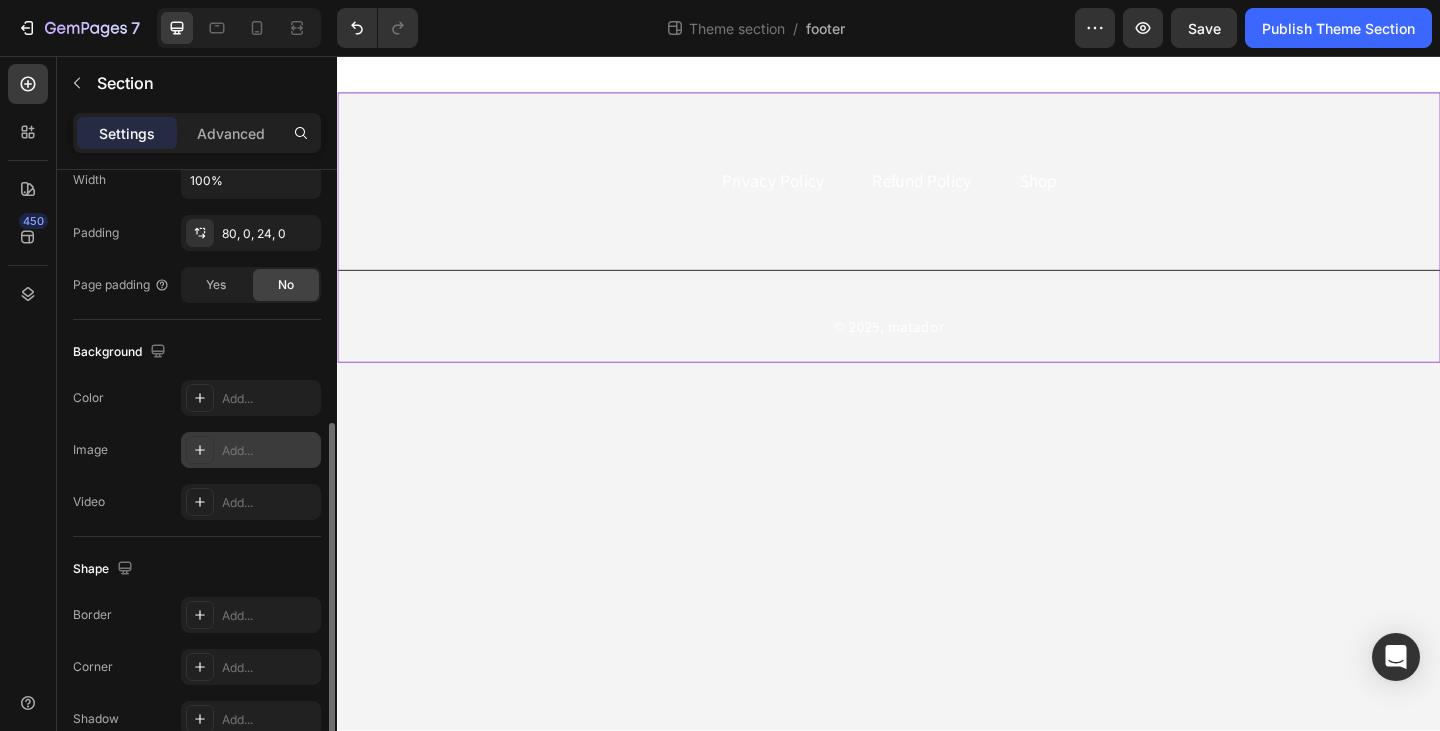 click on "Privacy Policy  Text block Refund Policy  Text block Shop Text block Row                Title Line © 2025, matador Text block Row" at bounding box center [937, 243] 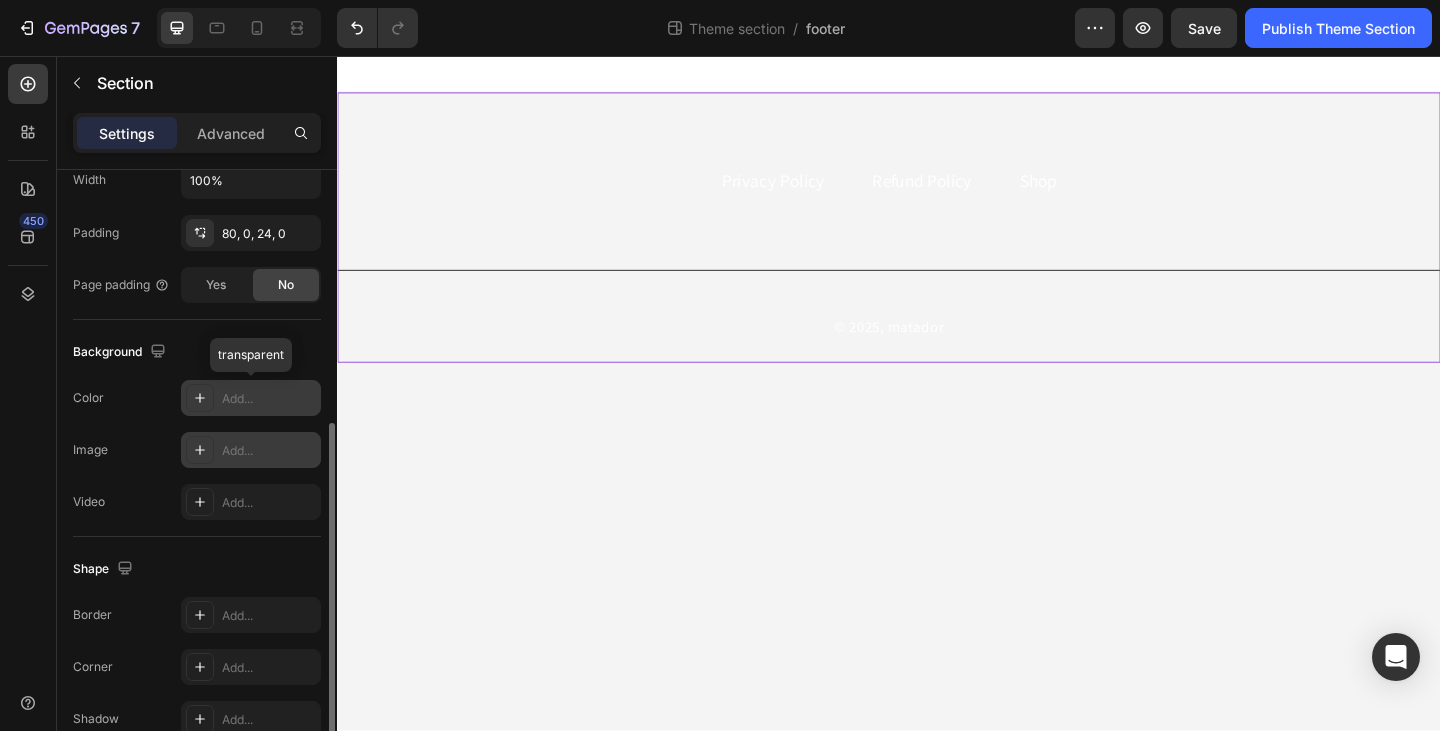 click on "Add..." at bounding box center [269, 399] 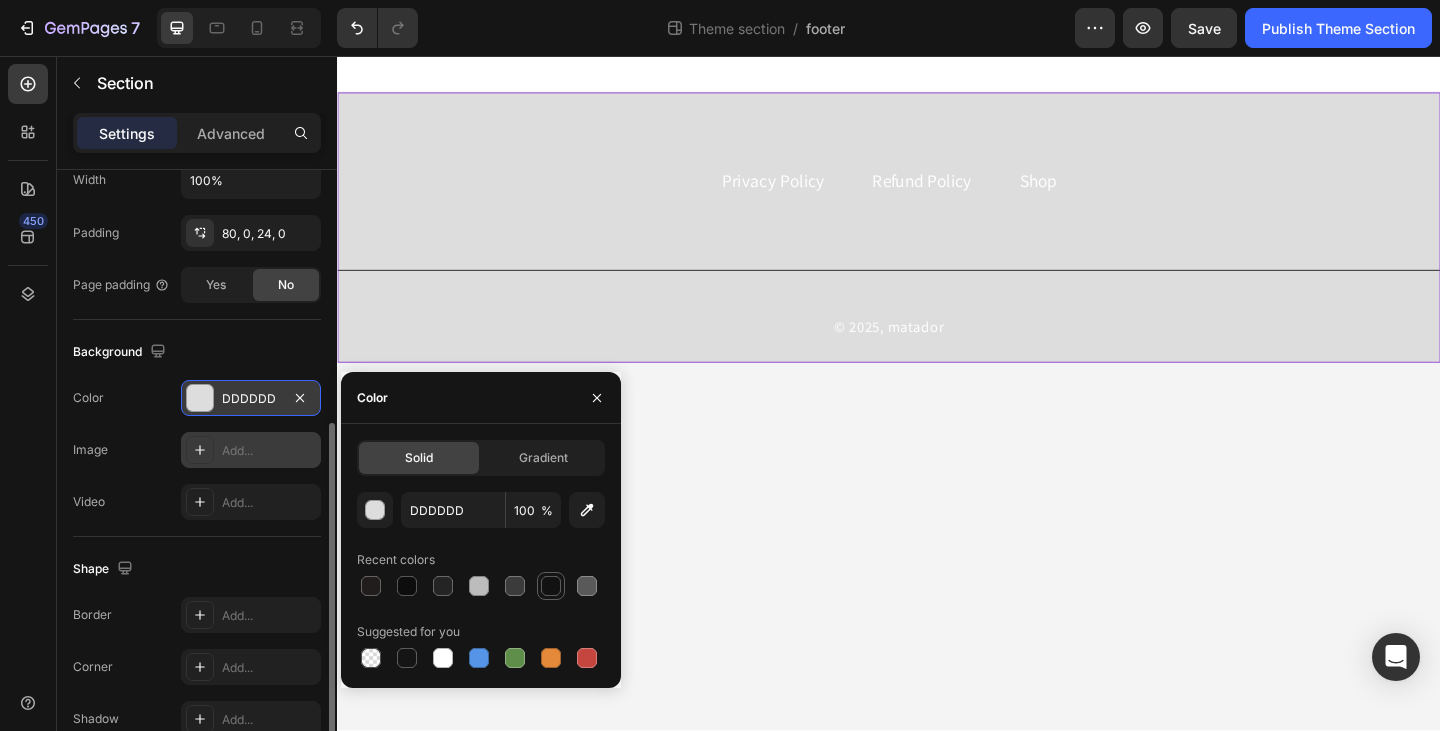 click at bounding box center [551, 586] 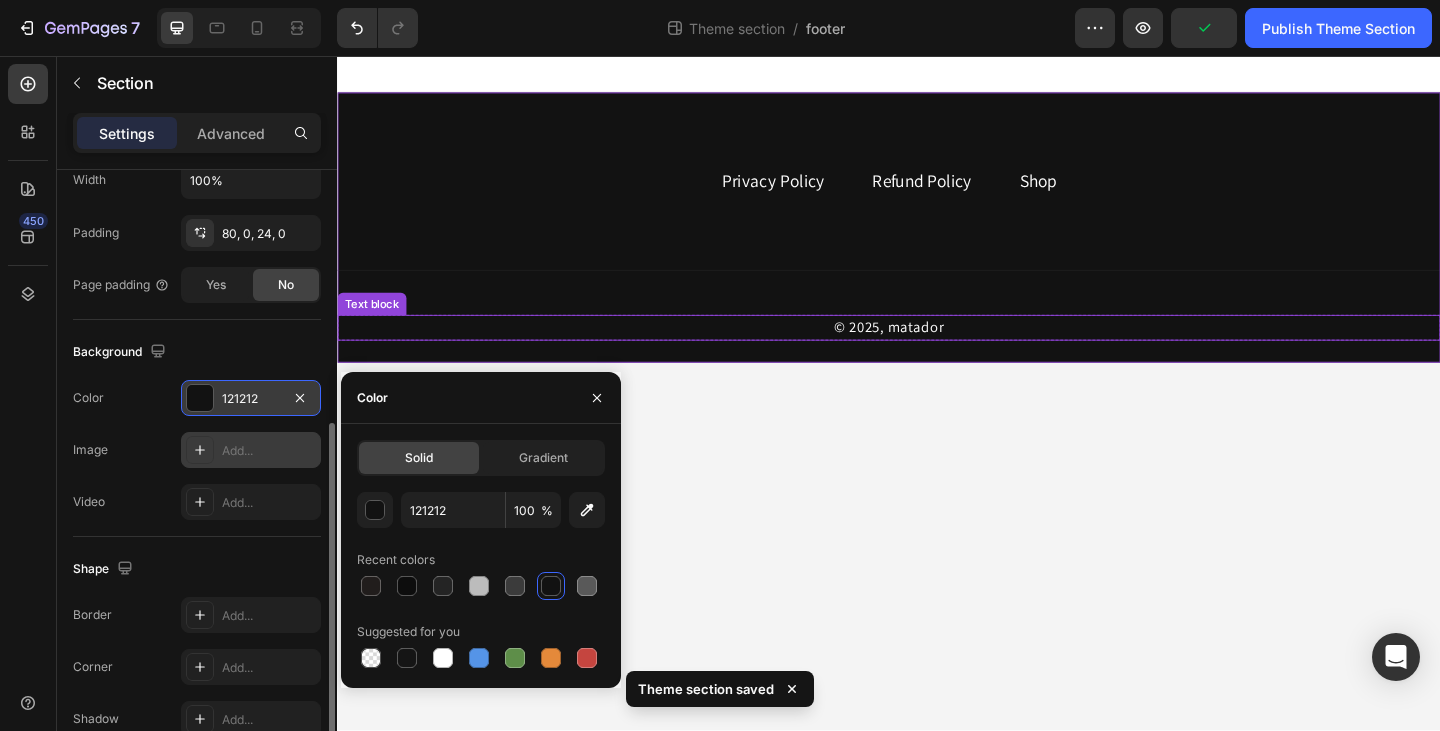 click on "© 2025, matador" at bounding box center (937, 352) 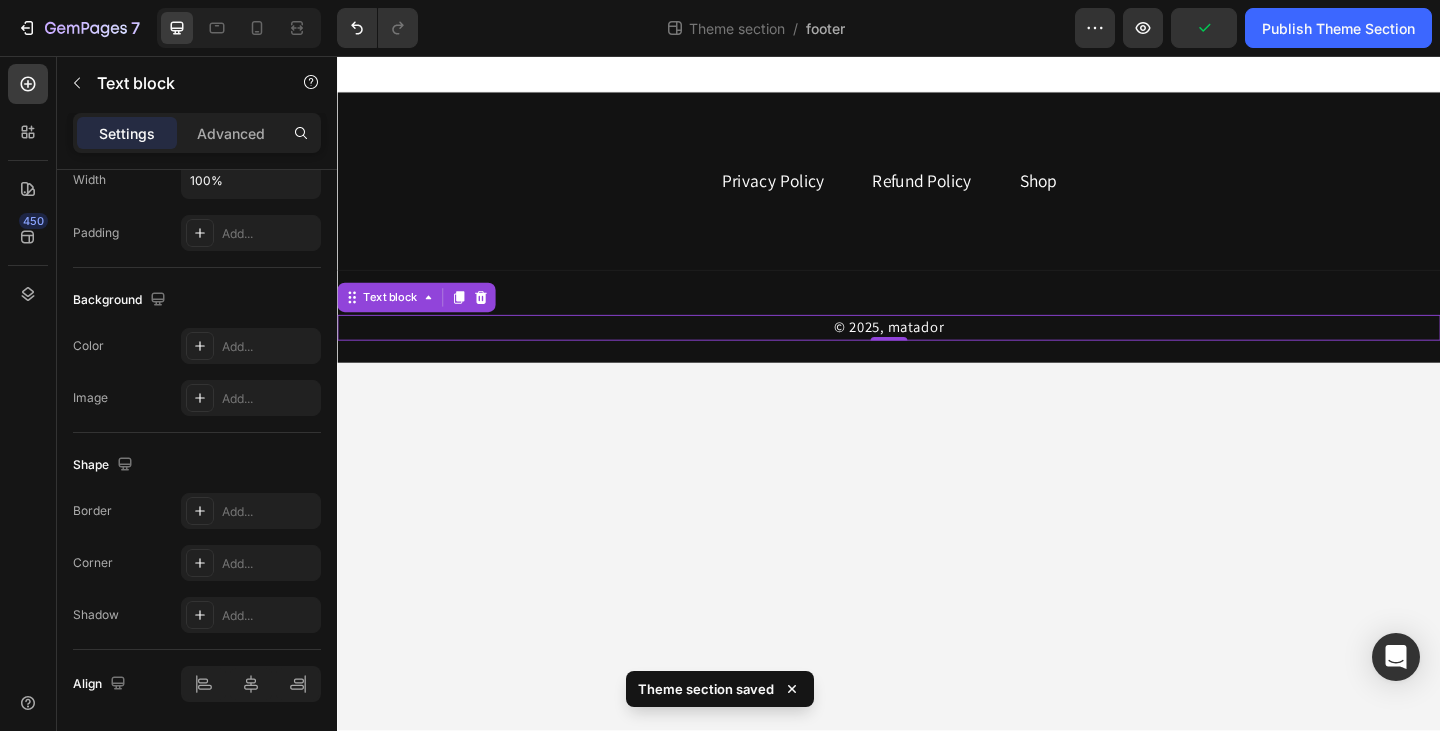 scroll, scrollTop: 0, scrollLeft: 0, axis: both 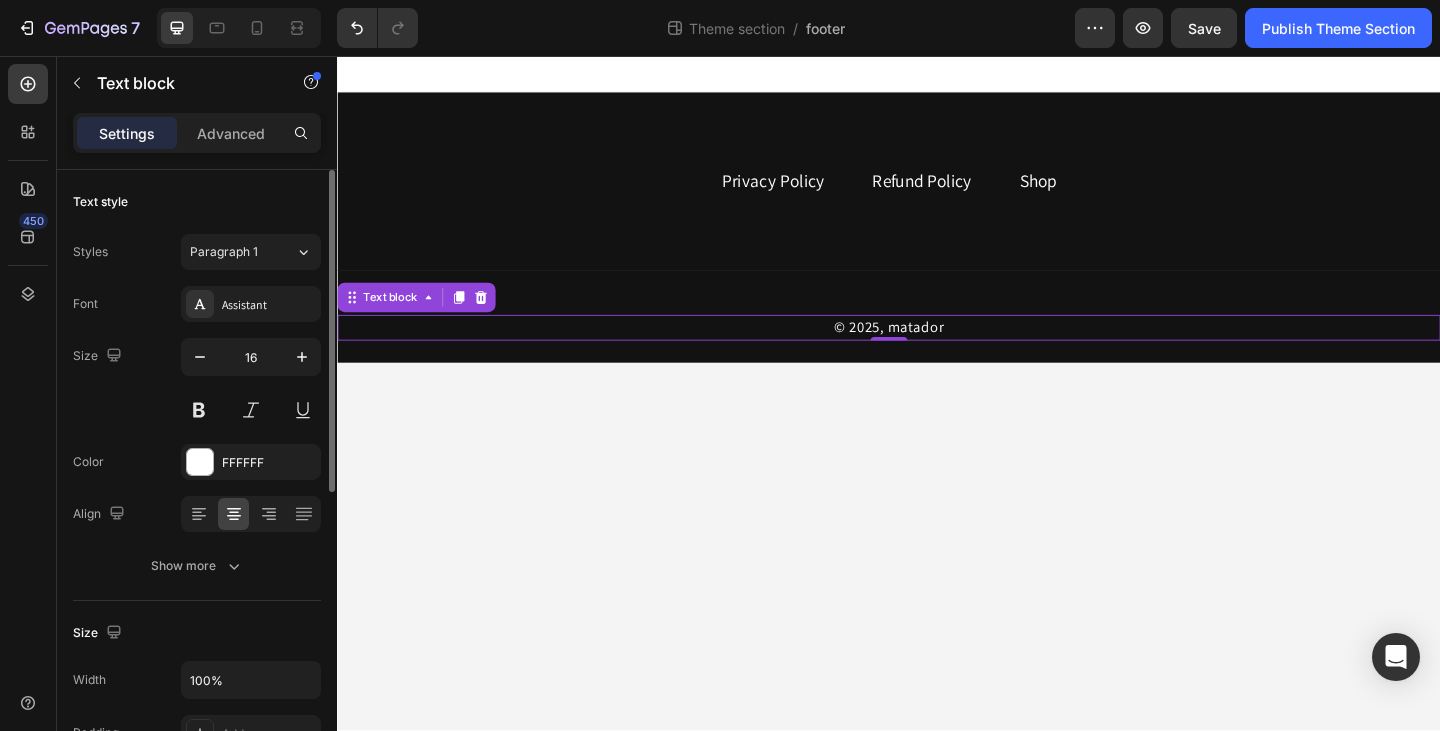 click on "© 2025, matador" at bounding box center (937, 352) 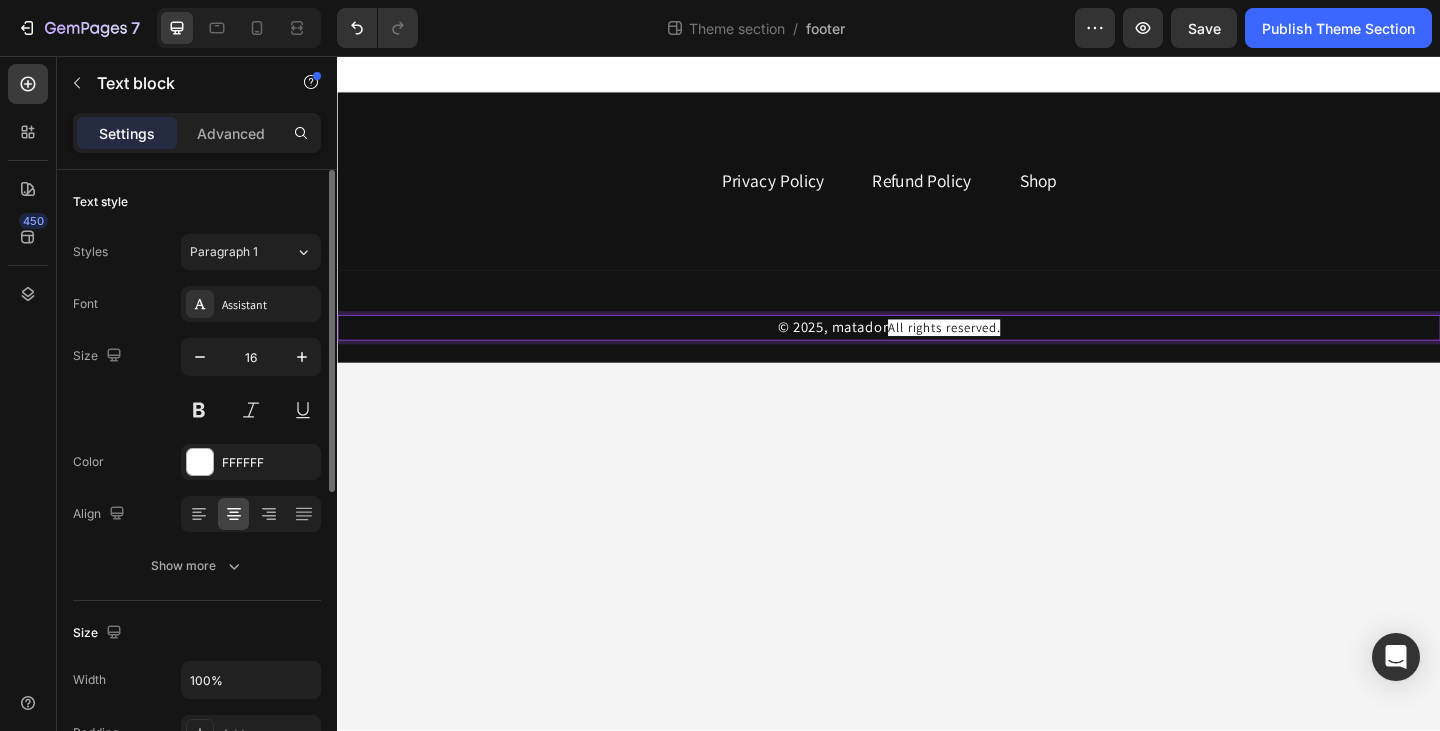 click on "© 2025, matador  All rights reserved." at bounding box center (937, 352) 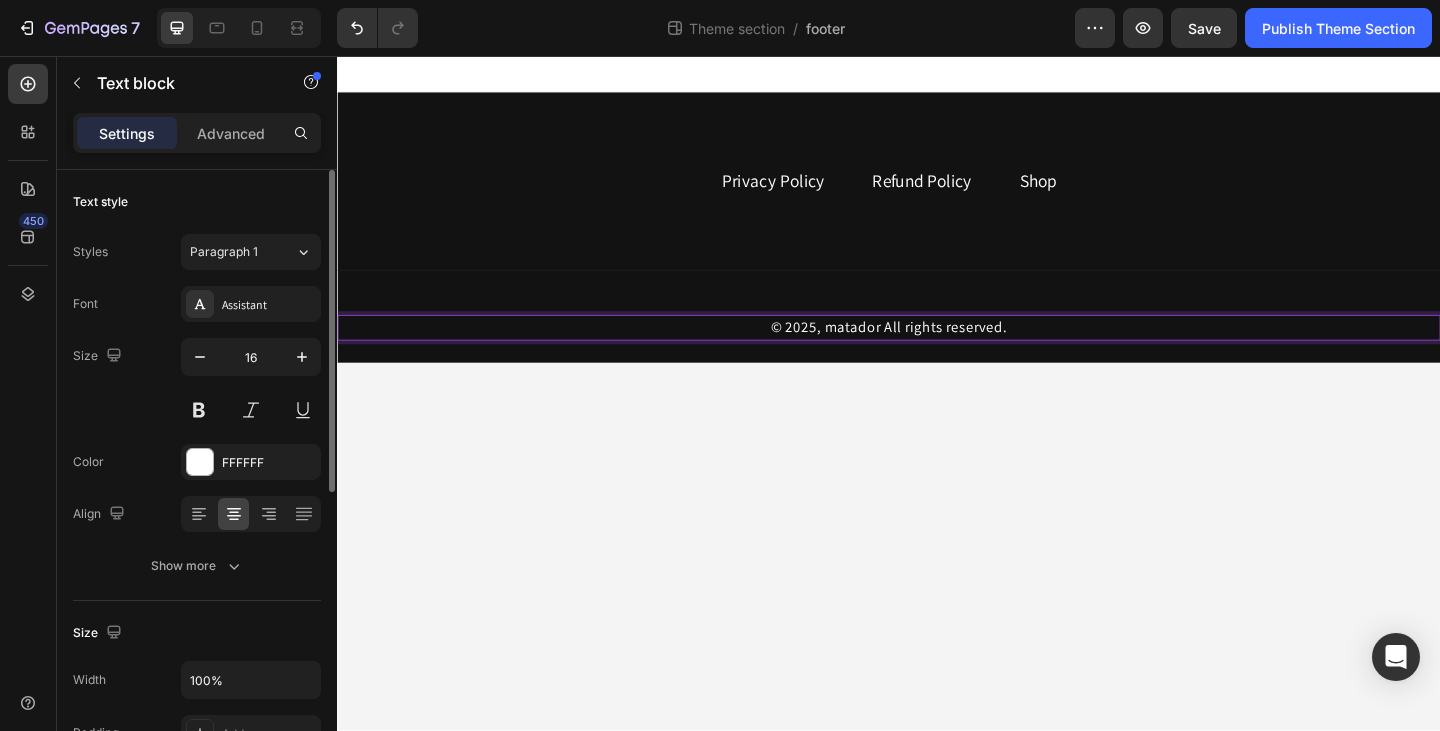 click on "© 2025, matador All rights reserved." at bounding box center [937, 352] 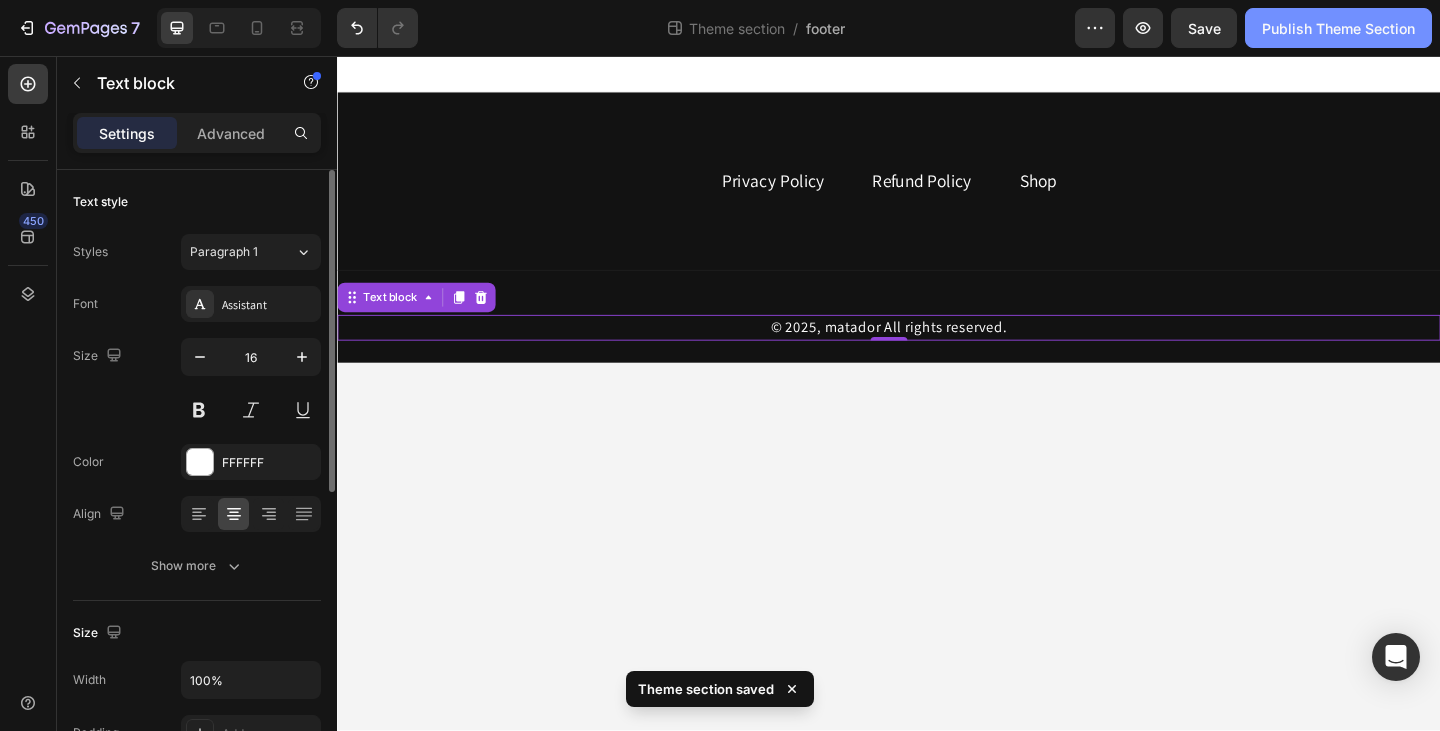 click on "Publish Theme Section" at bounding box center (1338, 28) 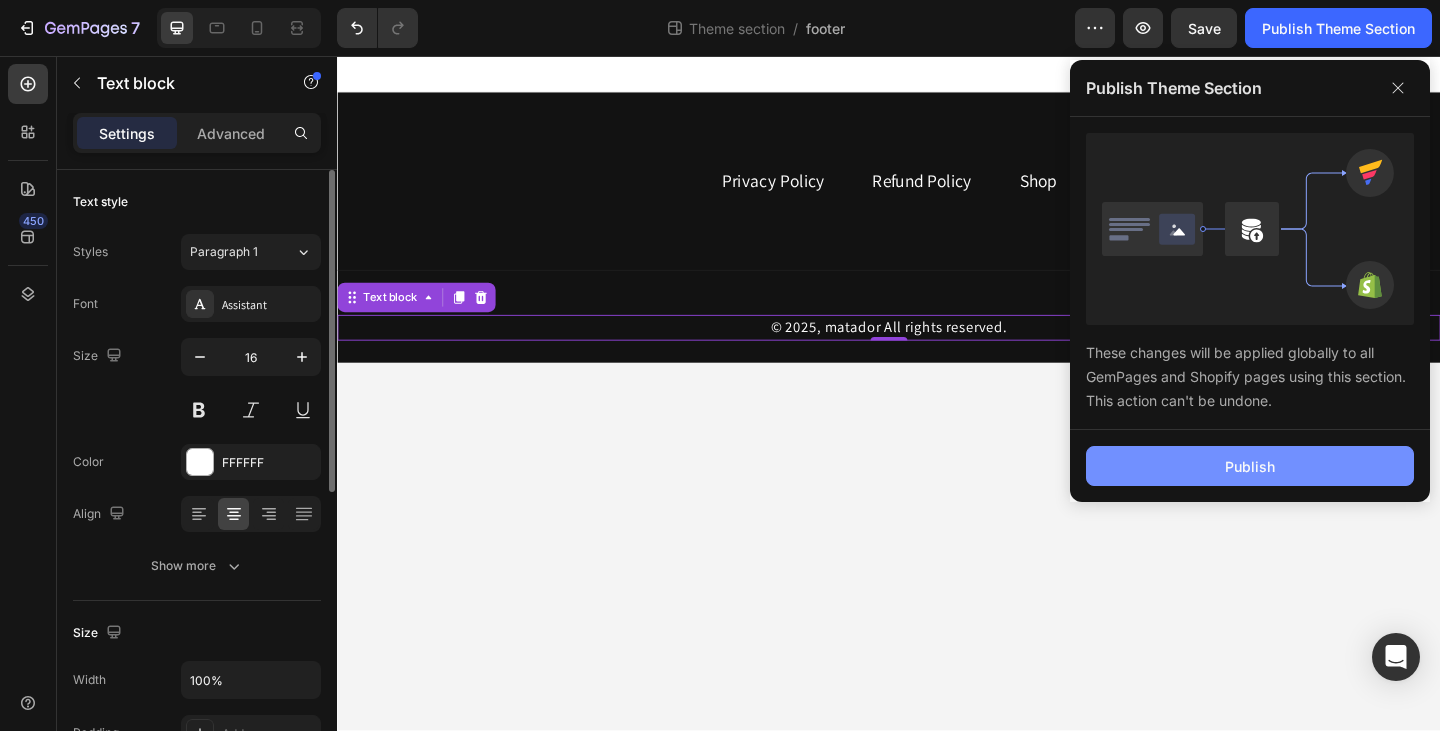 click on "Publish" at bounding box center [1250, 466] 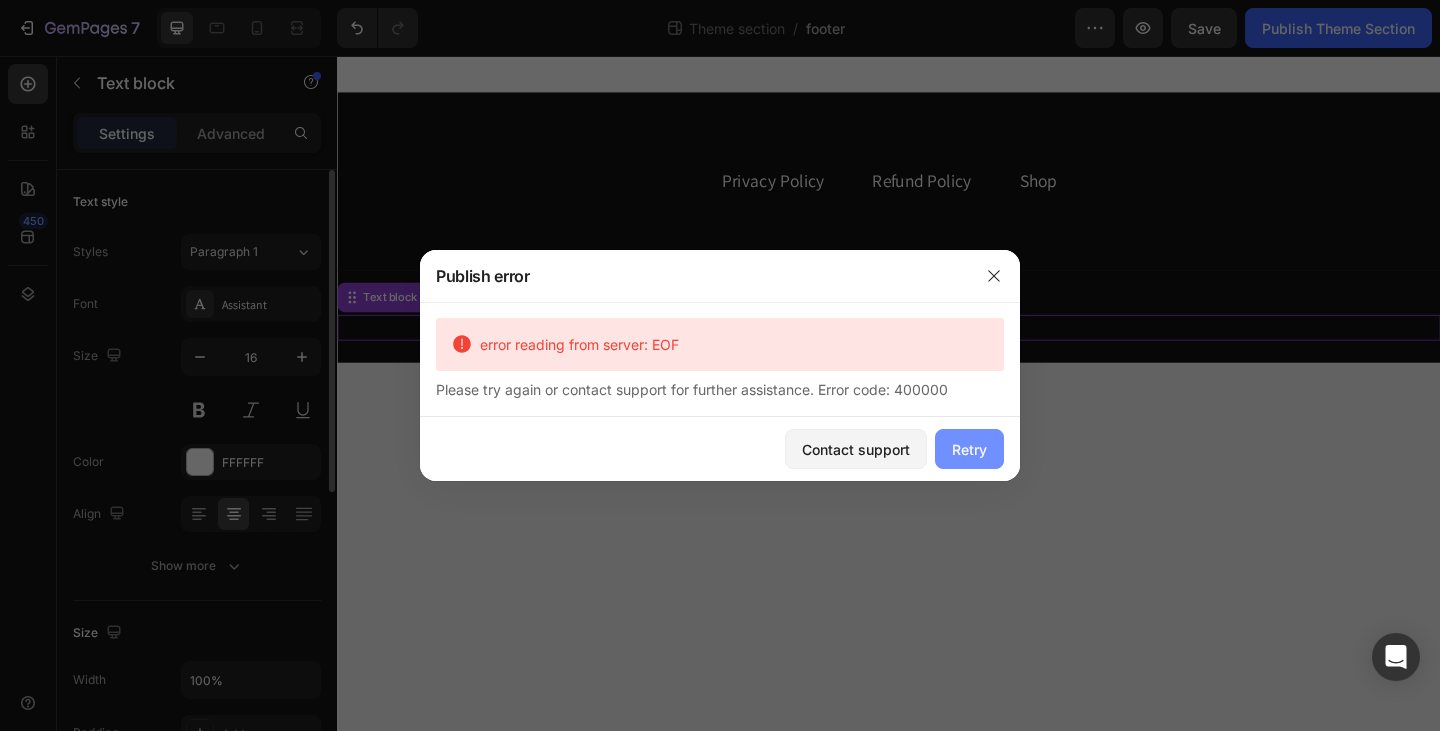 click on "Retry" at bounding box center (969, 449) 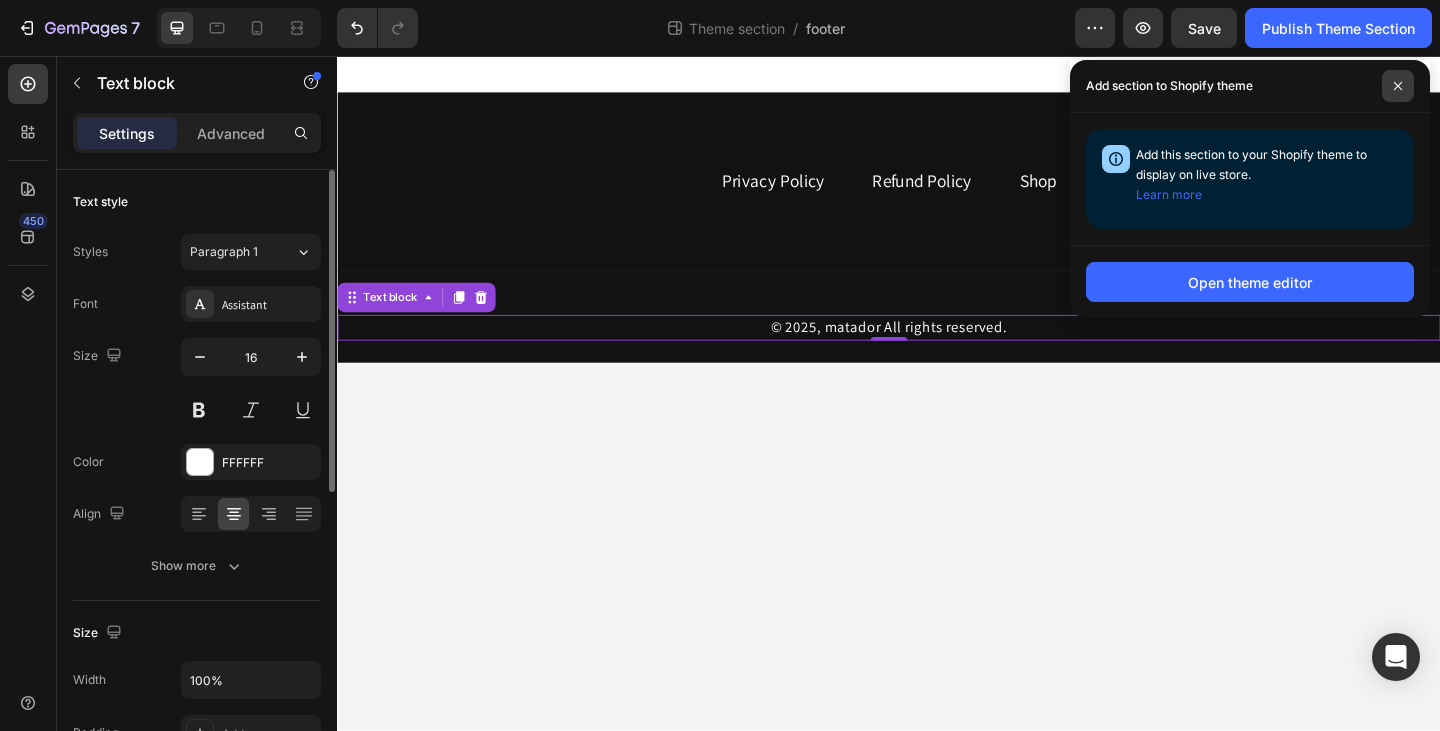 click at bounding box center (1398, 86) 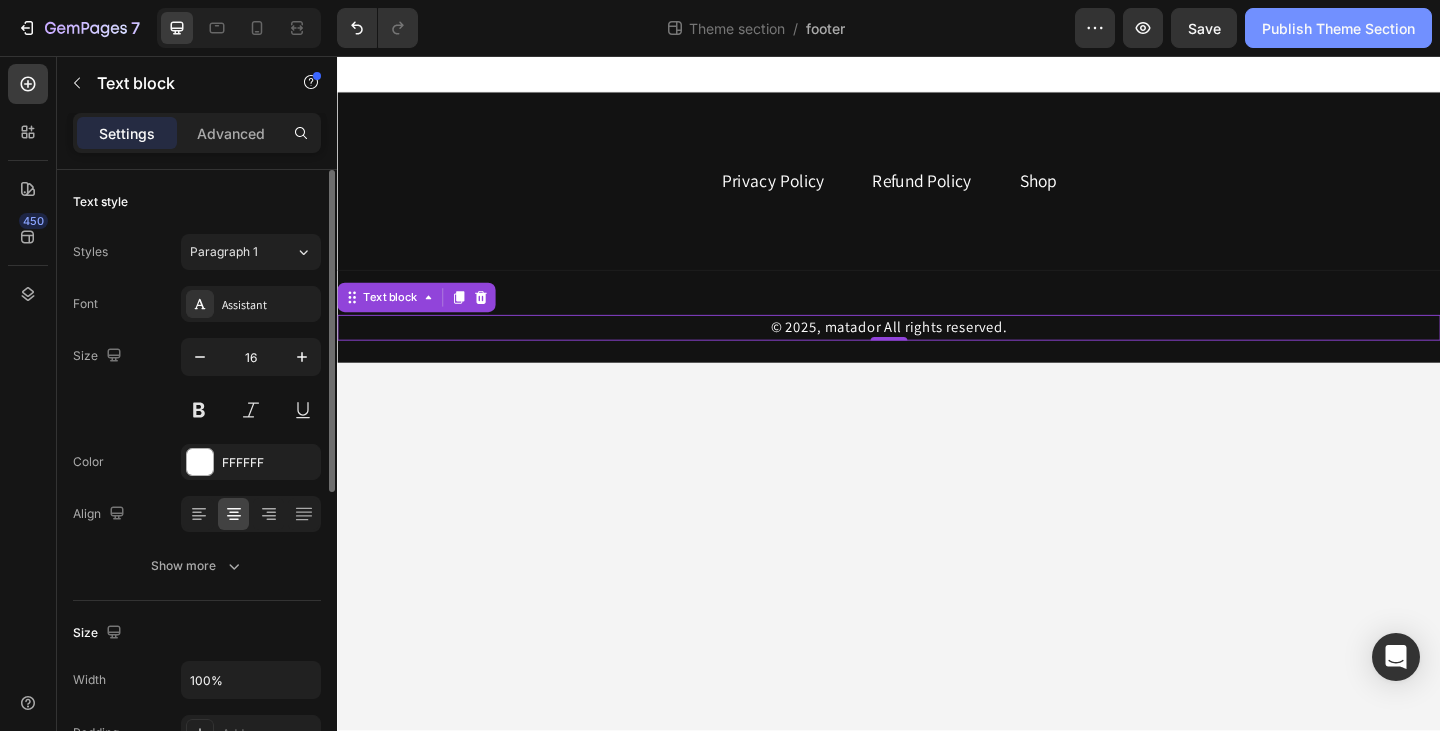 click on "Publish Theme Section" at bounding box center [1338, 28] 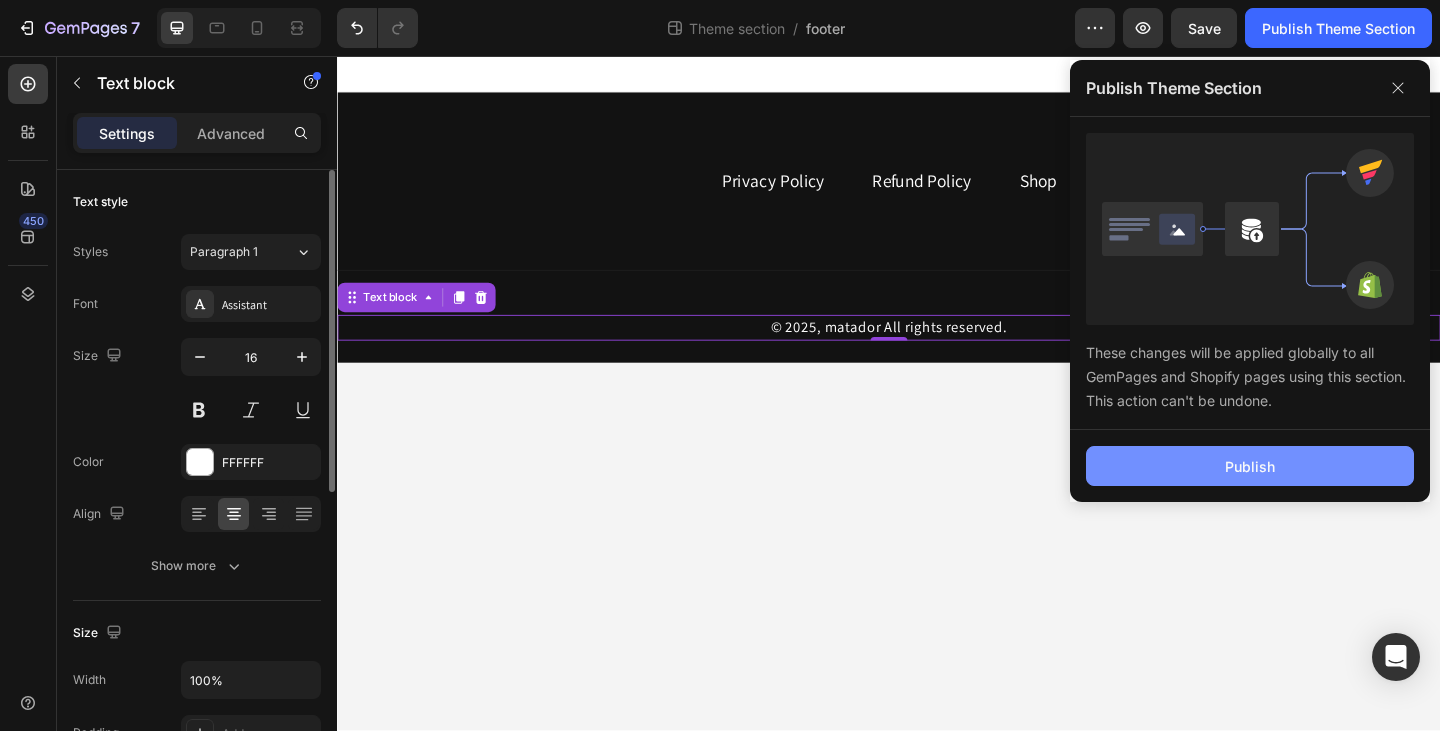 click on "Publish" at bounding box center (1250, 466) 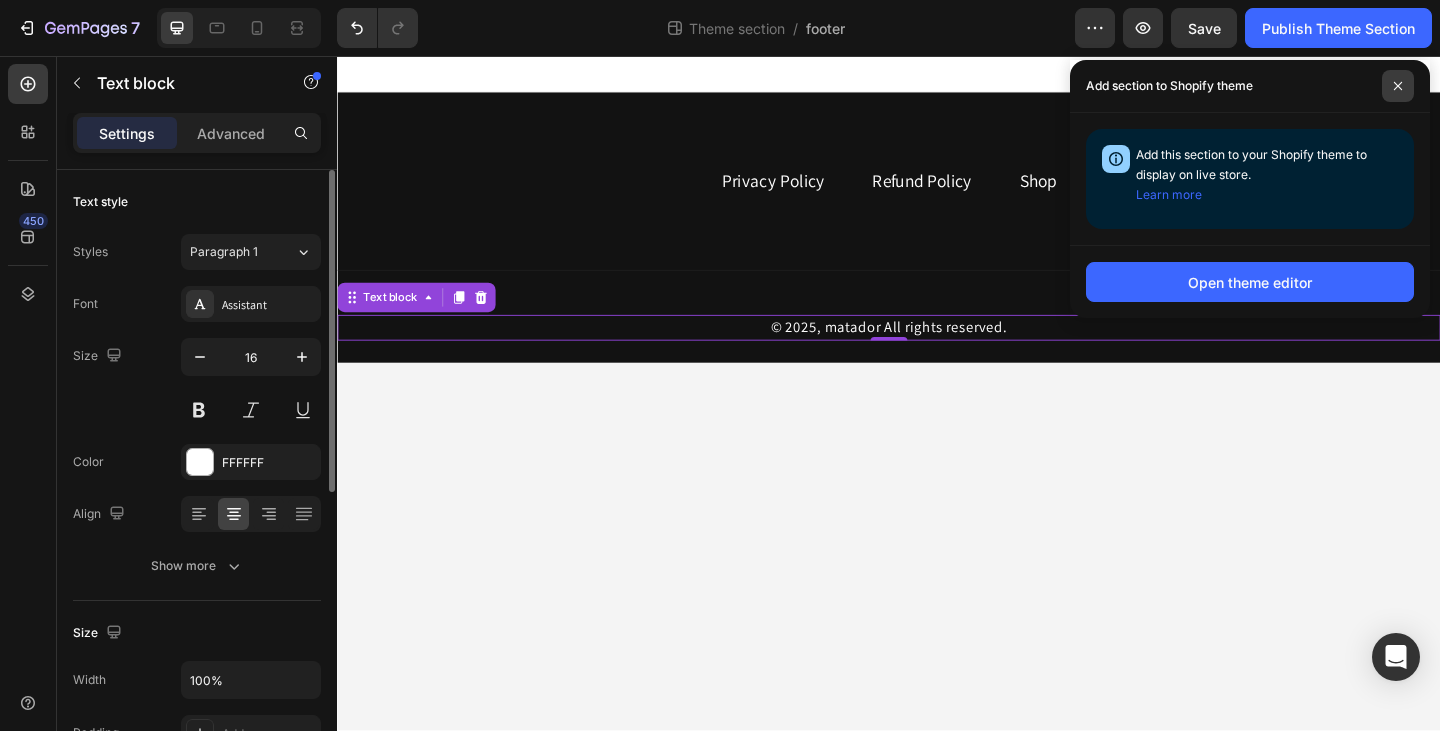click 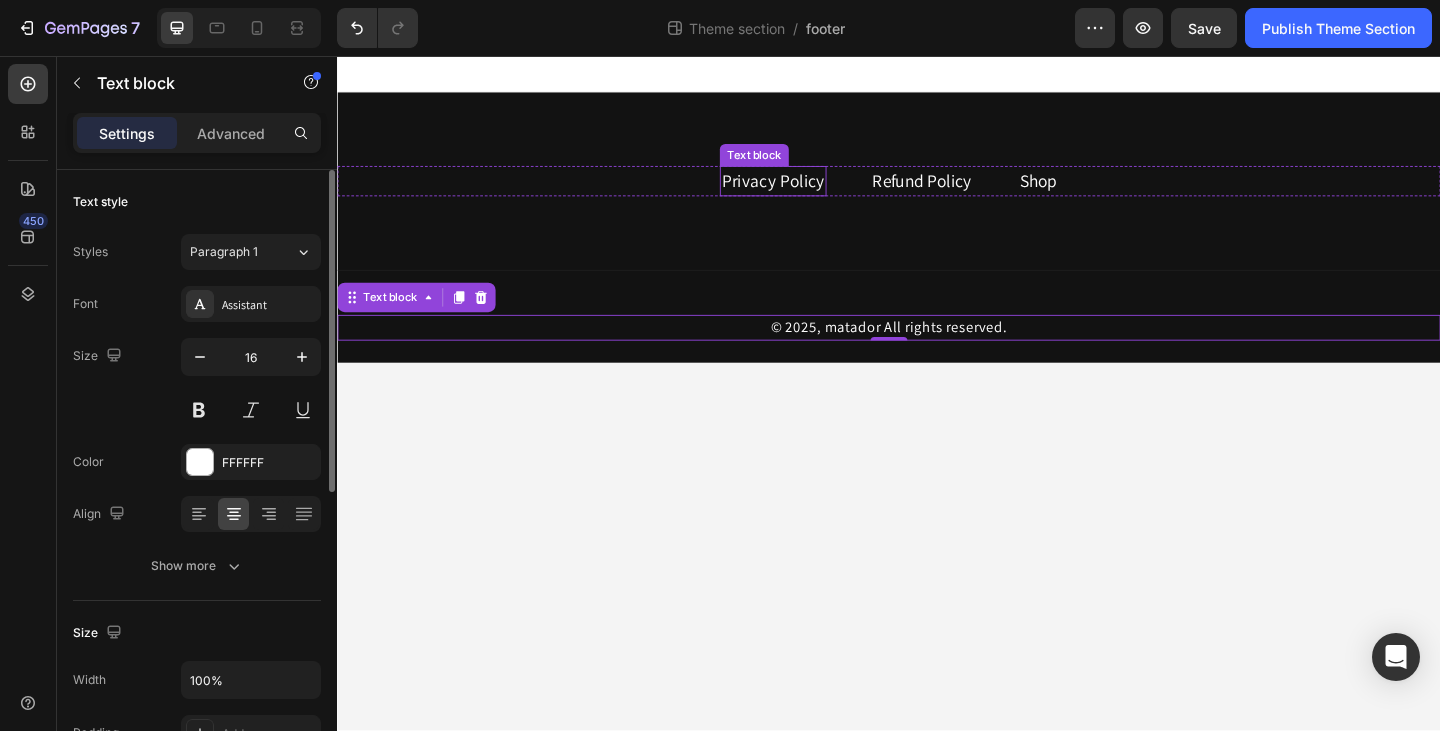 click on "Privacy Policy" at bounding box center [811, 192] 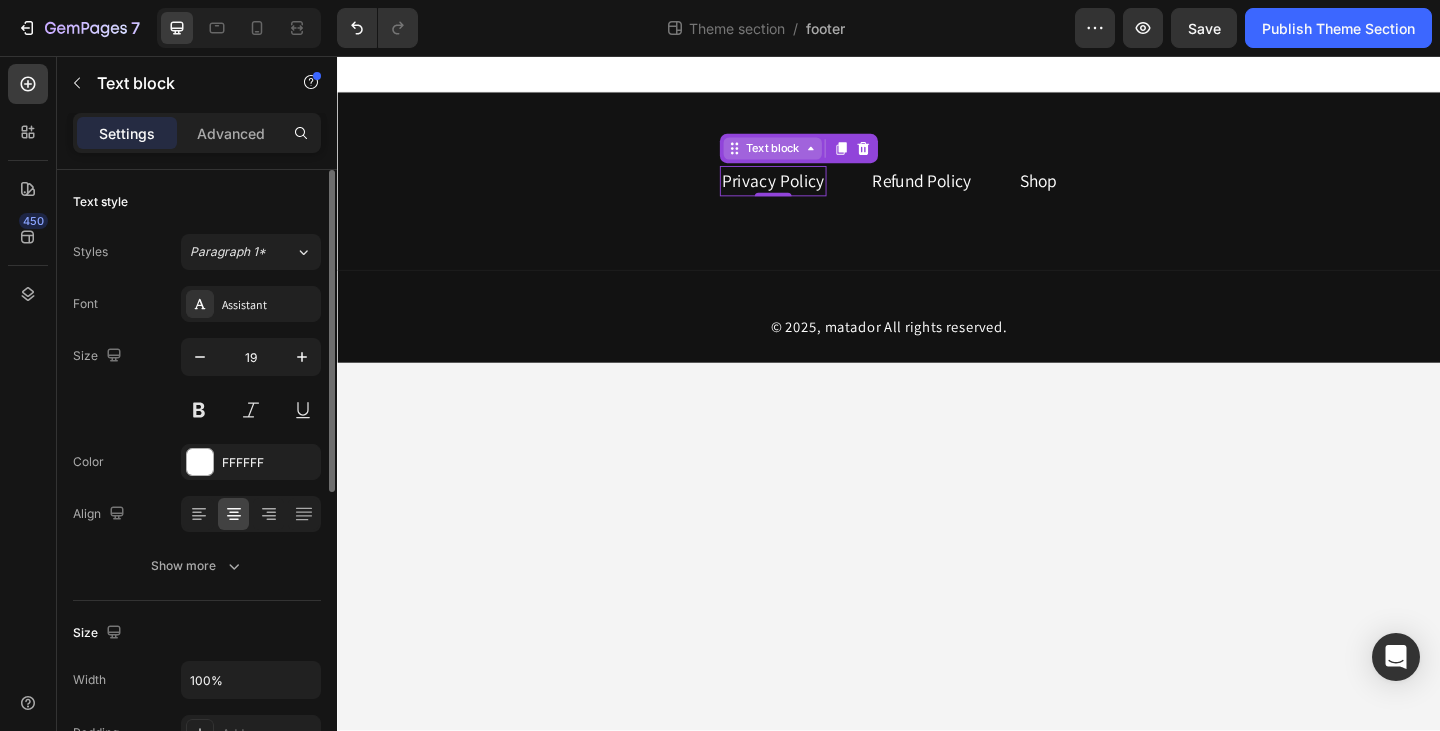 click on "Text block" at bounding box center [810, 157] 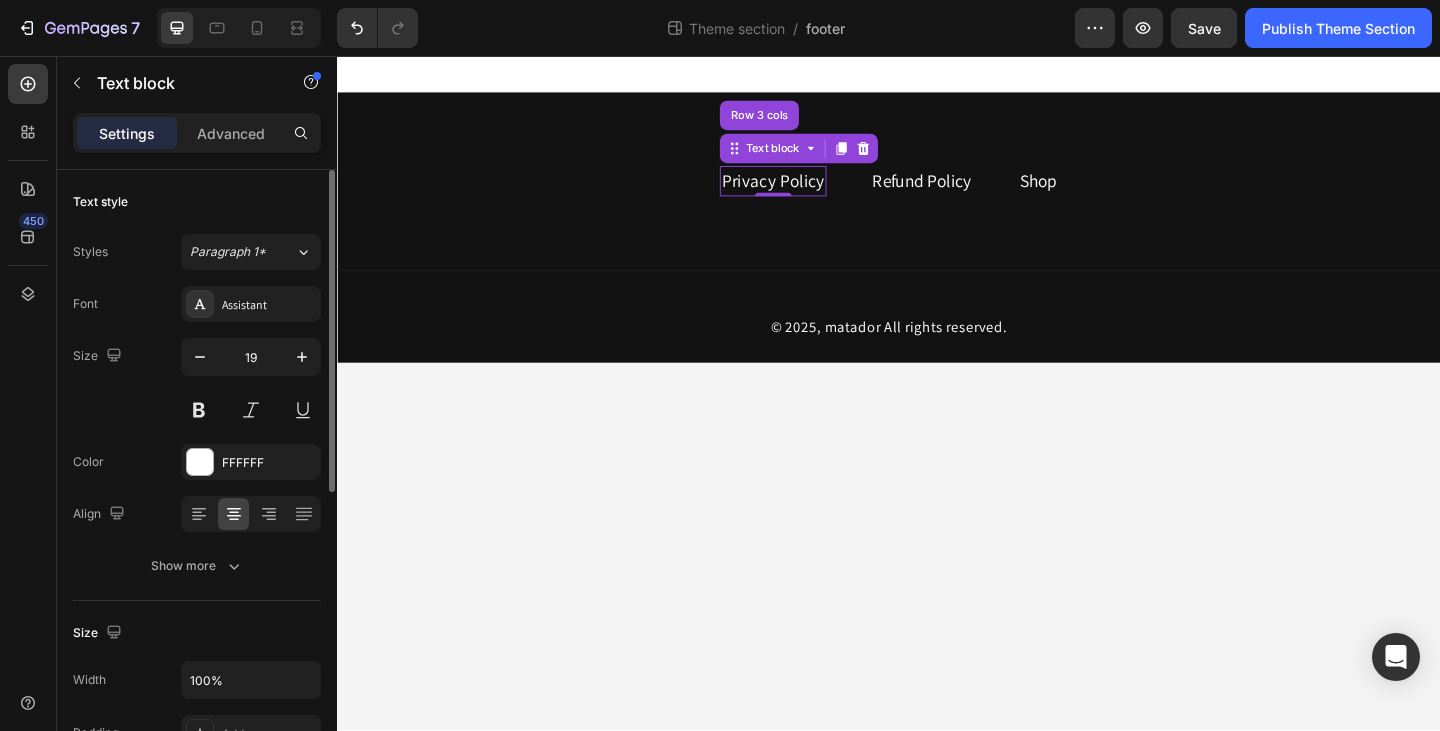 click on "Privacy Policy" at bounding box center [811, 192] 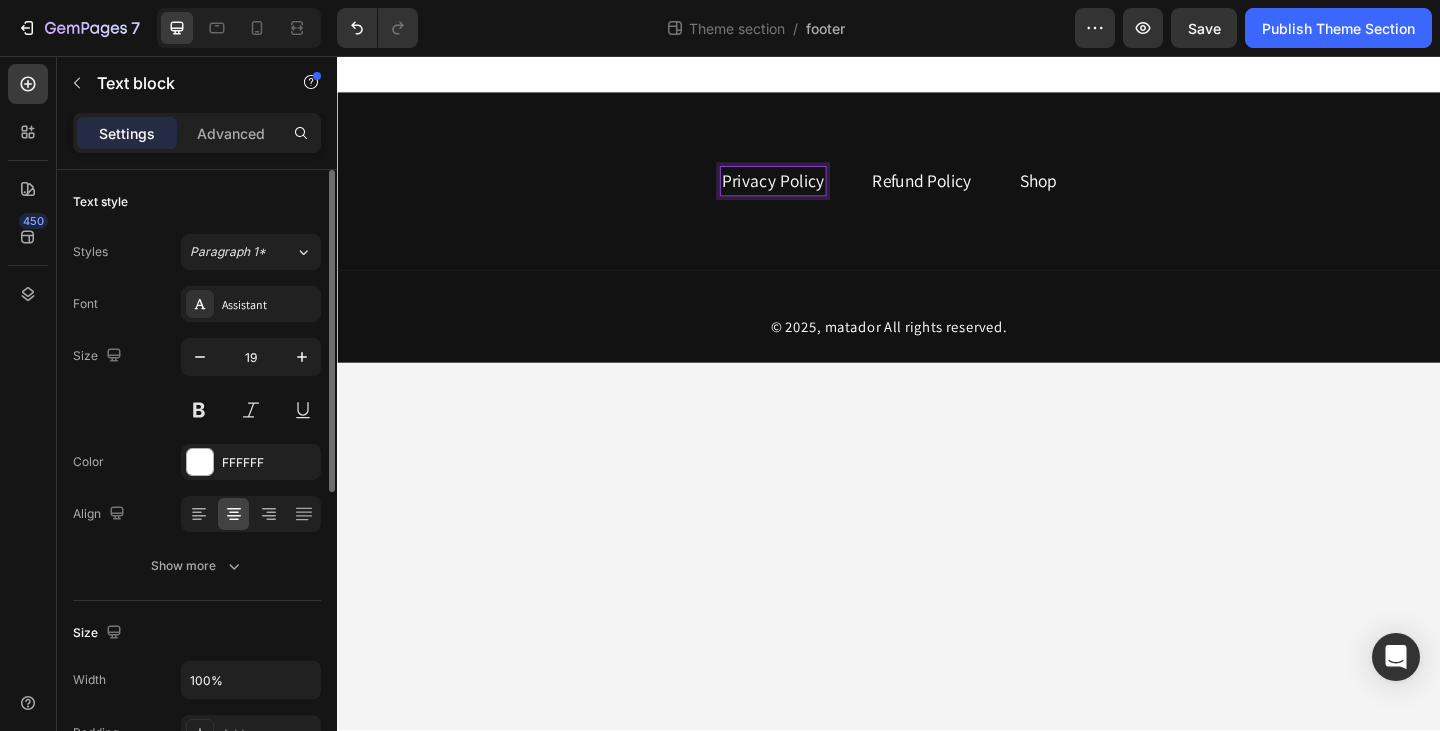 click on "Privacy Policy" at bounding box center (811, 192) 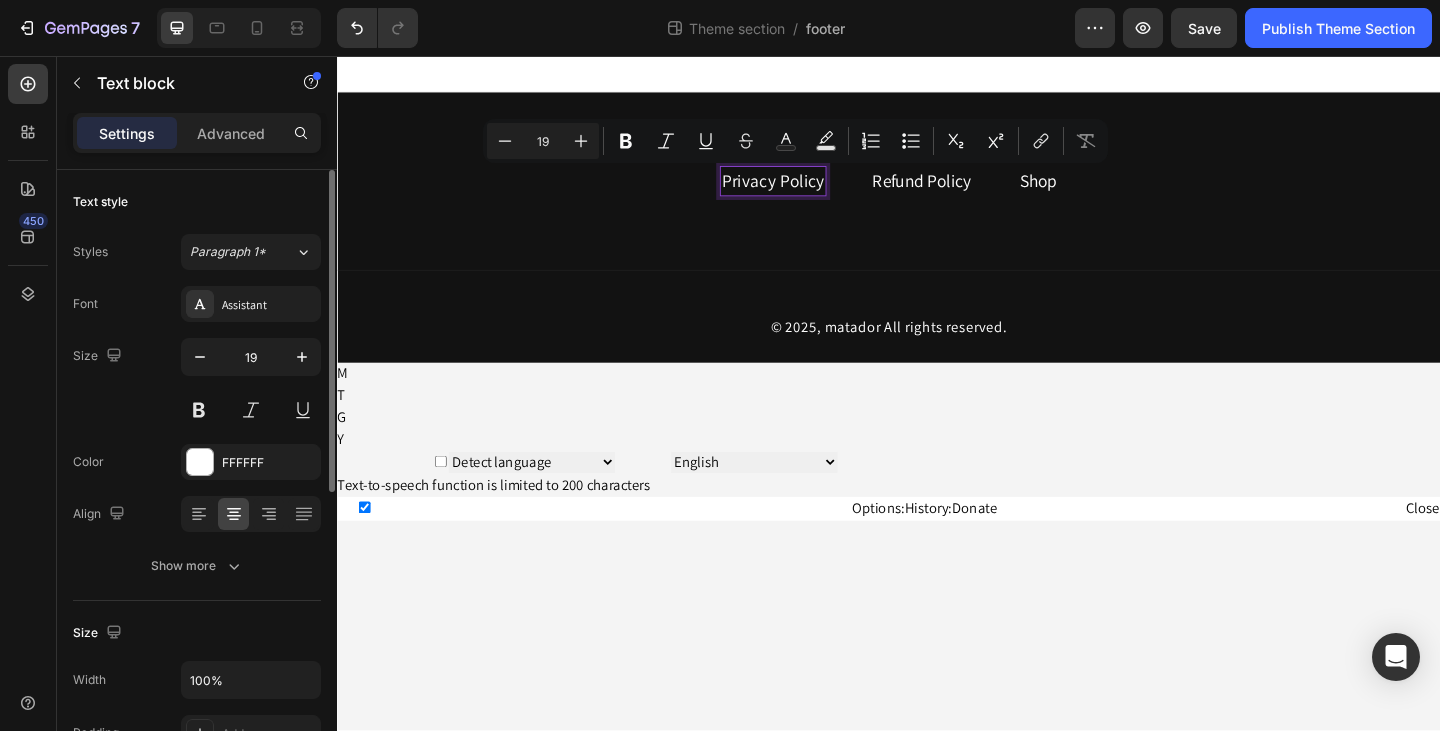 drag, startPoint x: 820, startPoint y: 193, endPoint x: 744, endPoint y: 236, distance: 87.32124 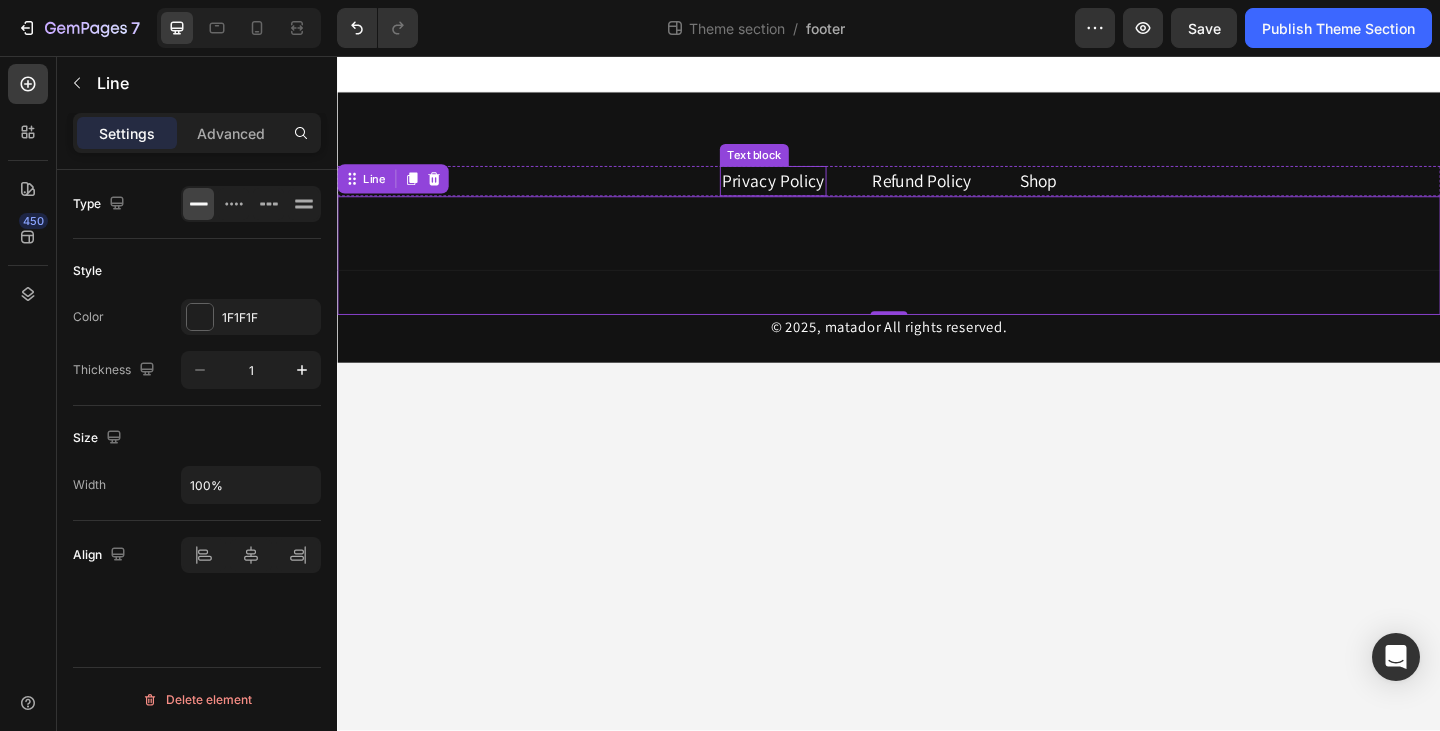 click on "Privacy Policy" at bounding box center (811, 192) 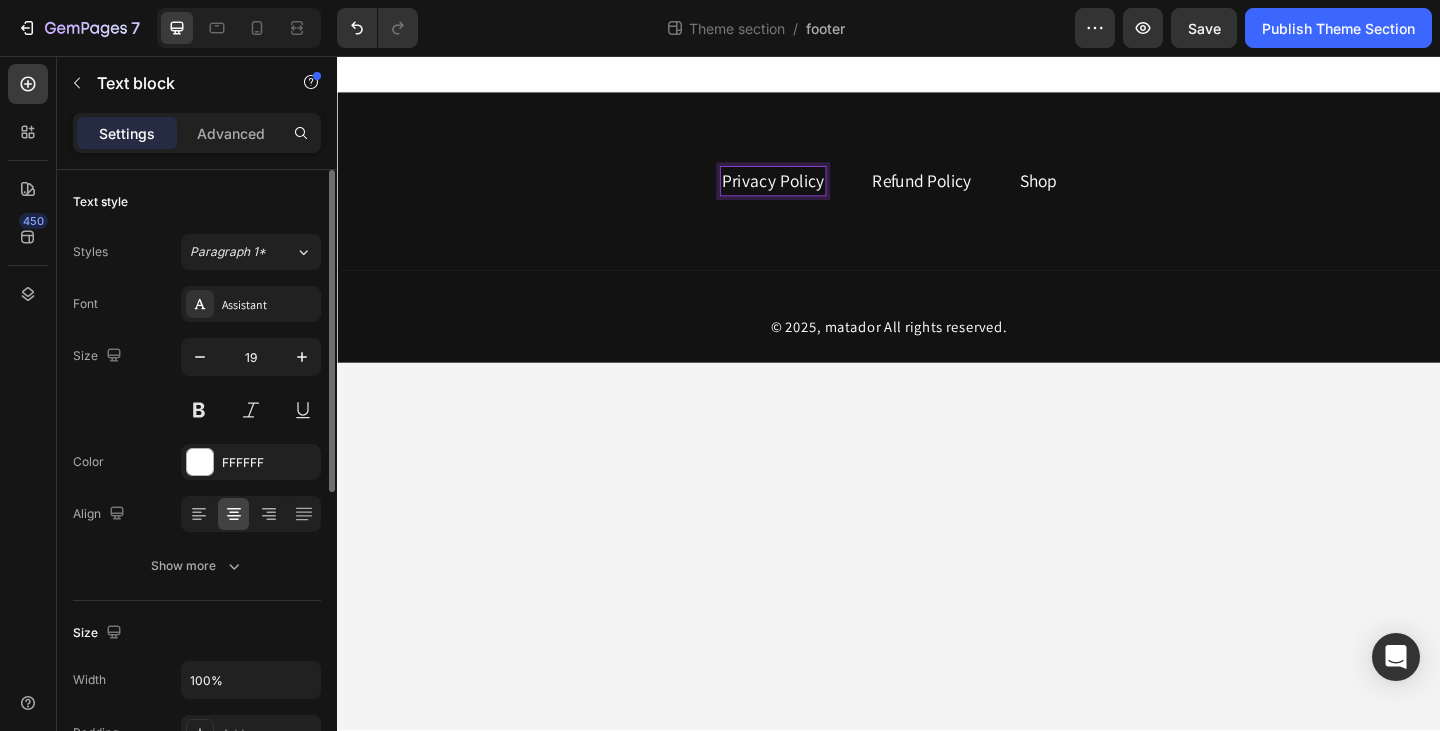 click on "Privacy Policy" at bounding box center [811, 192] 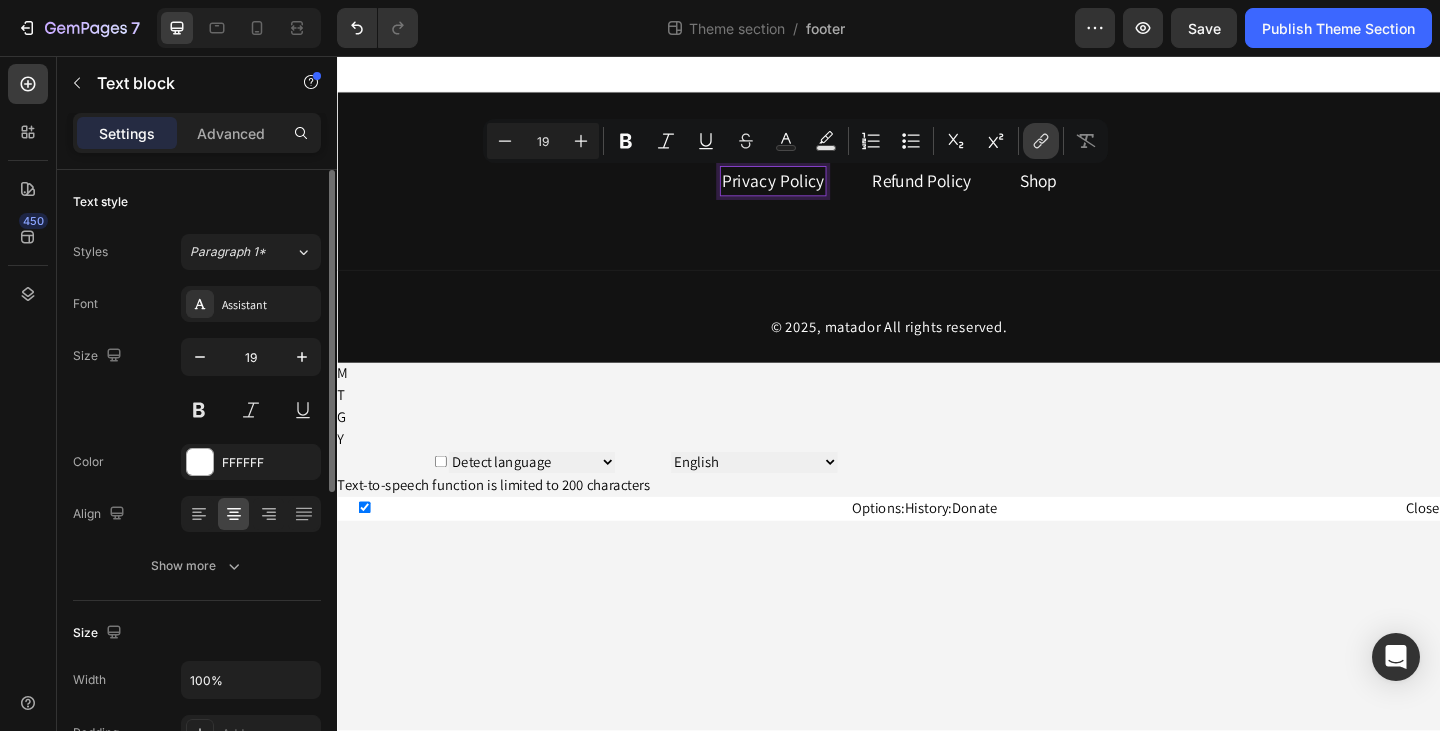 click 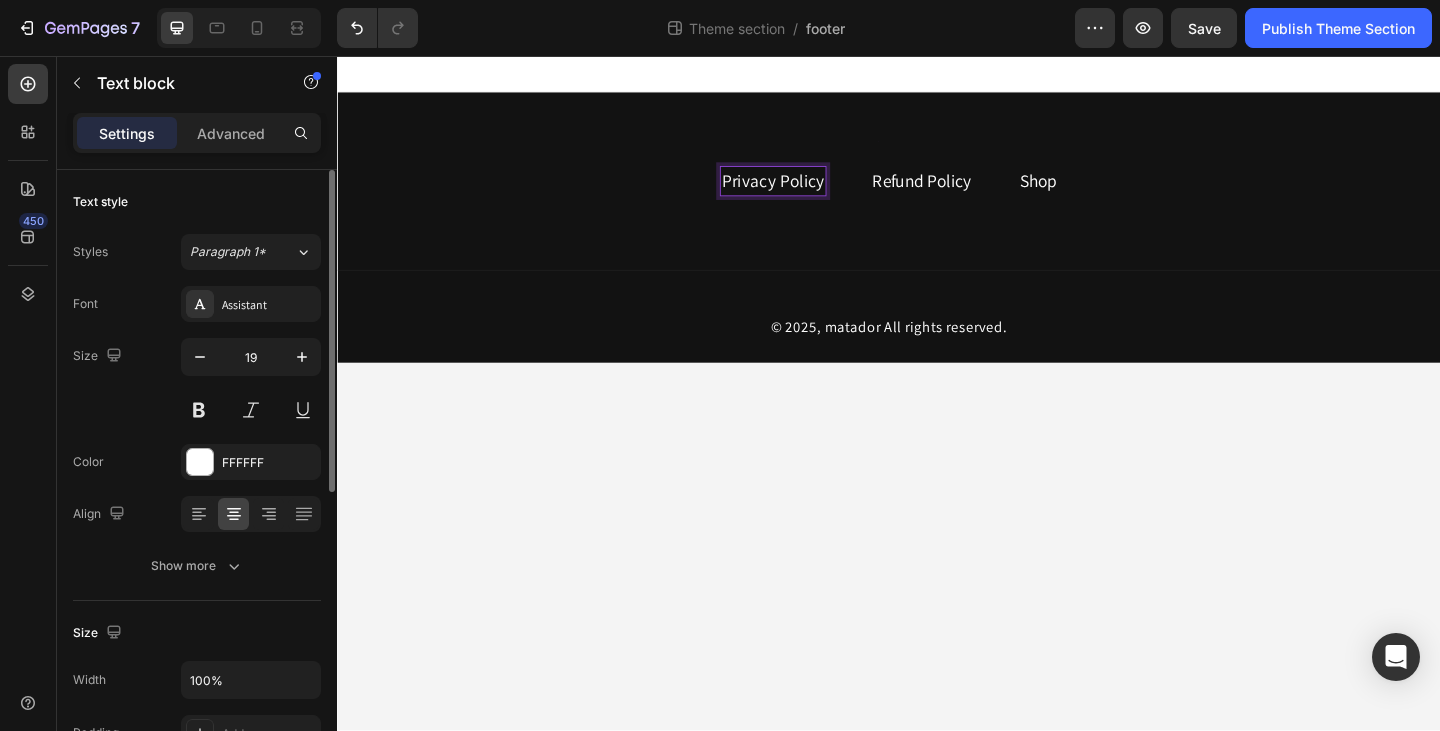 click on "Privacy Policy" at bounding box center [811, 192] 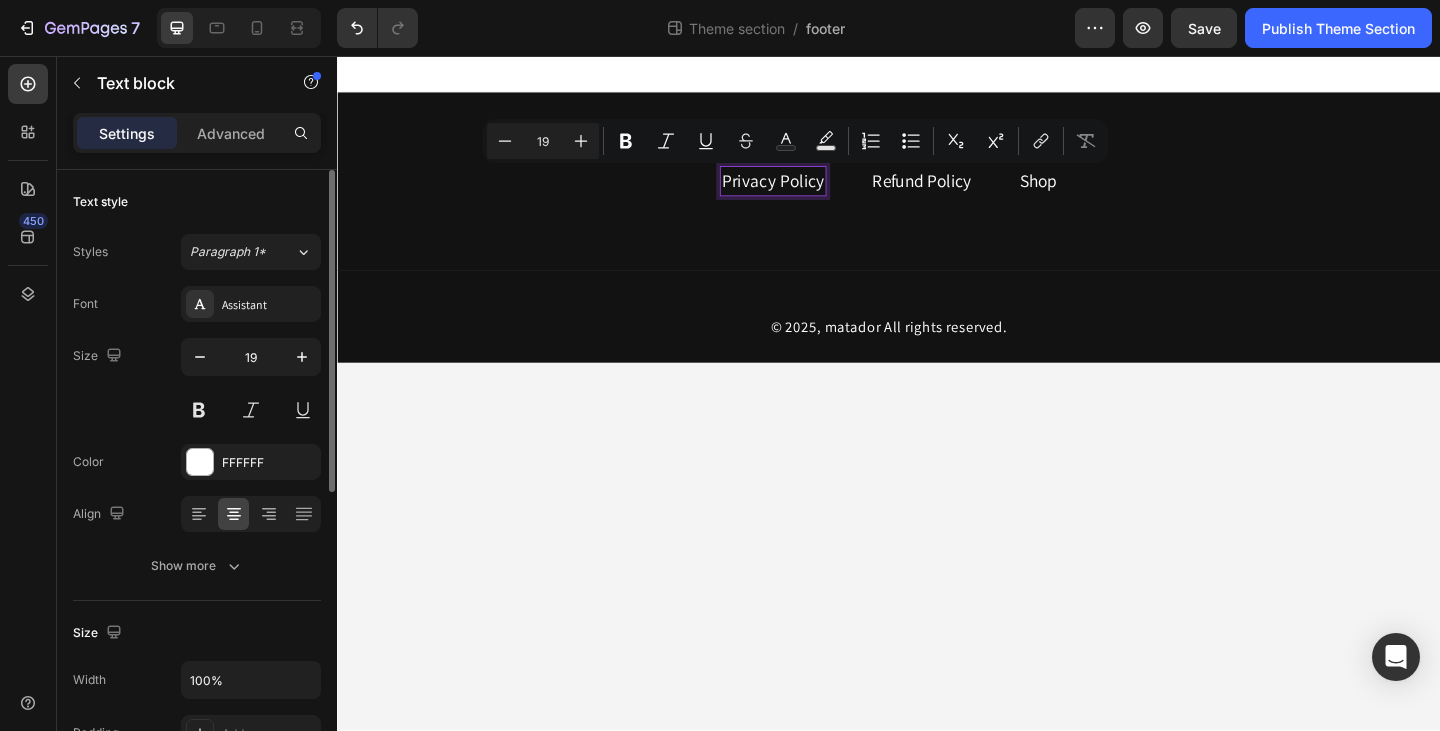 click on "Privacy Policy" at bounding box center (811, 192) 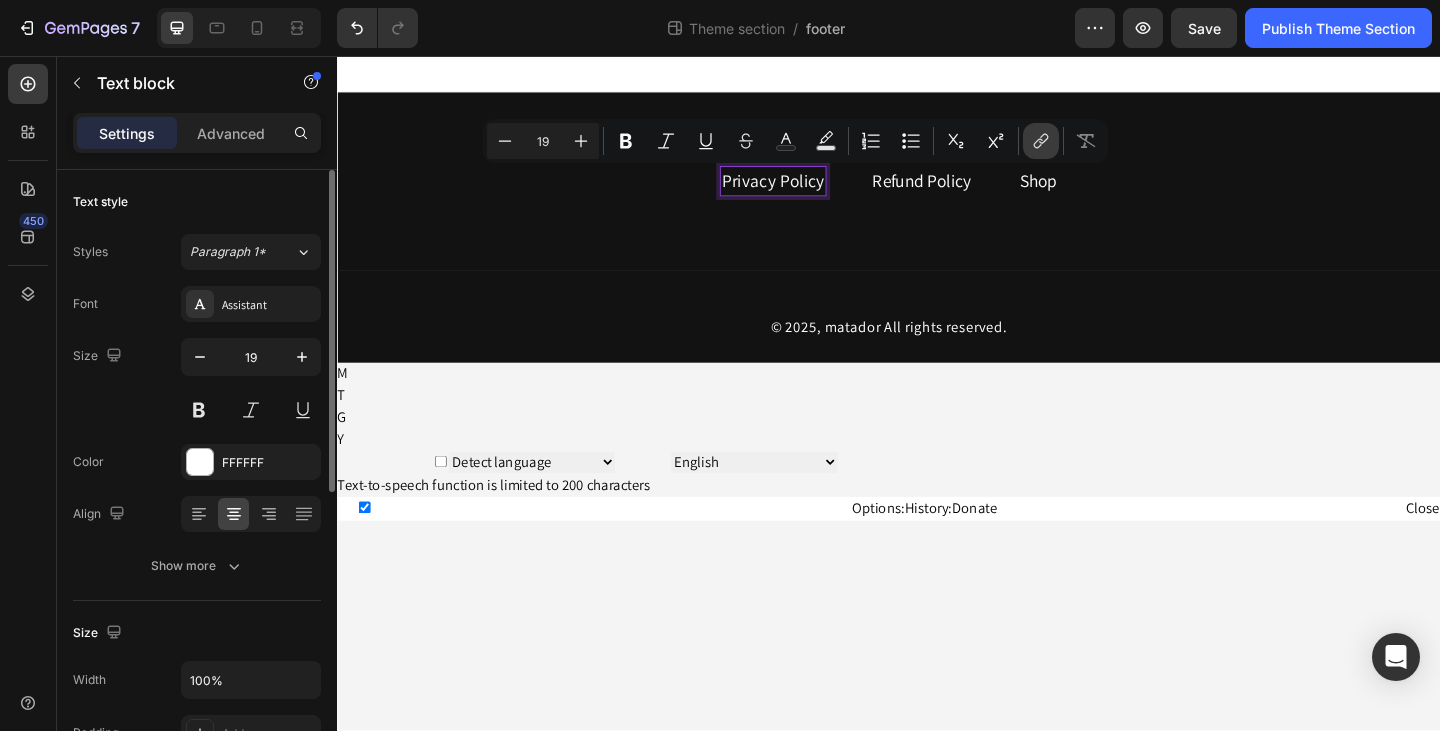 click 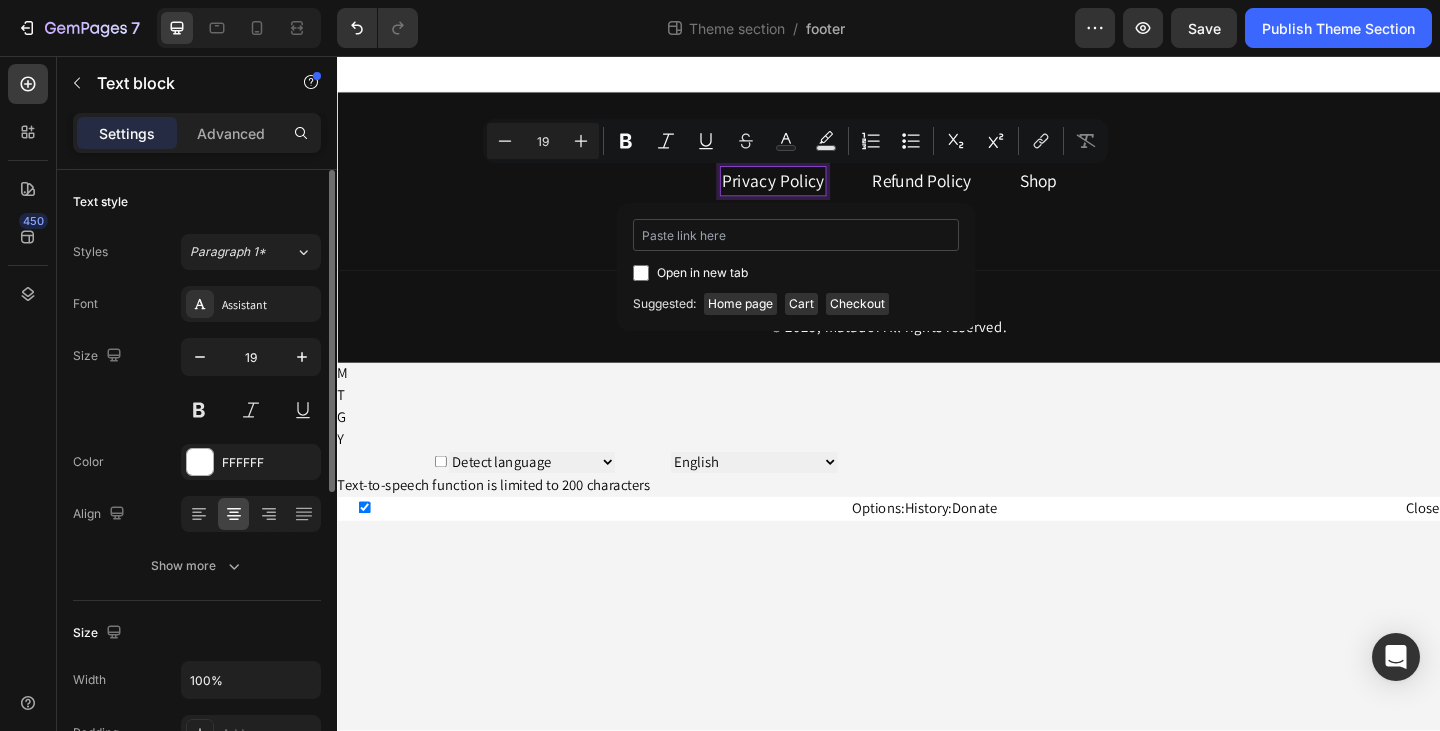 click at bounding box center (796, 235) 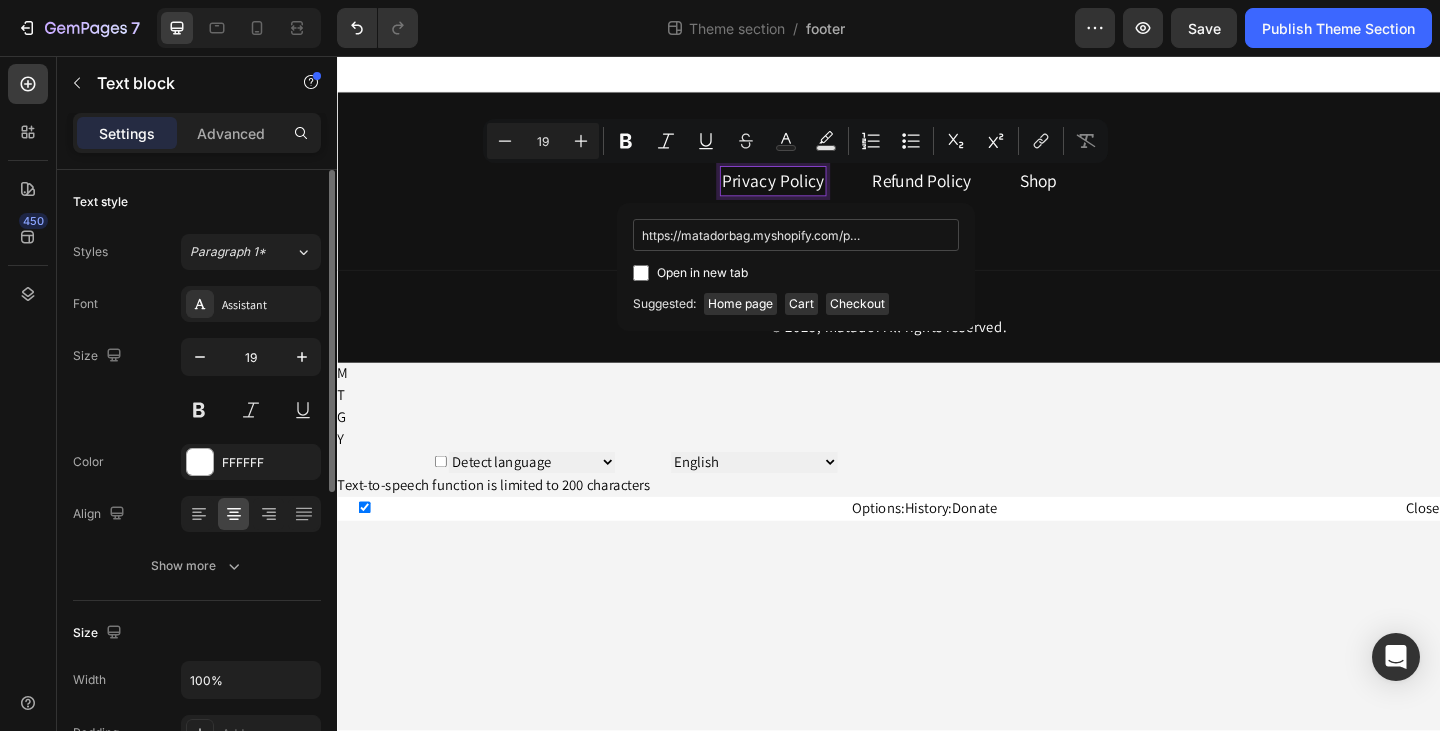 scroll, scrollTop: 0, scrollLeft: 100, axis: horizontal 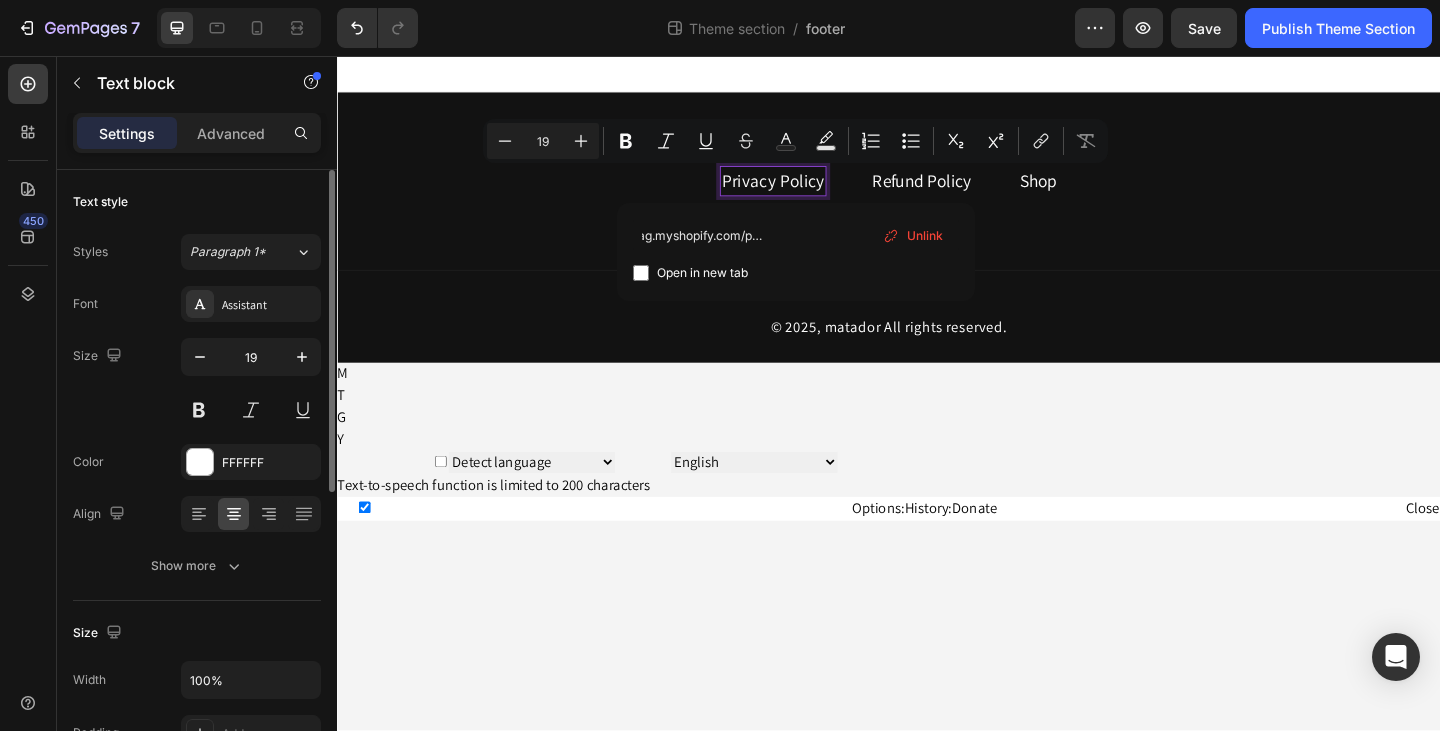 click on "Privacy Policy  Text block   0 Refund Policy  Text block Shop Text block Row                Title Line © 2025, matador All rights reserved. Text block Row Root
Drag & drop element from sidebar or
Explore Library
Add section Choose templates inspired by CRO experts Generate layout from URL or image Add blank section then drag & drop elements M T G Y Detect language Afrikaans Albanian Amharic Arabic Armenian Assamese Aymara Azerbaijani Bambara Bashkir Basque Belarusian Bengali Bhojpuri Bosnian Bulgarian Cantonese (Traditional) Catalan Cebuano Chichewa Chinese (Literary) Chinese Simp Chinese Trad Chuvash Corsican Croatian Czech Danish Dari Dhivehi Dogri Dutch Emoji English English United Kingdom Esperanto Estonian Ewe Faroese Fijian Filipino Finnish French French (Canada) Frisian Galician Ganda Georgian German Igbo" at bounding box center [937, 423] 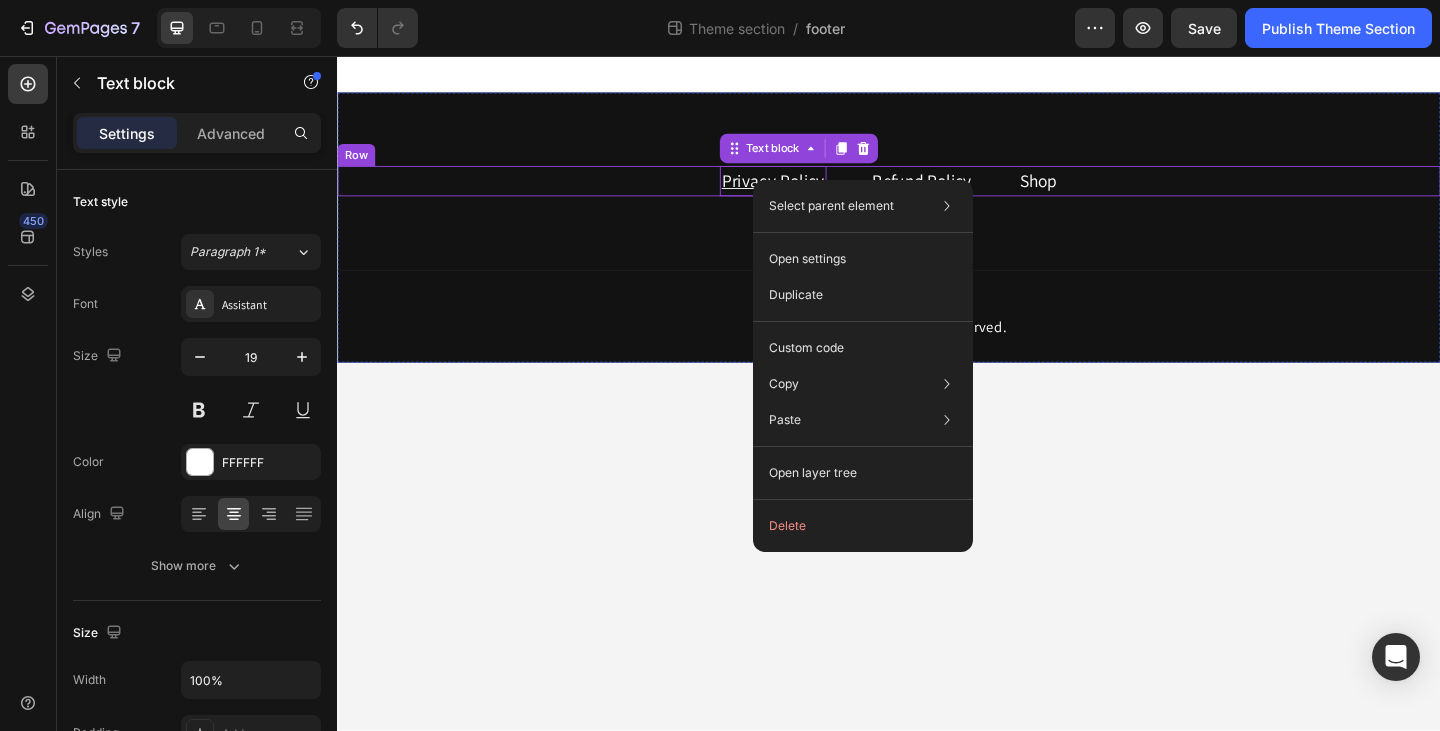 click on "Privacy Policy  Text block   0 Refund Policy  Text block Shop Text block Row" at bounding box center [937, 192] 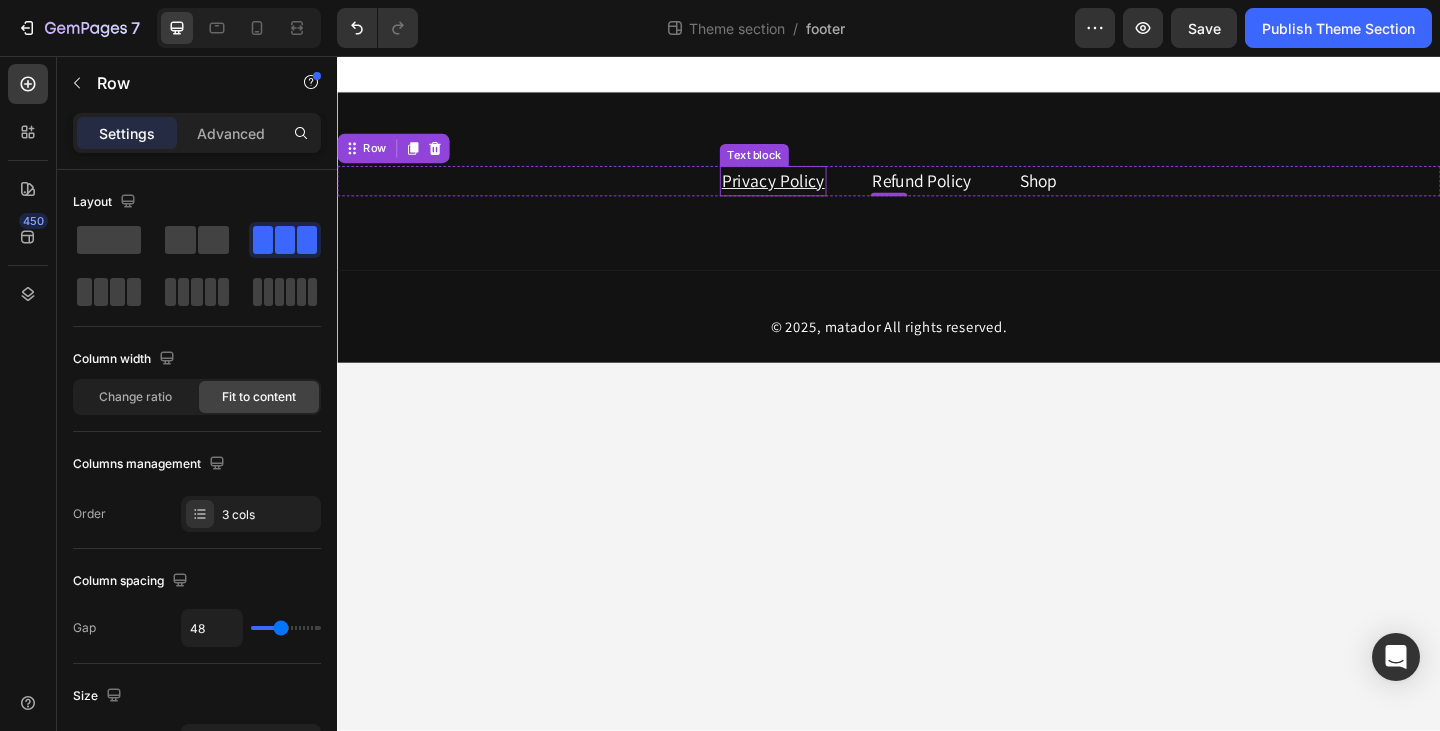 click on "Privacy Policy" at bounding box center (811, 192) 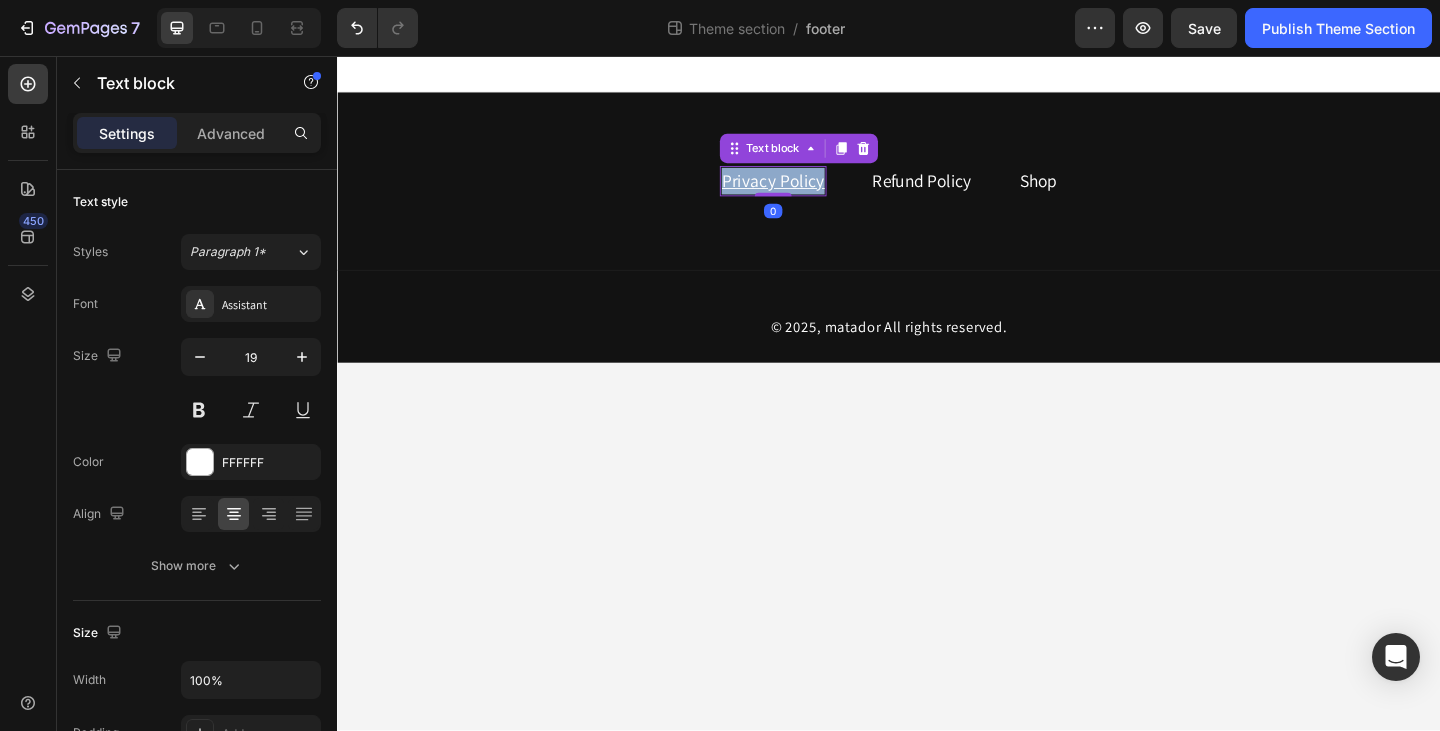 click on "Privacy Policy" at bounding box center (811, 192) 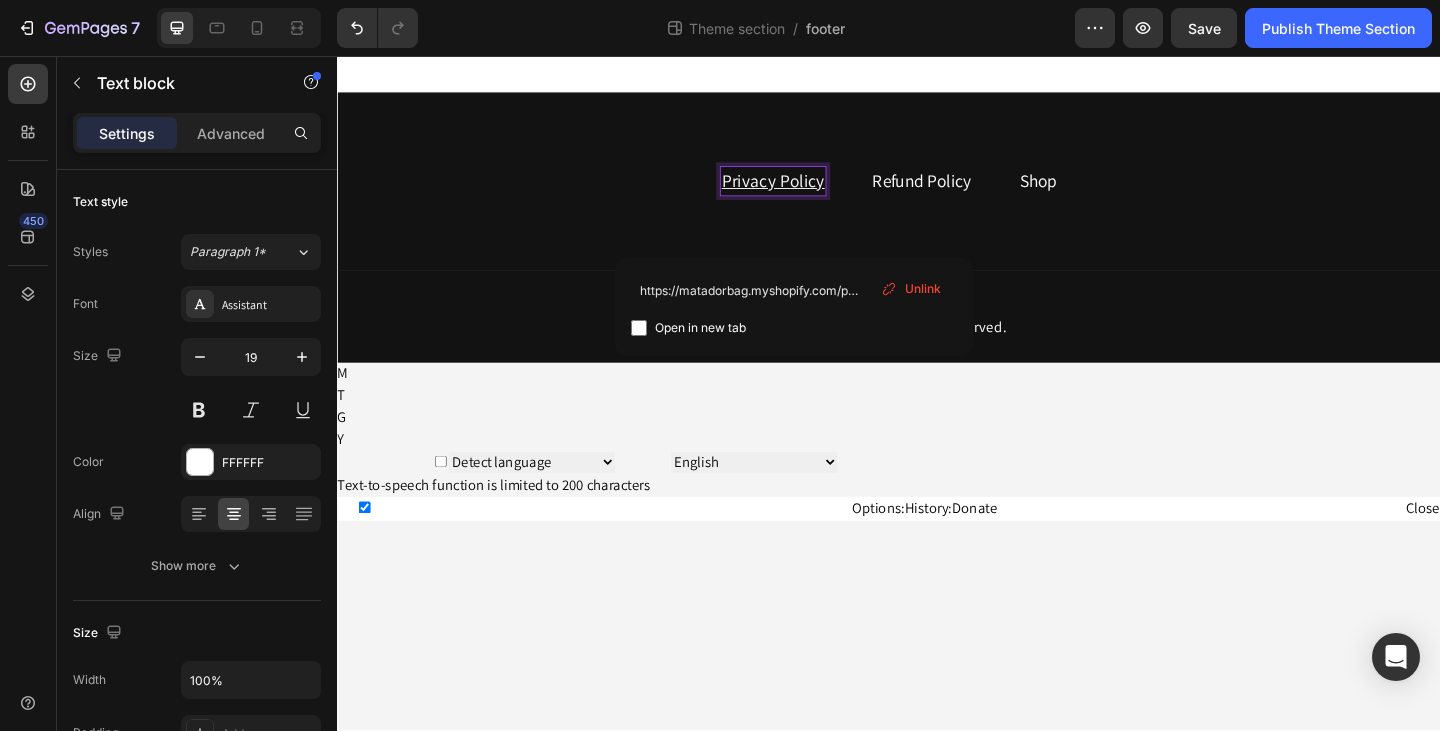 click on "Privacy Policy" at bounding box center [811, 192] 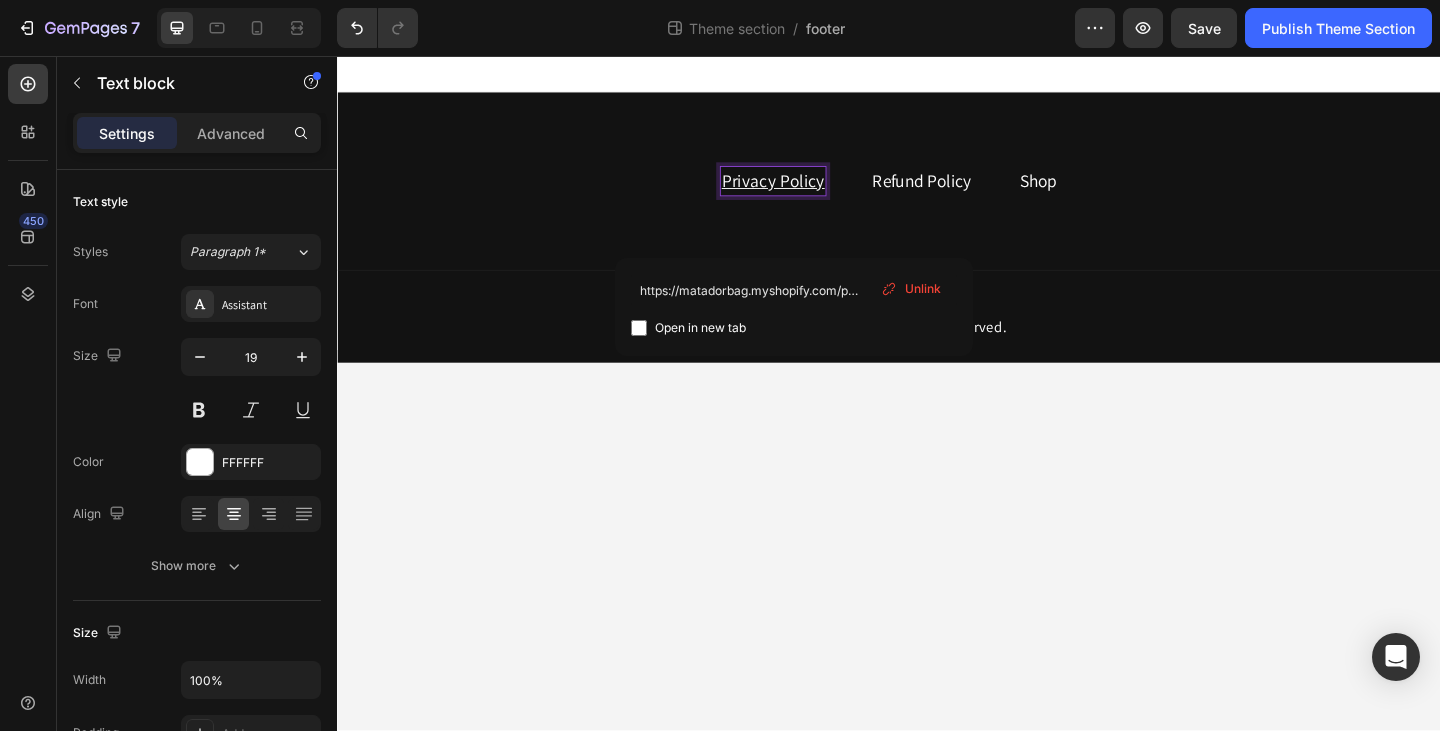 click on "Privacy Policy" at bounding box center [811, 192] 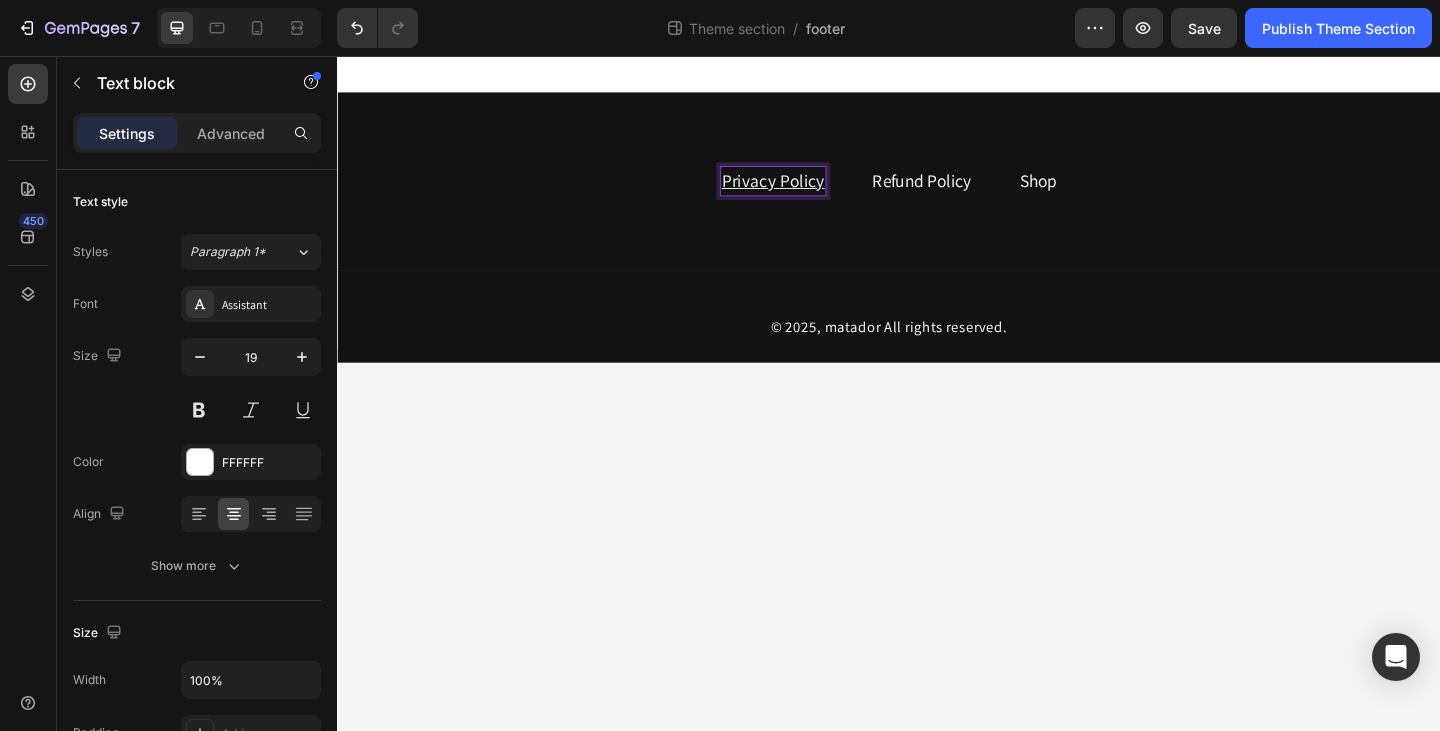click on "Privacy Policy" at bounding box center (811, 192) 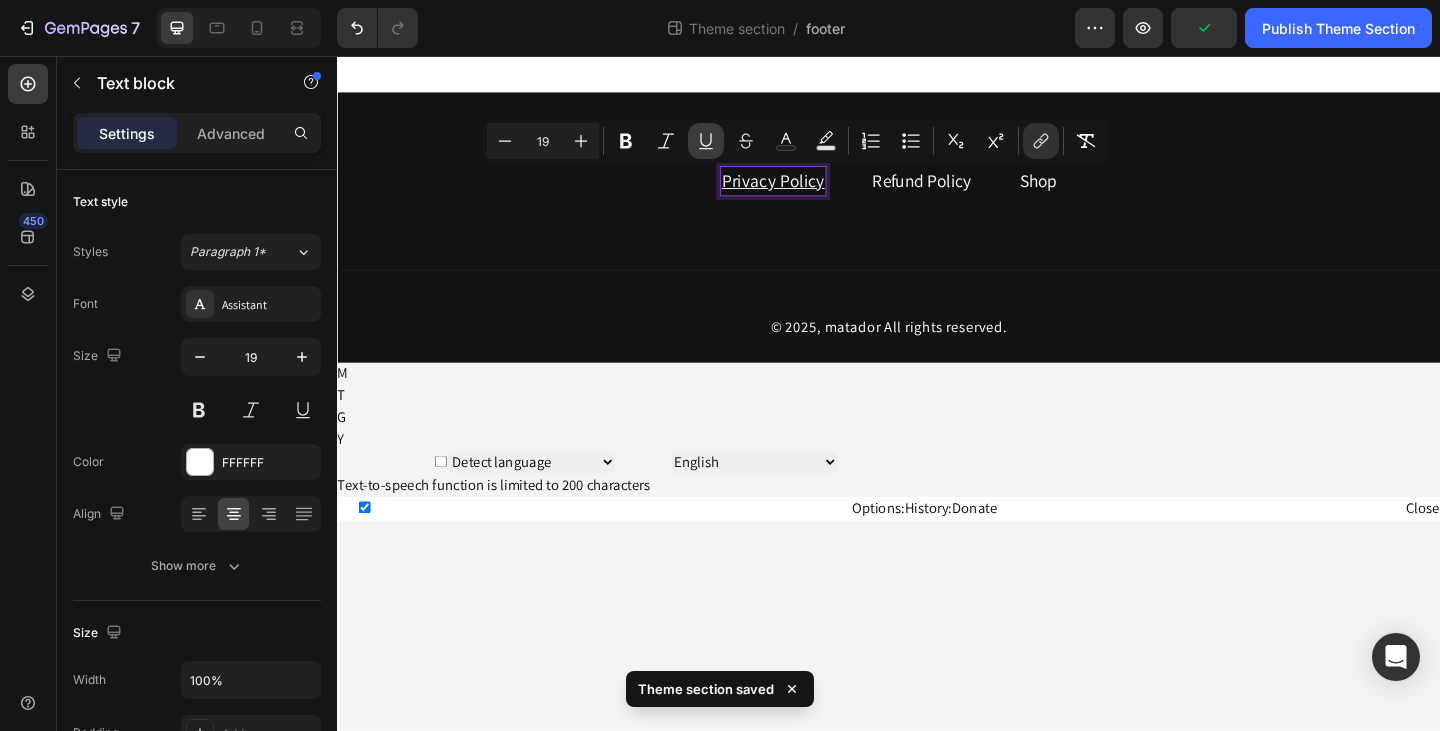 click on "Underline" at bounding box center (706, 141) 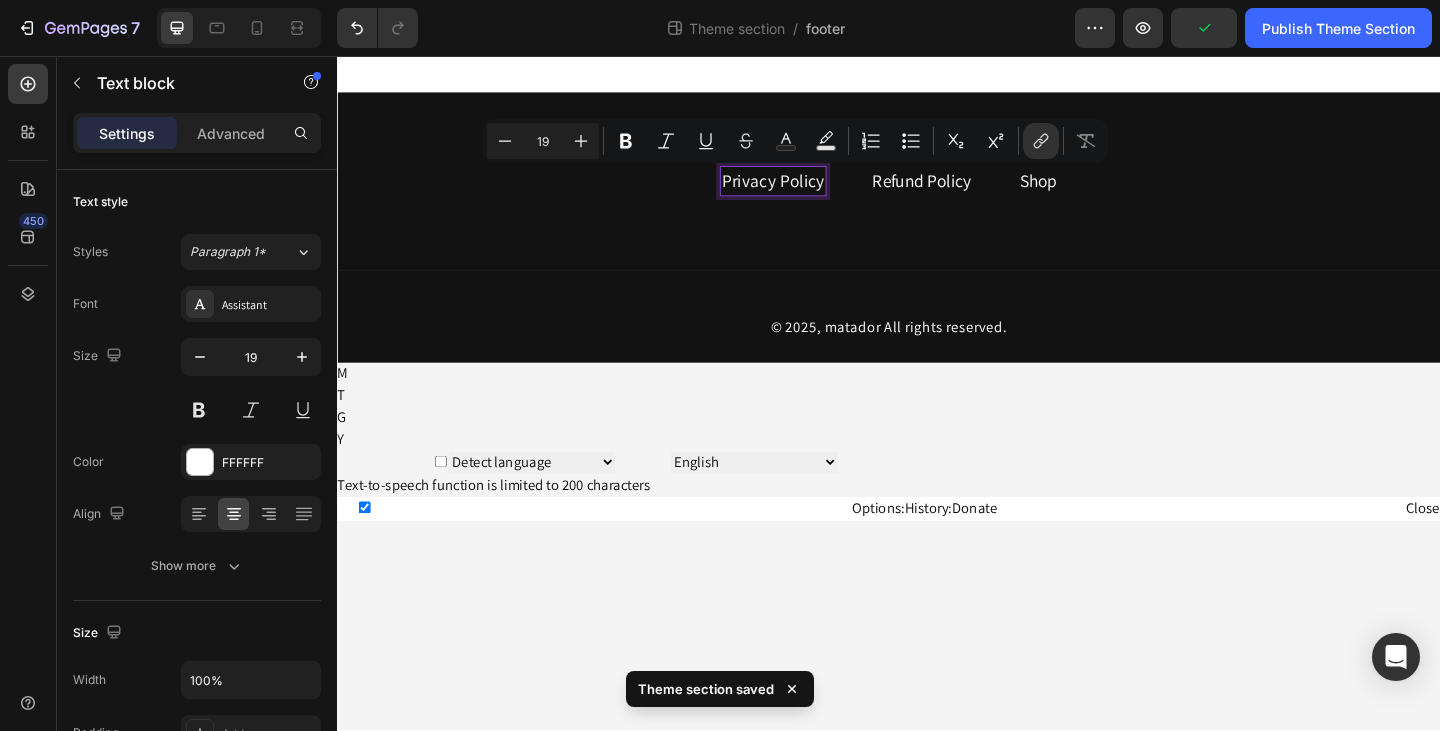 click on "Privacy Policy  Text block   0 Refund Policy  Text block Shop Text block Row                Title Line © 2025, matador All rights reserved. Text block Row Root
Drag & drop element from sidebar or
Explore Library
Add section Choose templates inspired by CRO experts Generate layout from URL or image Add blank section then drag & drop elements M T G Y Detect language Afrikaans Albanian Amharic Arabic Armenian Assamese Aymara Azerbaijani Bambara Bashkir Basque Belarusian Bengali Bhojpuri Bosnian Bulgarian Cantonese (Traditional) Catalan Cebuano Chichewa Chinese (Literary) Chinese Simp Chinese Trad Chuvash Corsican Croatian Czech Danish Dari Dhivehi Dogri Dutch Emoji English English United Kingdom Esperanto Estonian Ewe Faroese Fijian Filipino Finnish French French (Canada) Frisian Galician Ganda Georgian German Igbo" at bounding box center (937, 423) 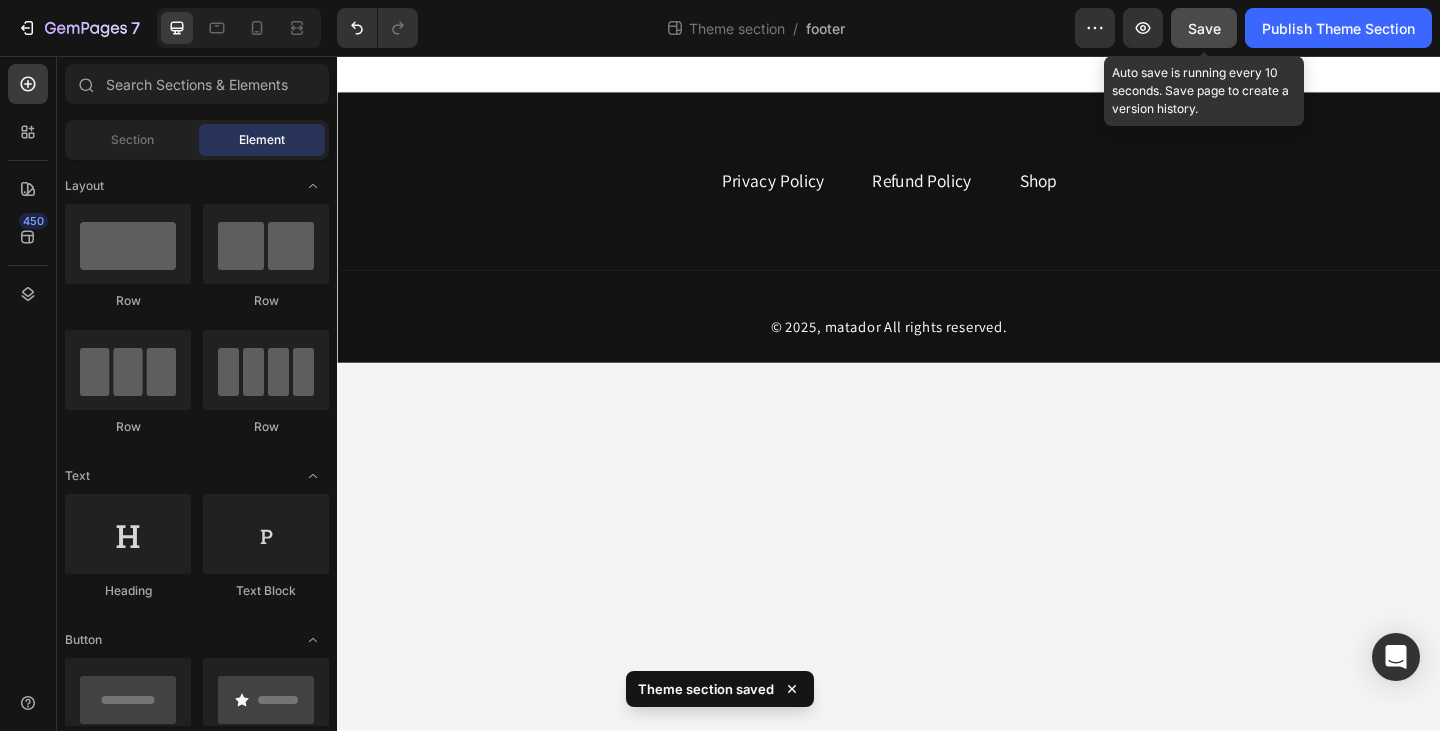 click on "Save" 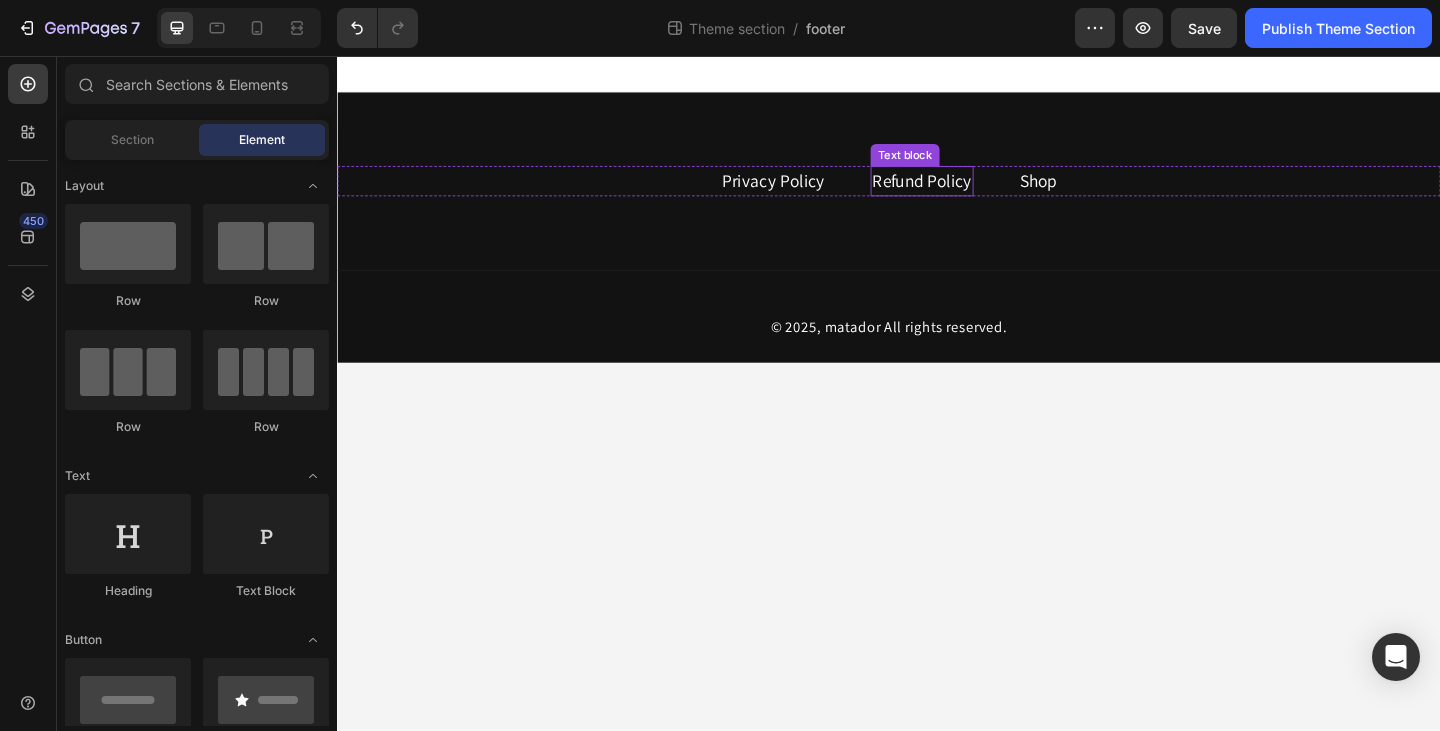 click on "Refund Policy" at bounding box center (973, 192) 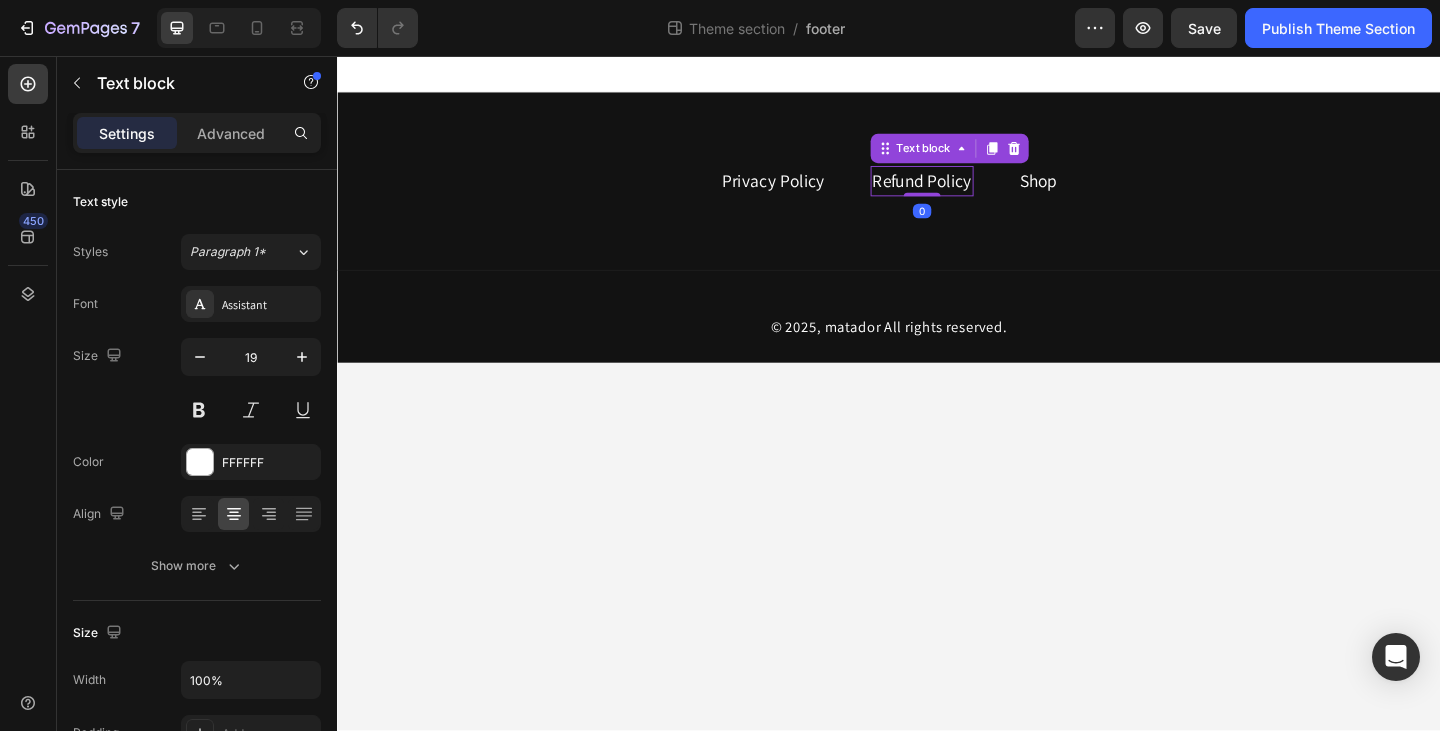click on "Refund Policy" at bounding box center [973, 192] 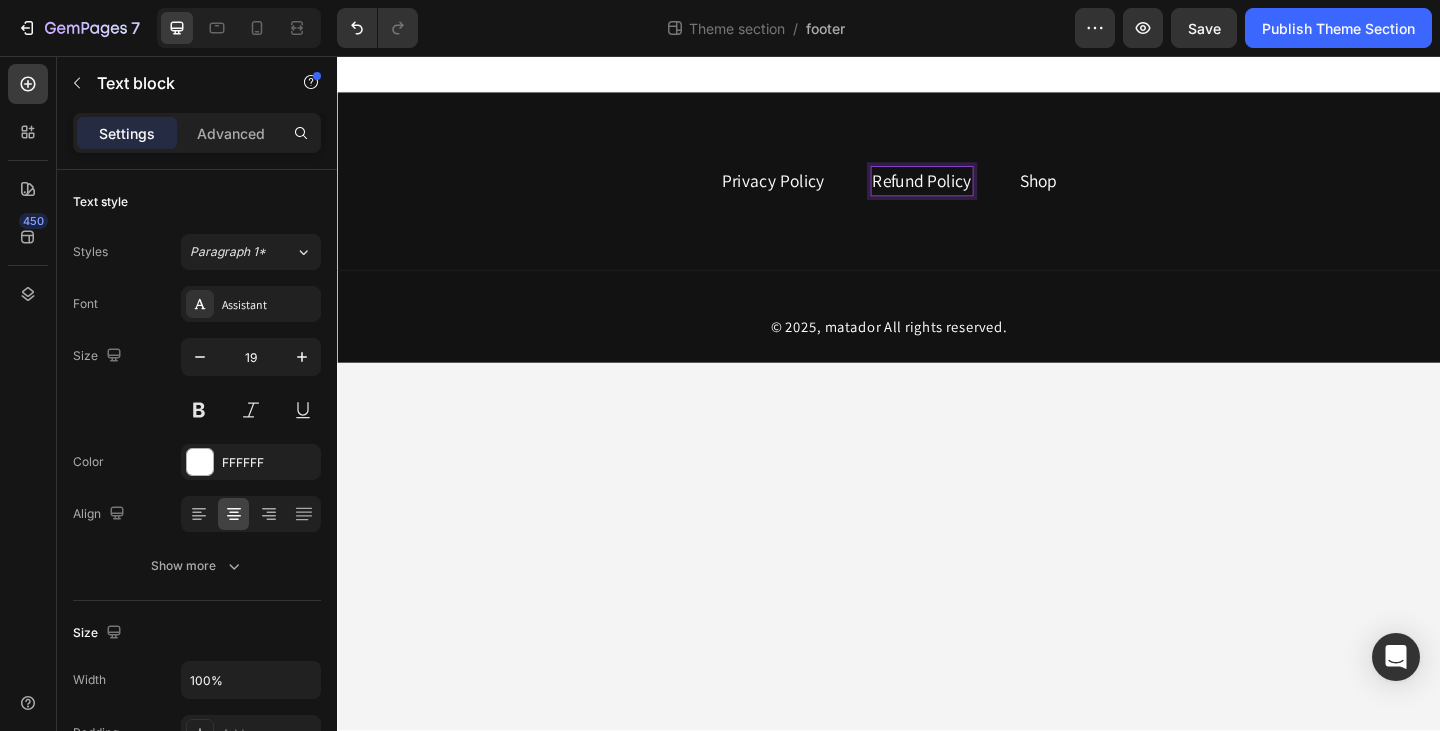 click on "Refund Policy" at bounding box center (973, 192) 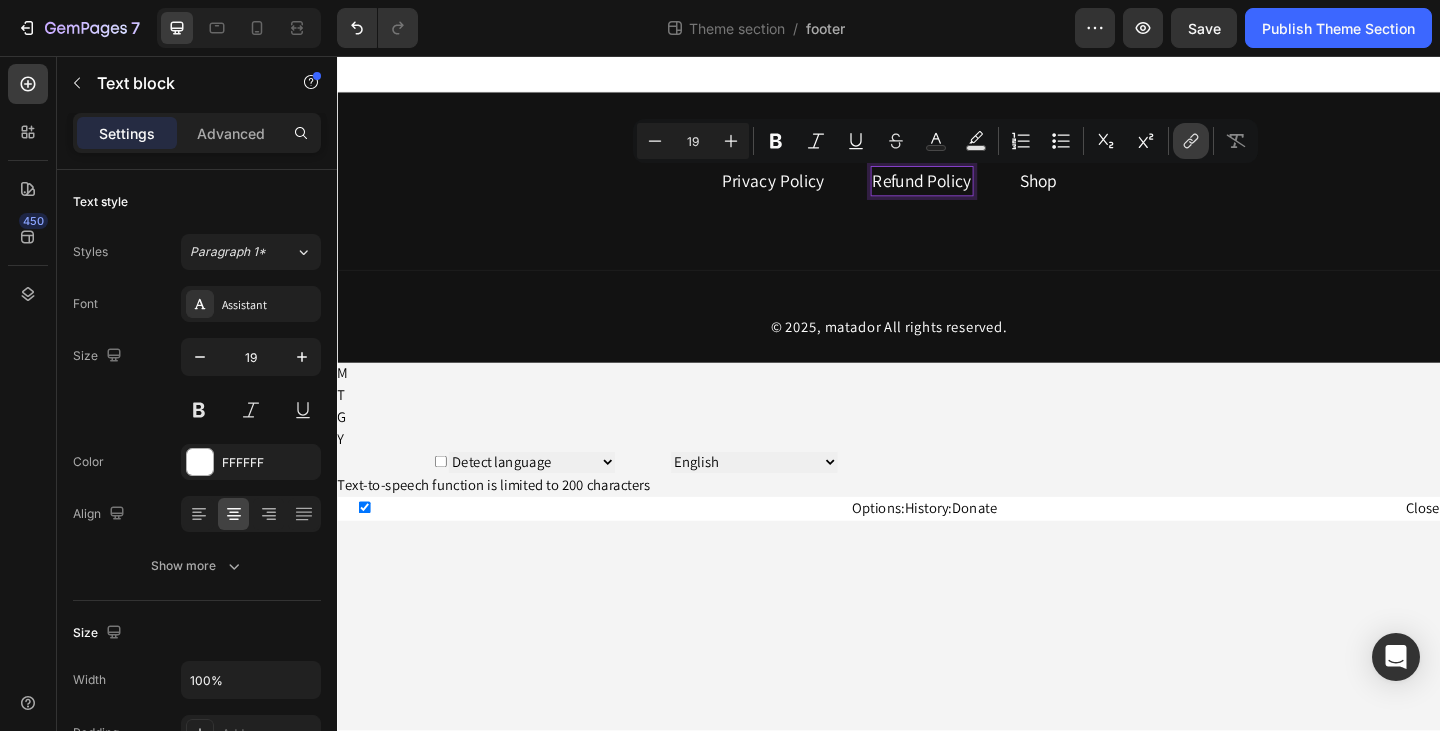 click 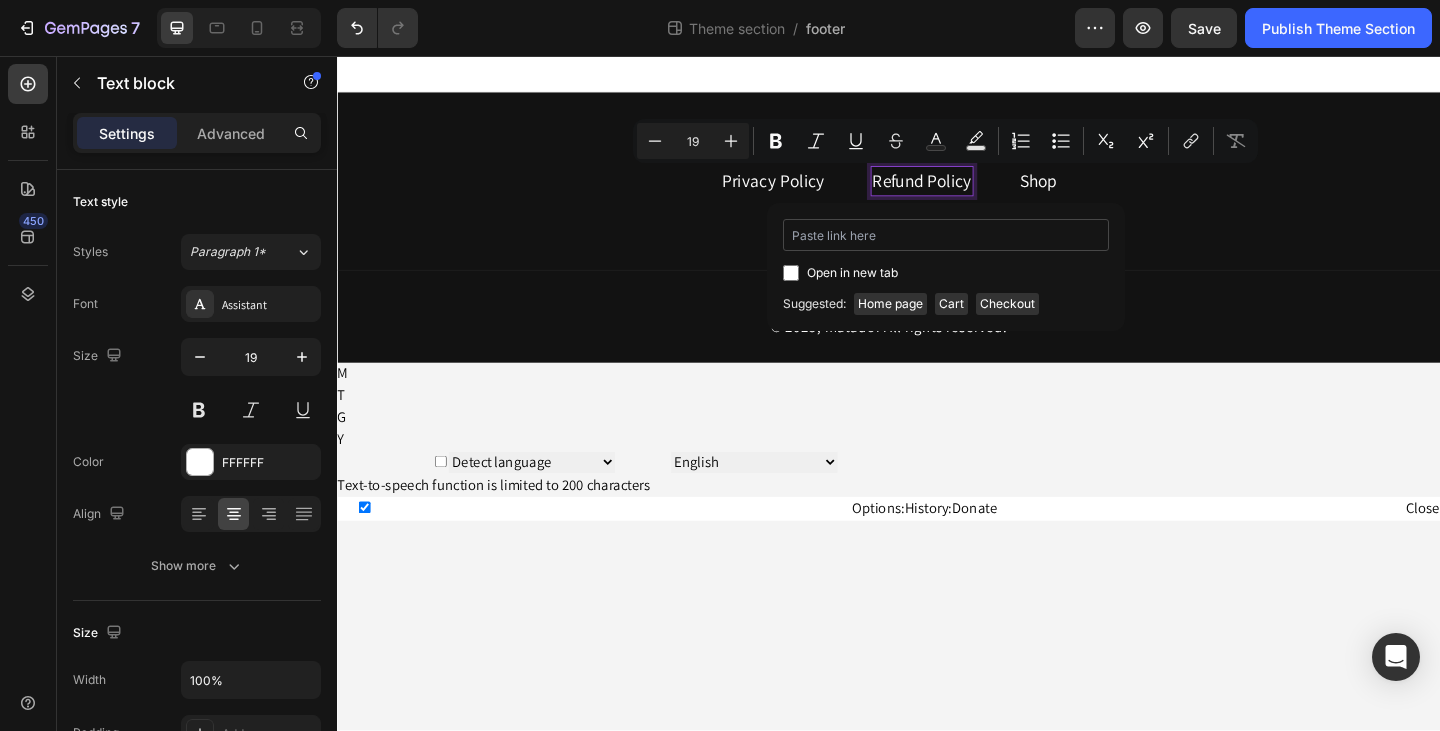 click at bounding box center [946, 235] 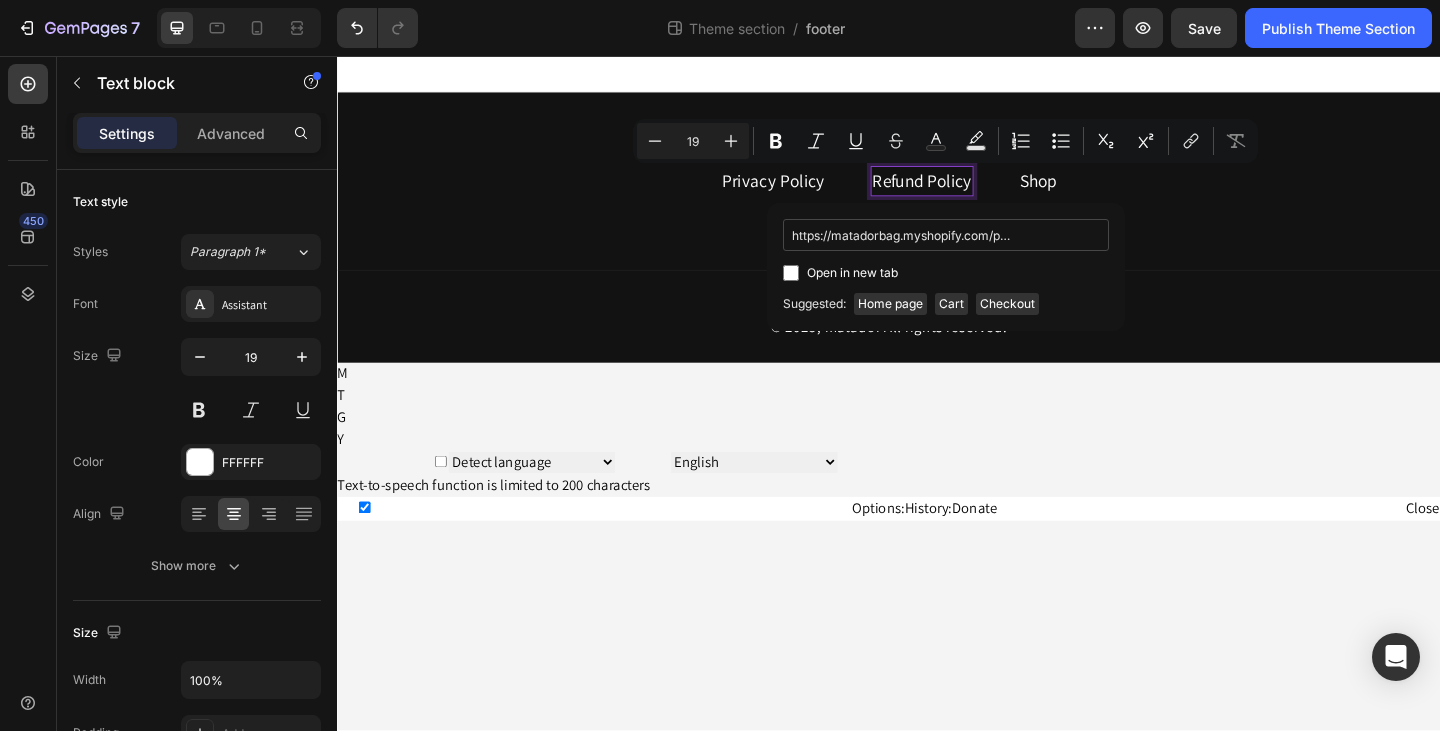 scroll, scrollTop: 0, scrollLeft: 96, axis: horizontal 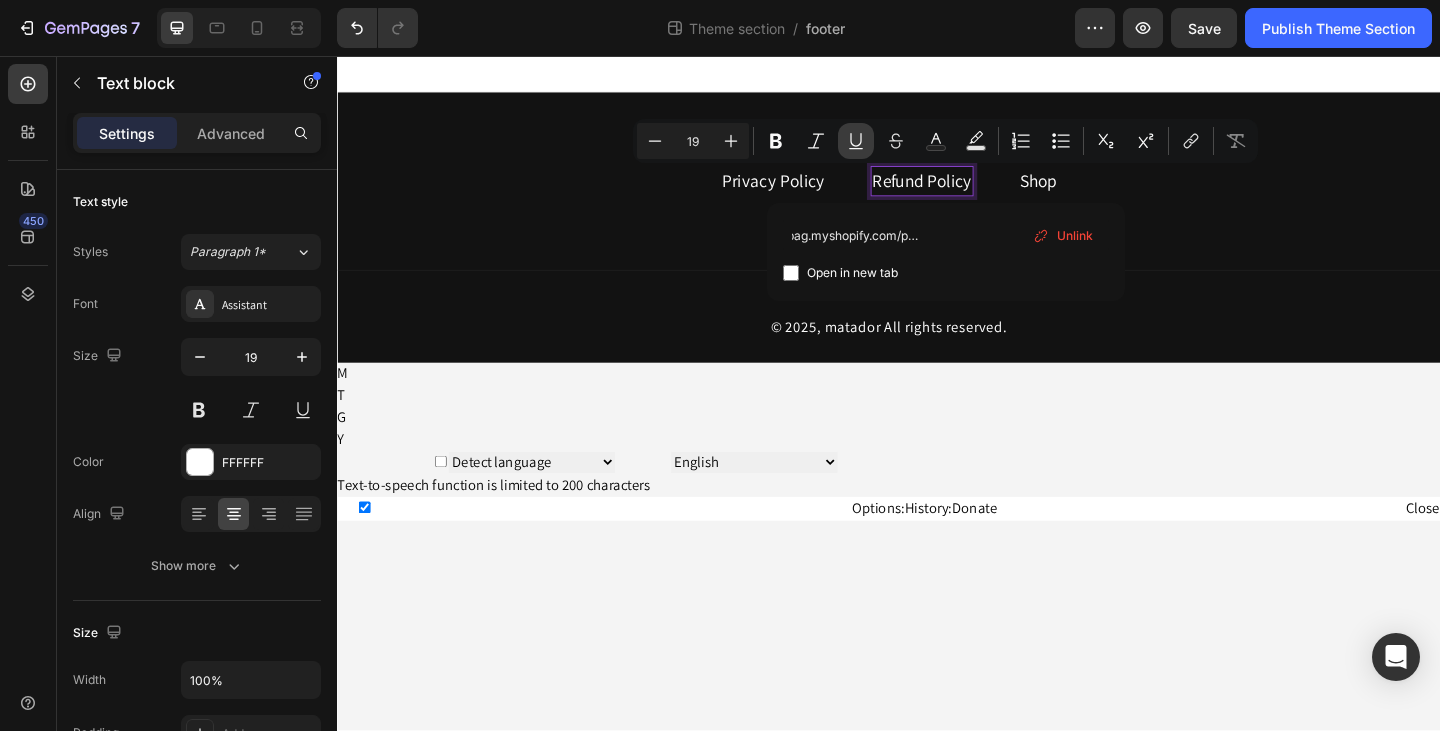 click 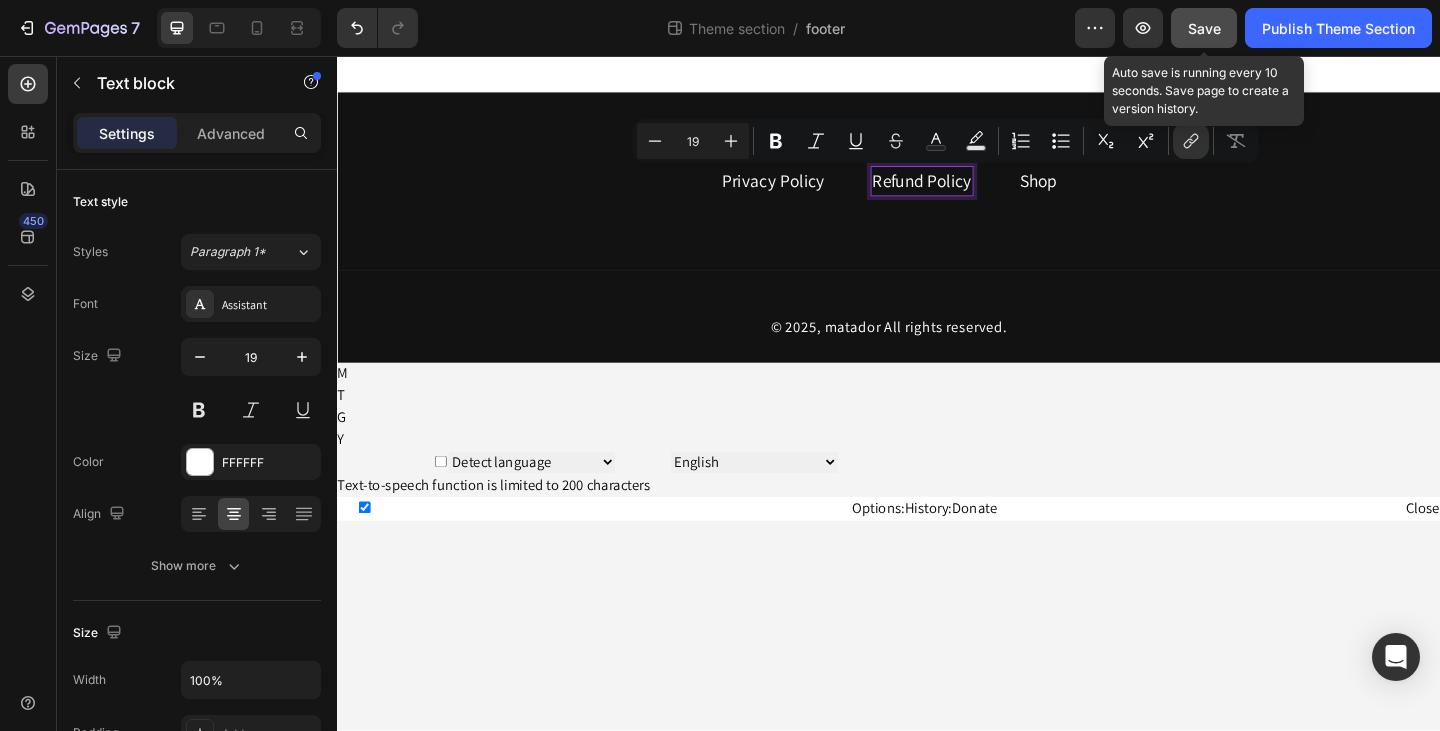 click on "Save" at bounding box center [1204, 28] 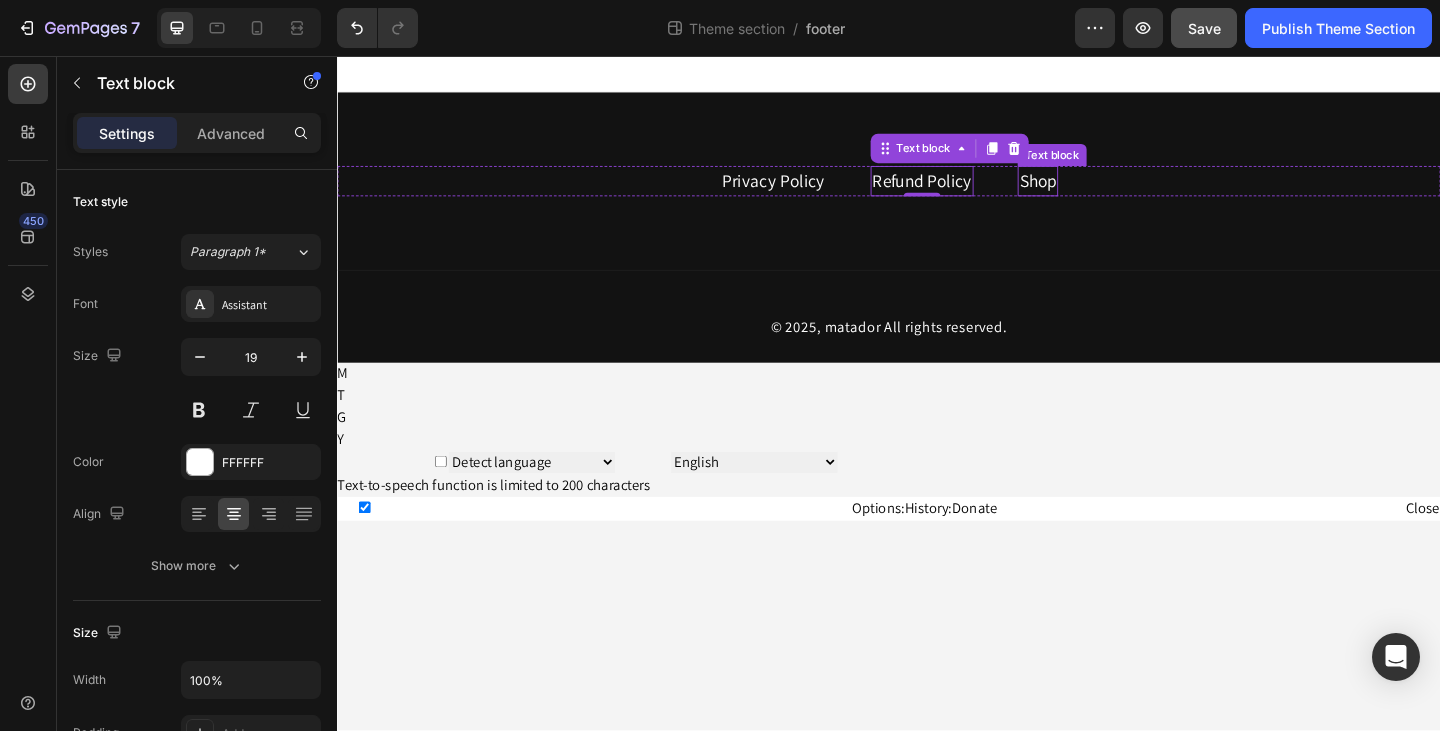 click on "Shop" at bounding box center [1099, 192] 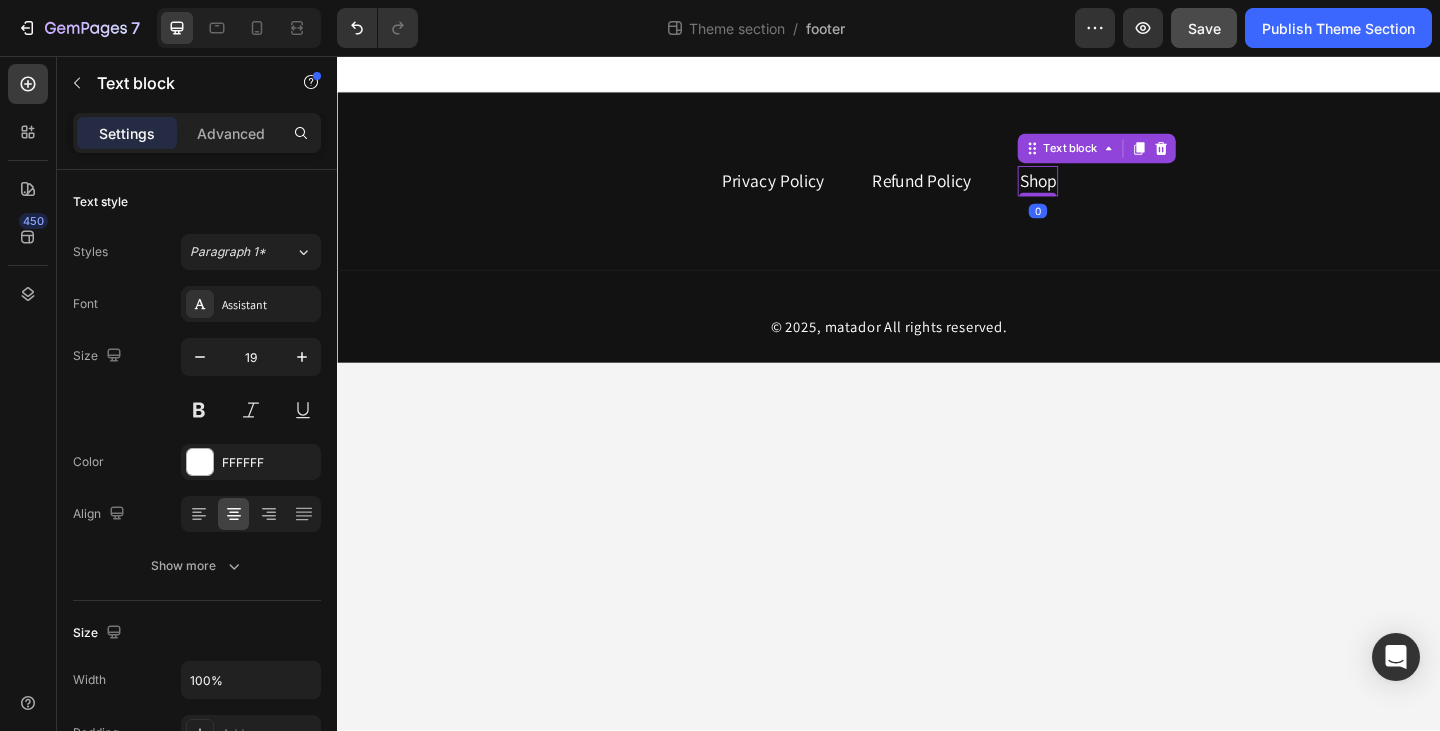 click on "Shop" at bounding box center [1099, 192] 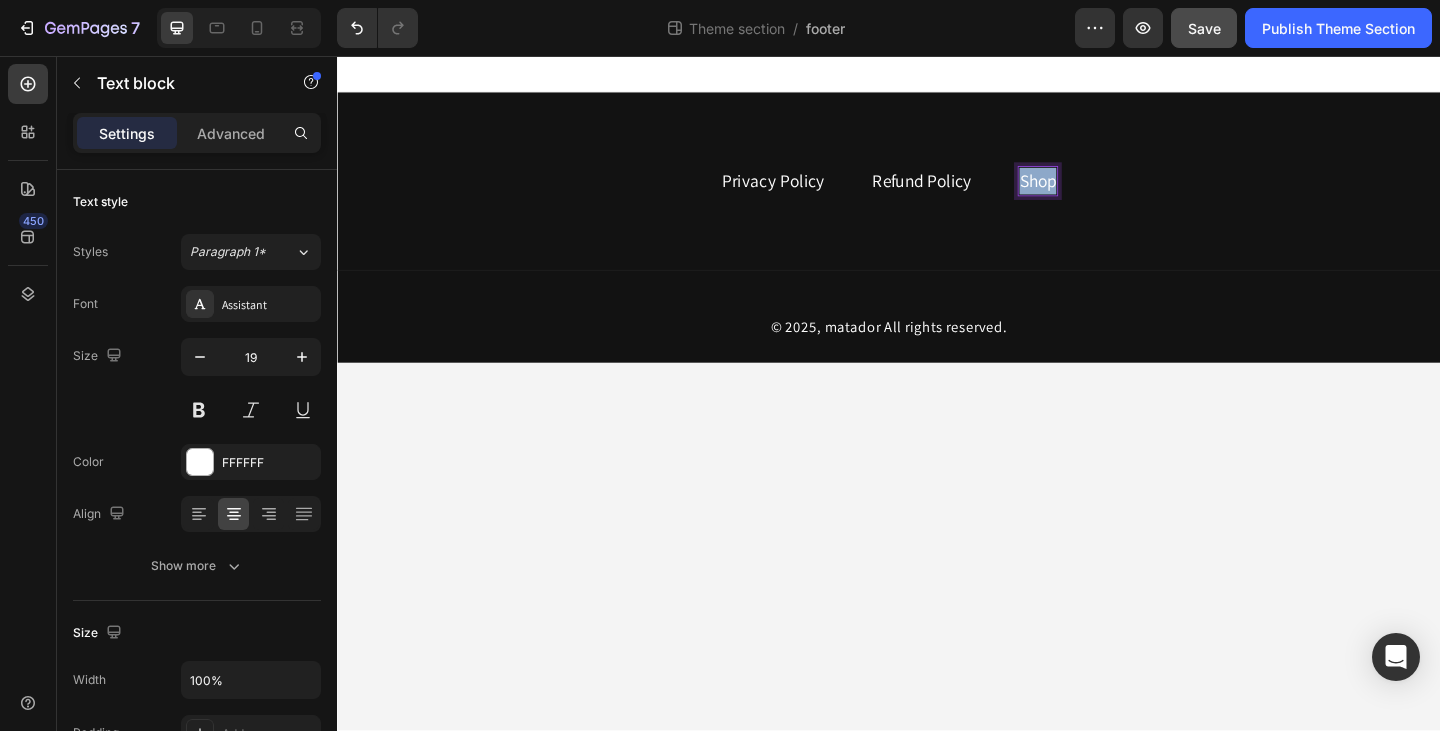 click on "Shop" at bounding box center (1099, 192) 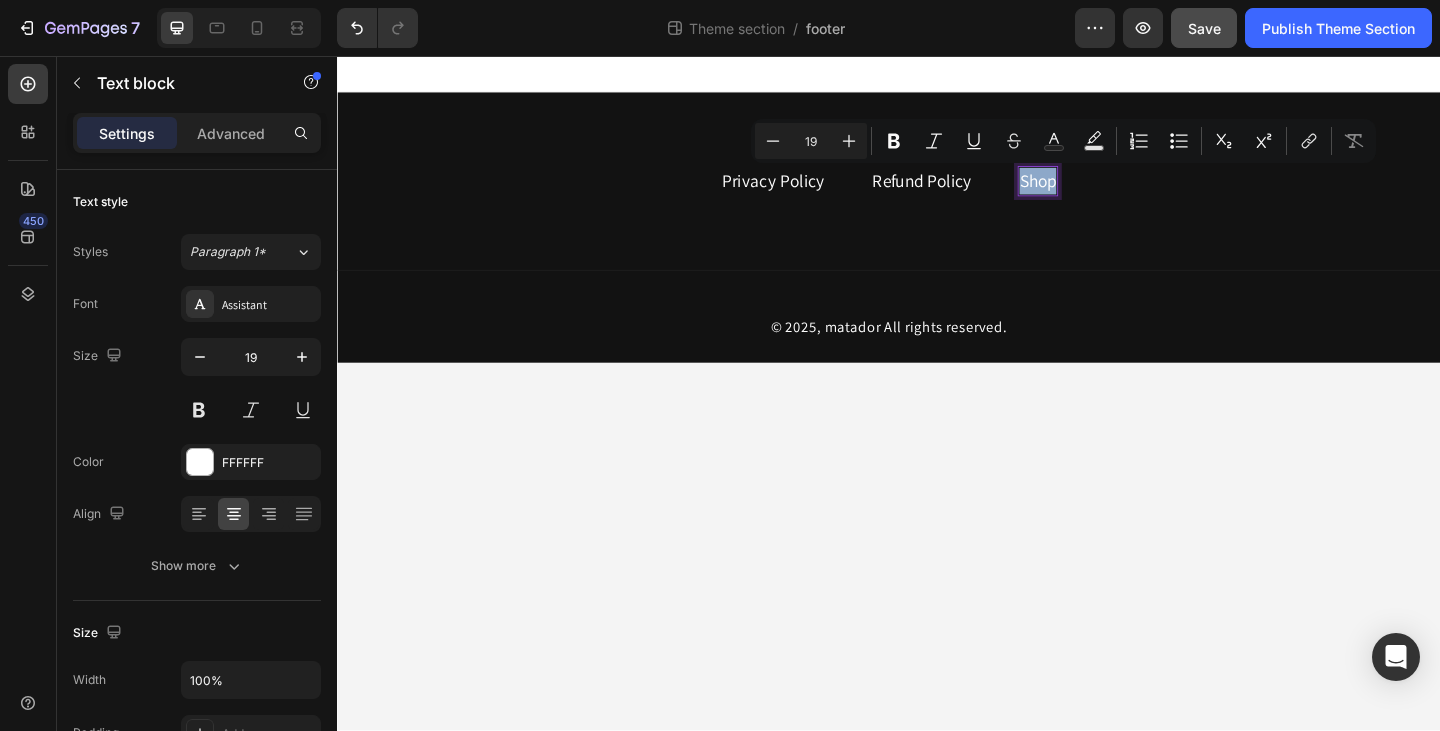 click on "Shop" at bounding box center [1099, 192] 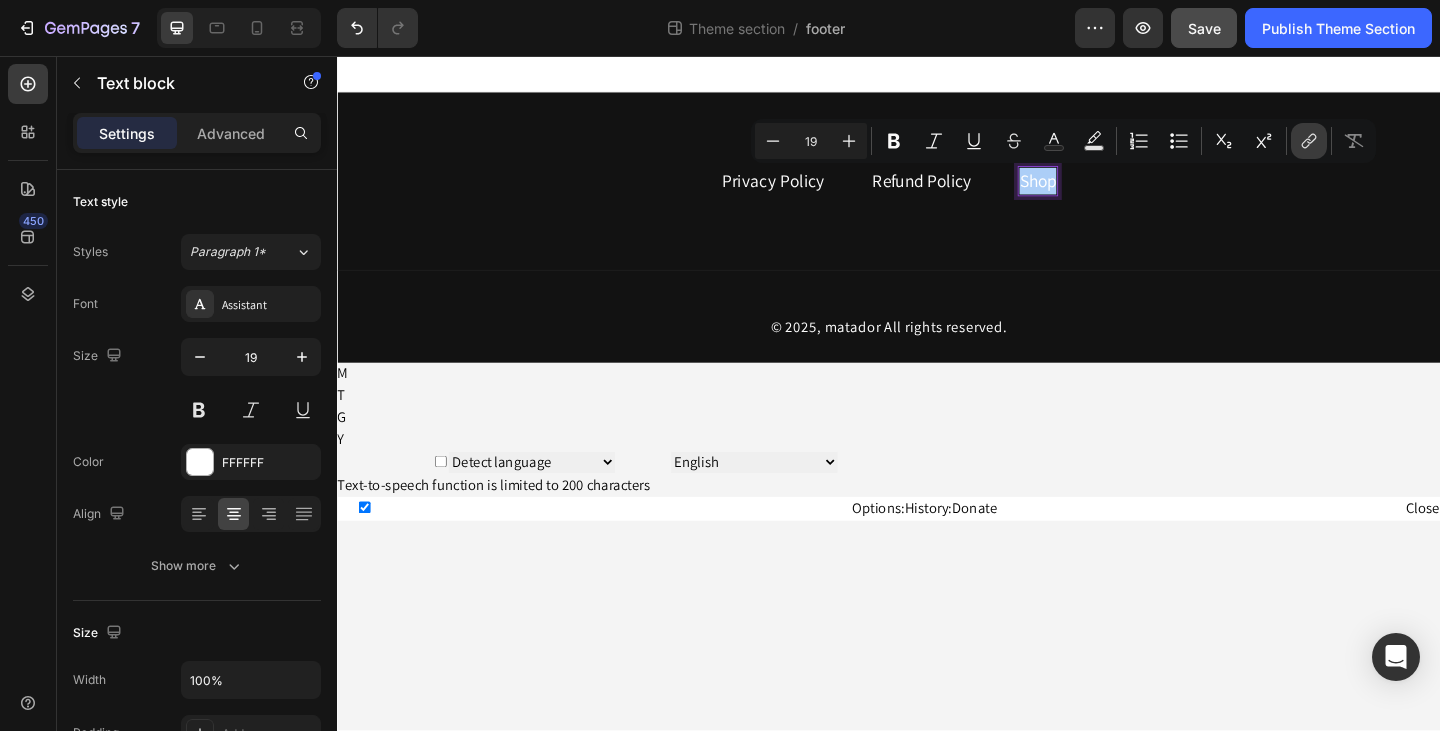 click on "link" at bounding box center [1309, 141] 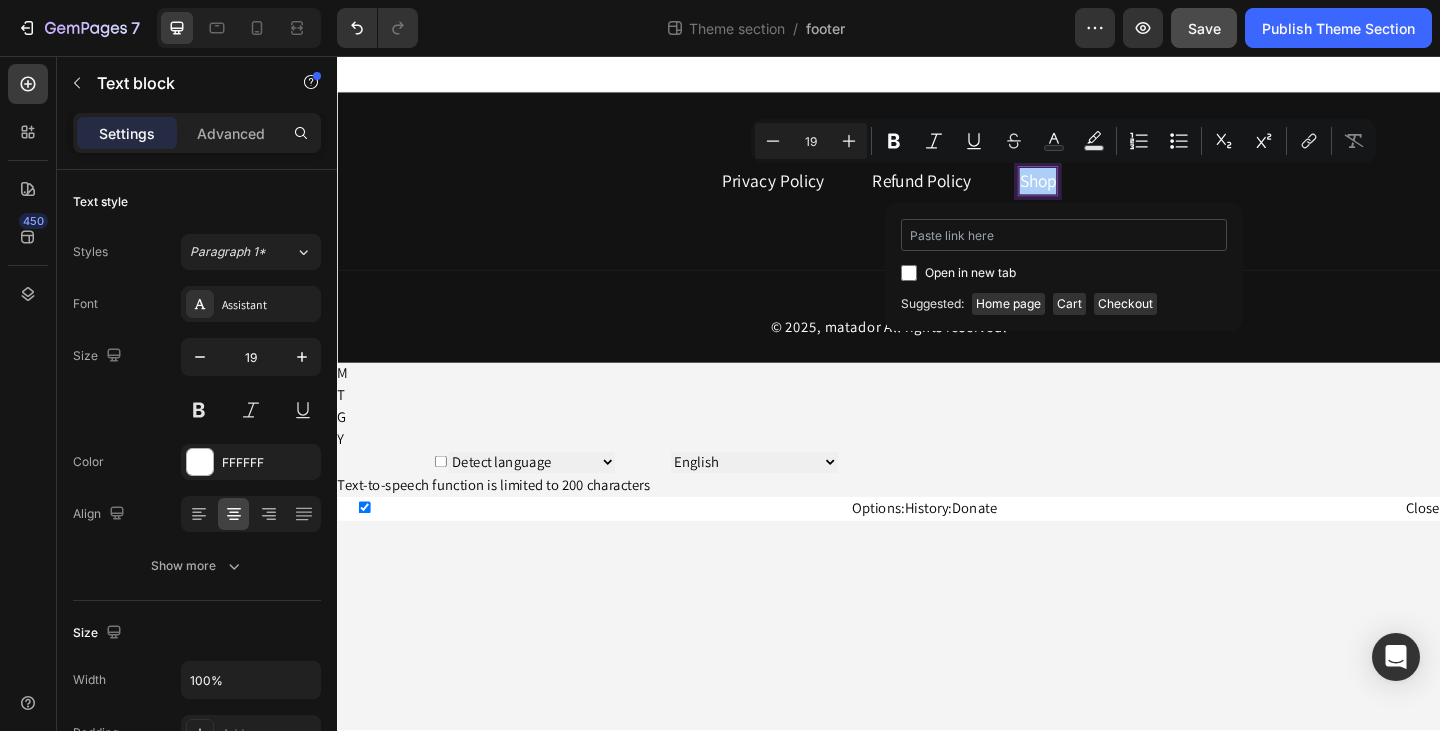 click at bounding box center (1064, 235) 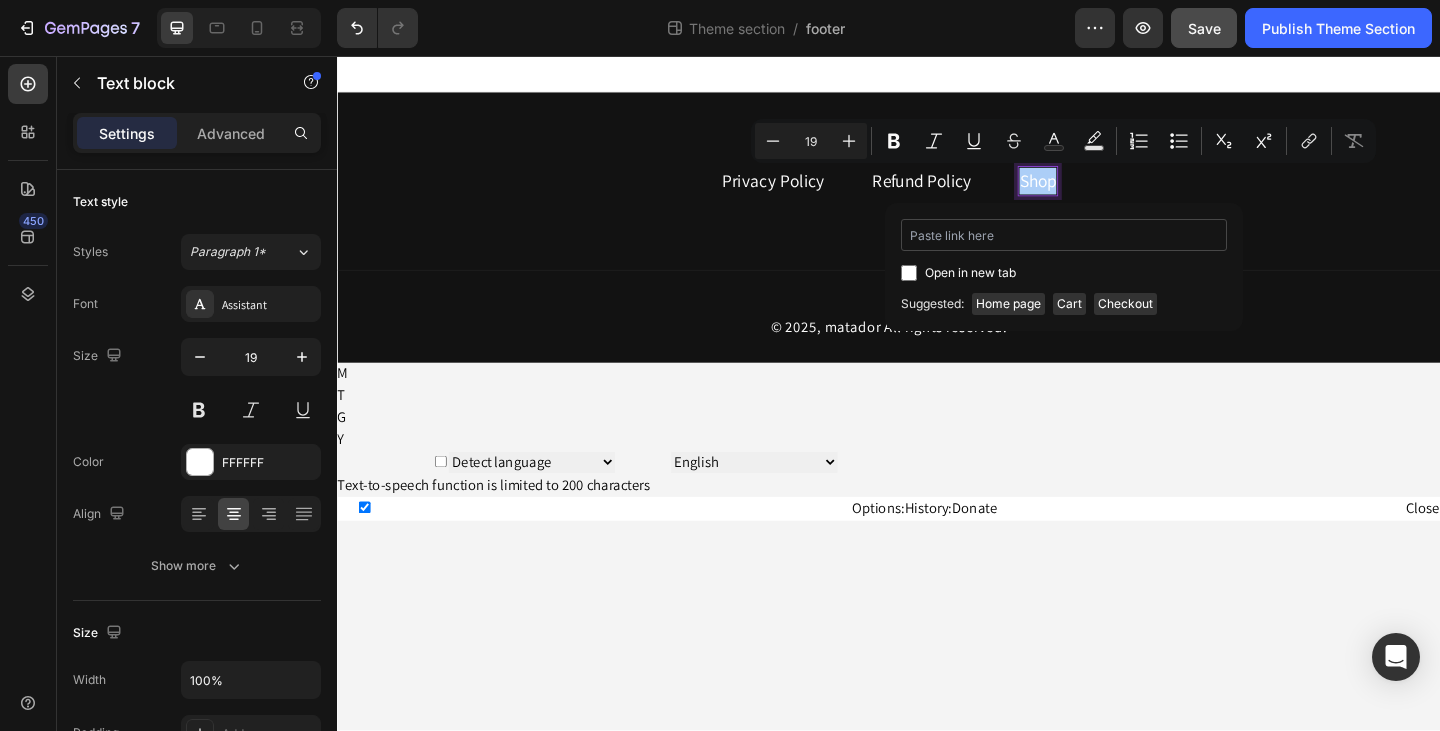 type on "https://matadorbag.myshopify.com/collections/all" 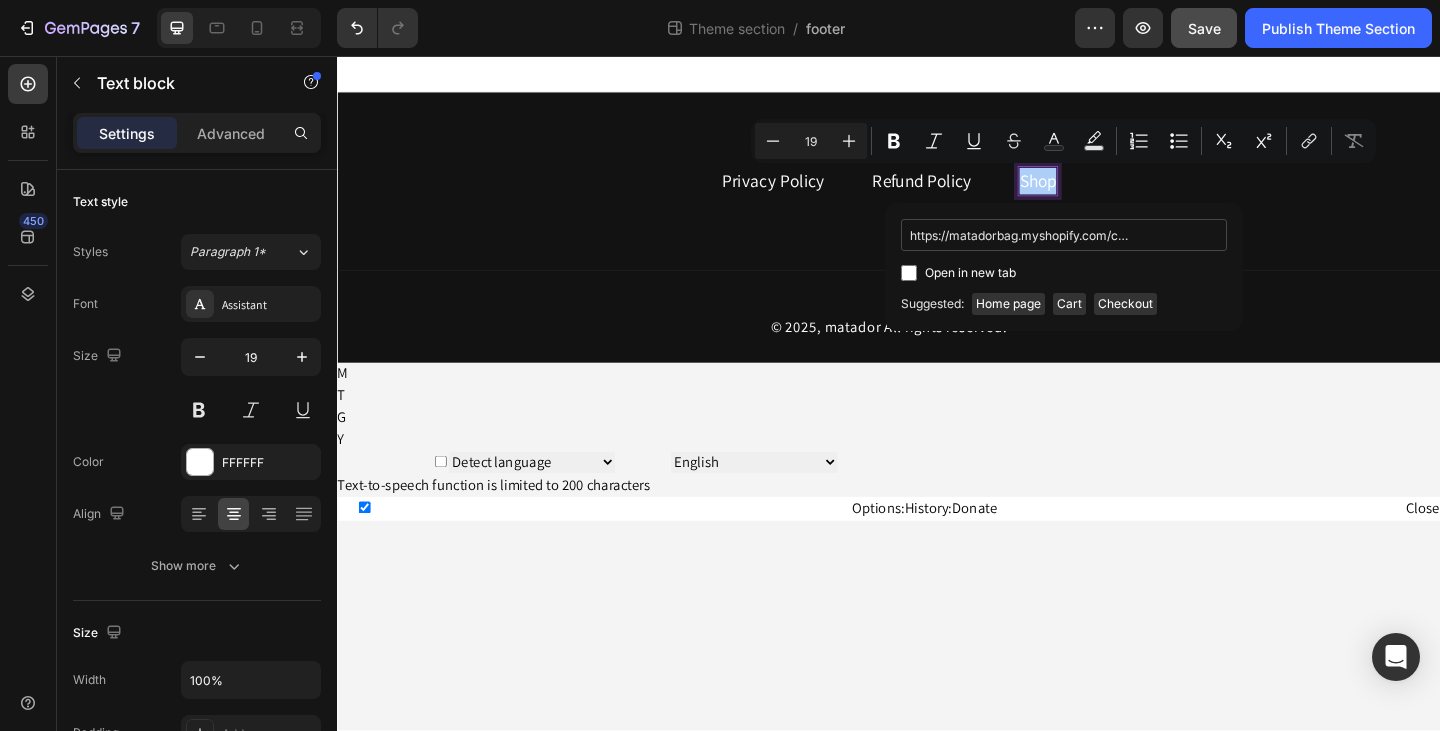 scroll, scrollTop: 0, scrollLeft: 58, axis: horizontal 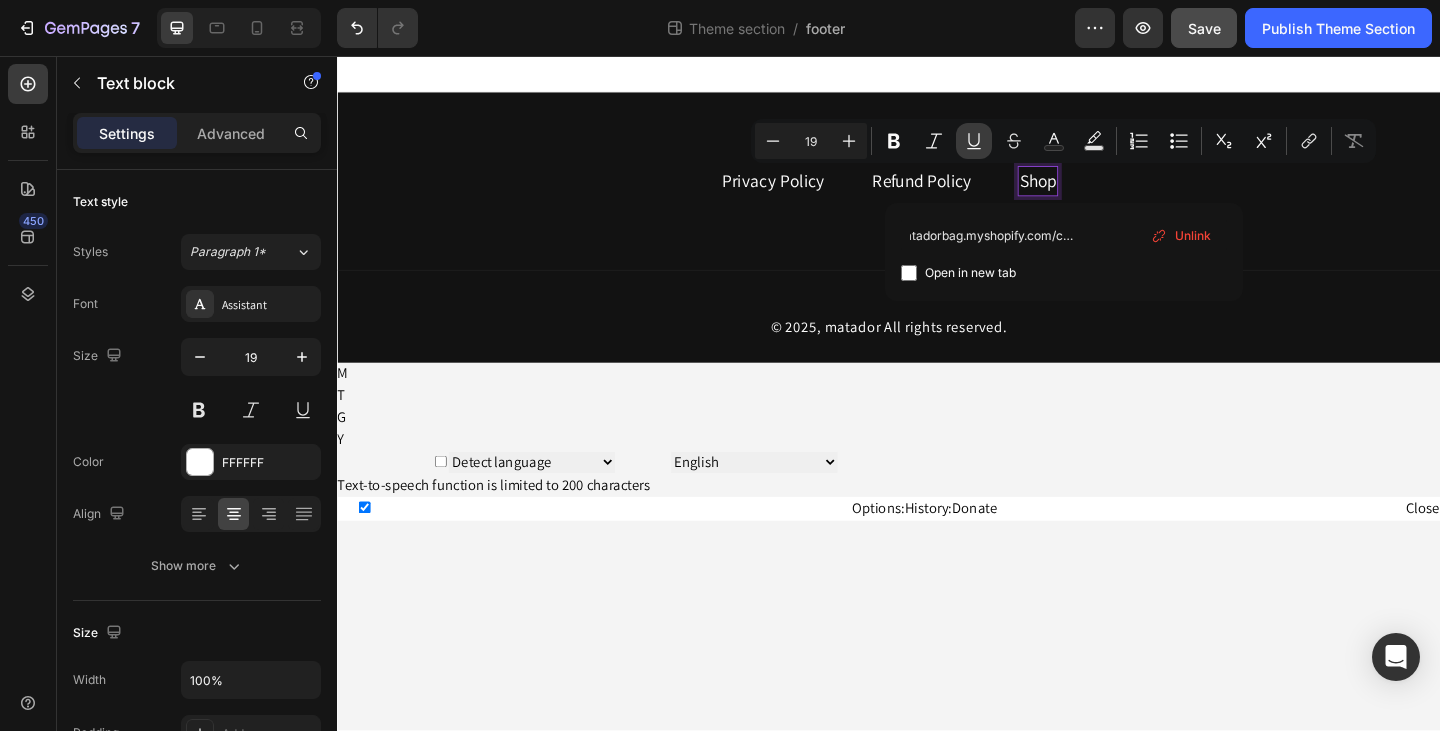 click 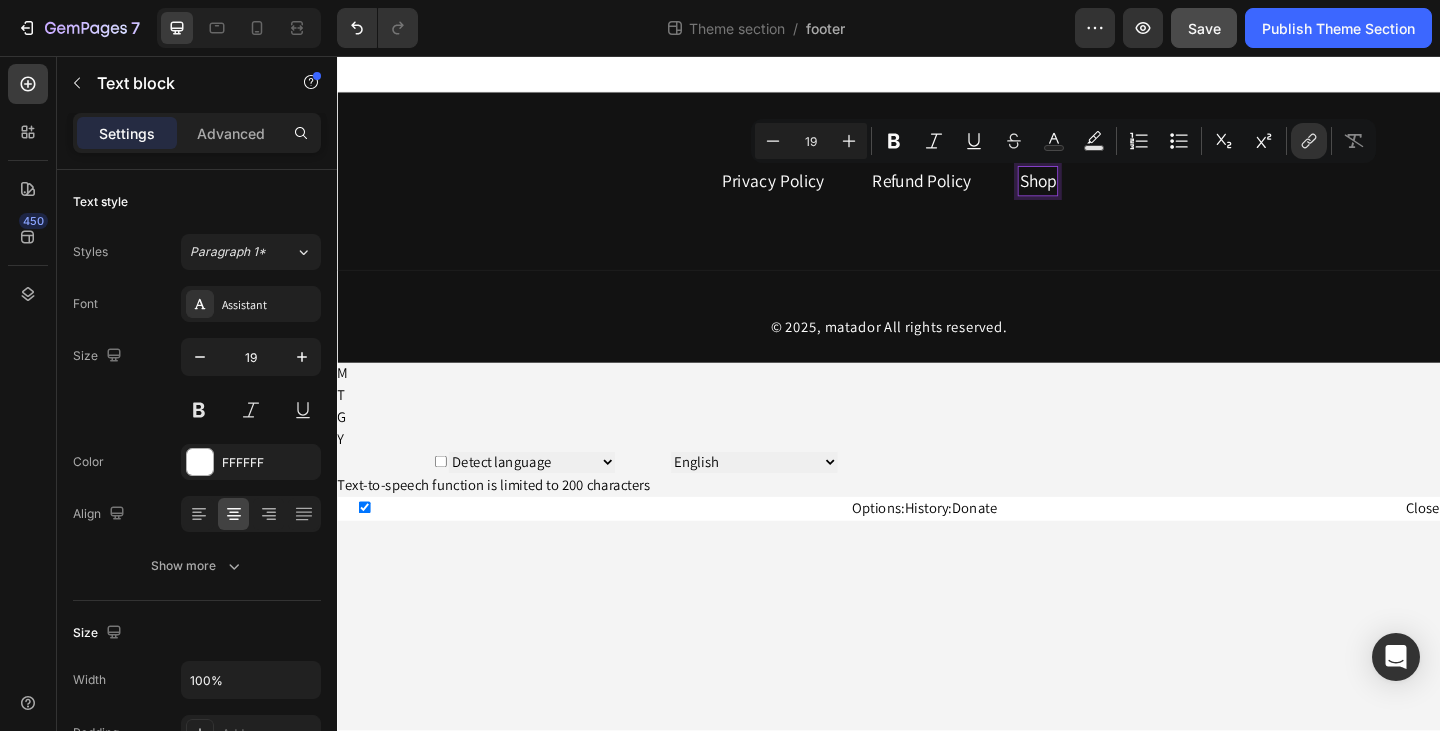 click on "Privacy Policy  Text block Refund Policy  Text block Shop Text block   0 Row                Title Line © 2025, matador All rights reserved. Text block Row Root
Drag & drop element from sidebar or
Explore Library
Add section Choose templates inspired by CRO experts Generate layout from URL or image Add blank section then drag & drop elements M T G Y Detect language Afrikaans Albanian Amharic Arabic Armenian Assamese Aymara Azerbaijani Bambara Bashkir Basque Belarusian Bengali Bhojpuri Bosnian Bulgarian Cantonese (Traditional) Catalan Cebuano Chichewa Chinese (Literary) Chinese Simp Chinese Trad Chuvash Corsican Croatian Czech Danish Dari Dhivehi Dogri Dutch Emoji English English United Kingdom Esperanto Estonian Ewe Faroese Fijian Filipino Finnish French French (Canada) Frisian Galician Ganda Georgian German Igbo" at bounding box center [937, 423] 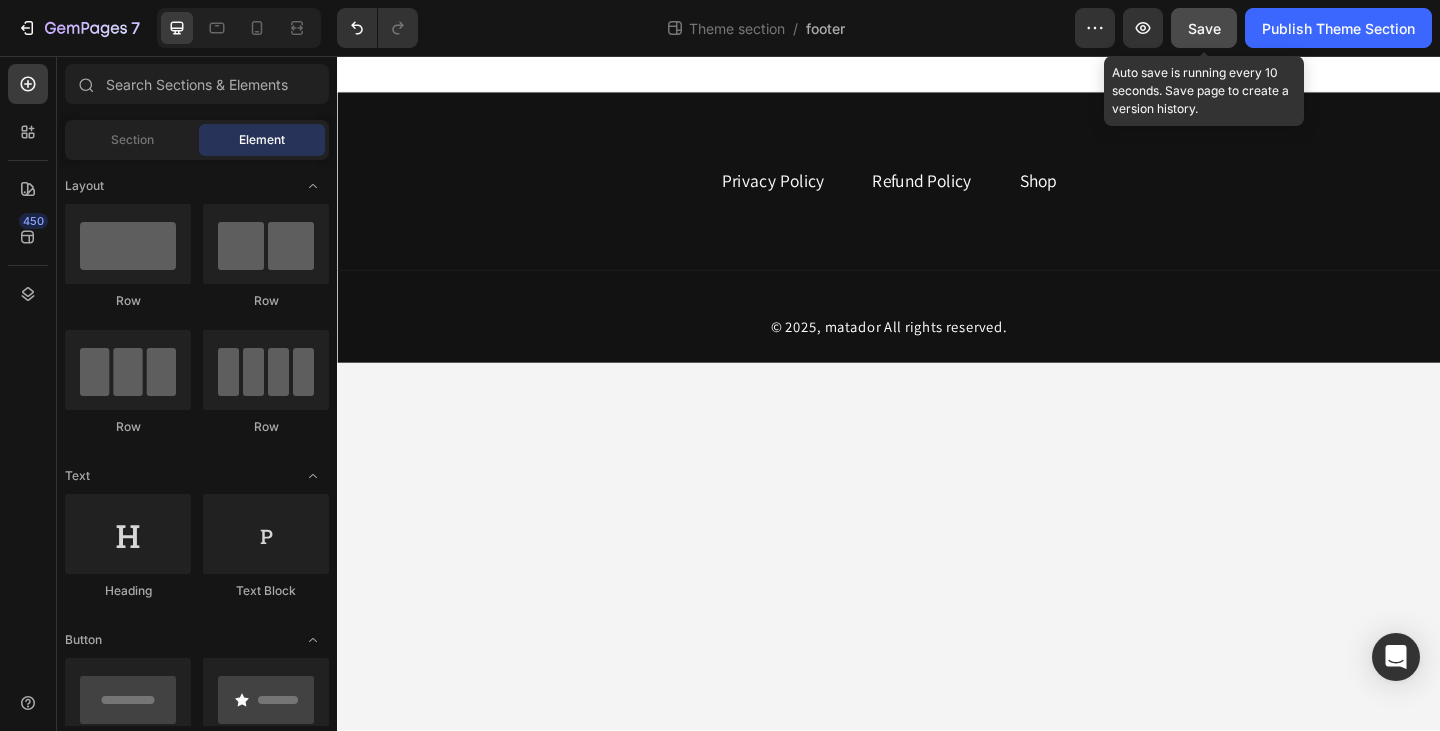click on "Save" at bounding box center [1204, 28] 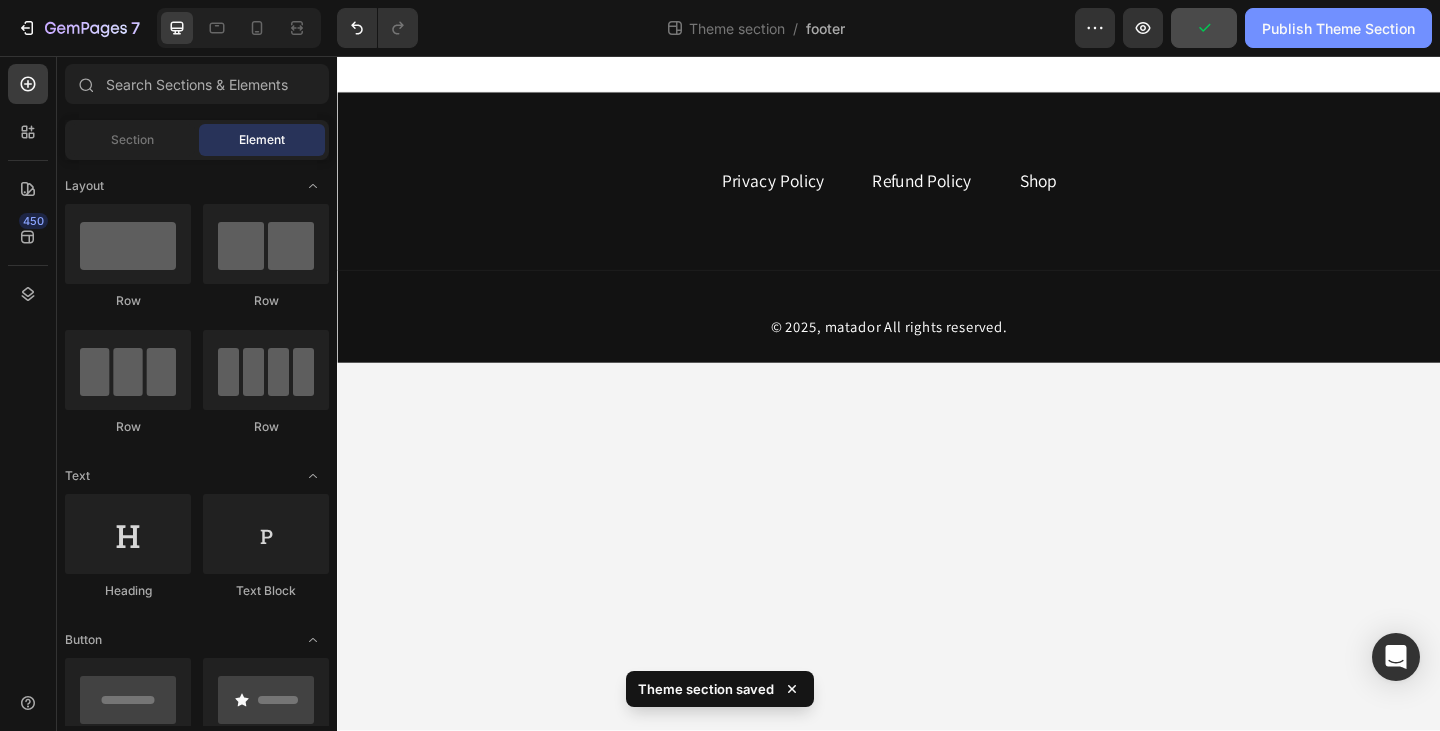 click on "Publish Theme Section" at bounding box center (1338, 28) 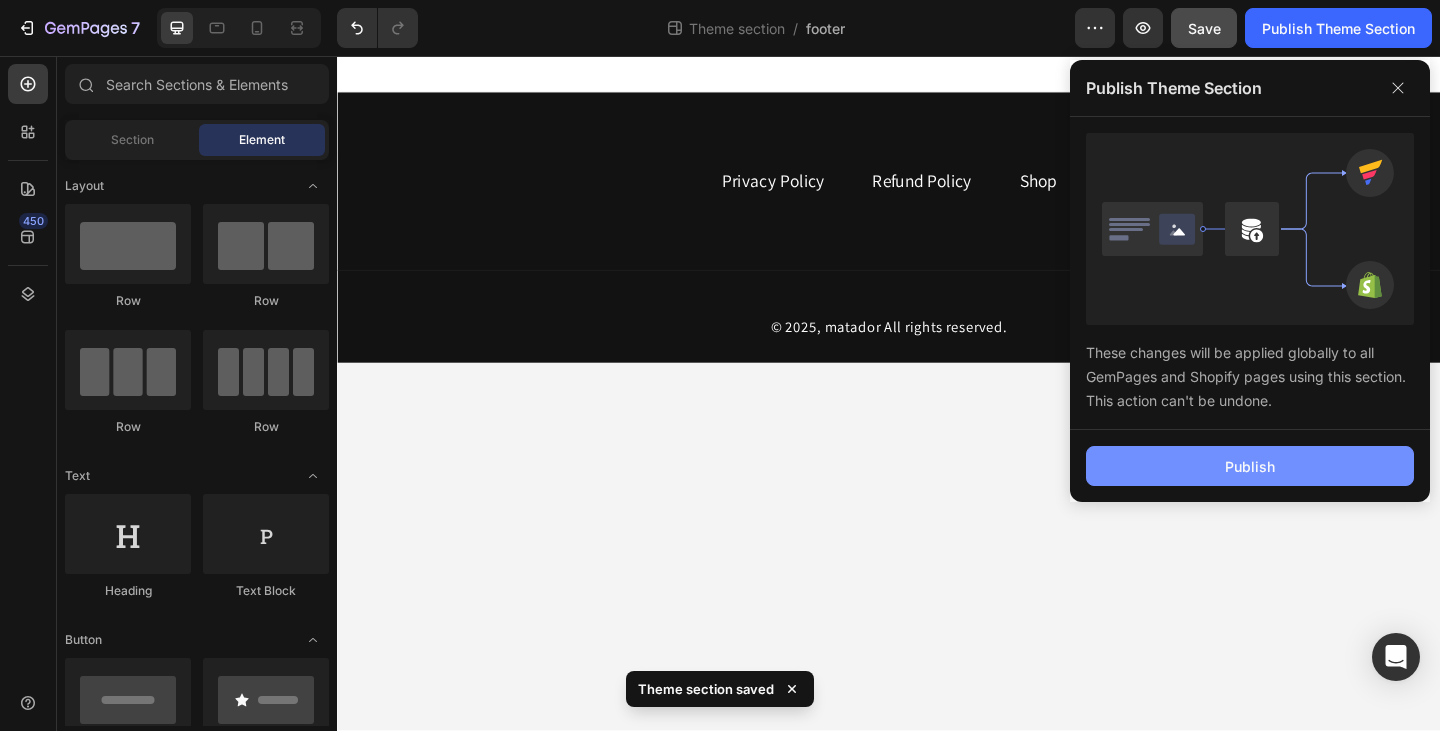click on "Publish" at bounding box center (1250, 466) 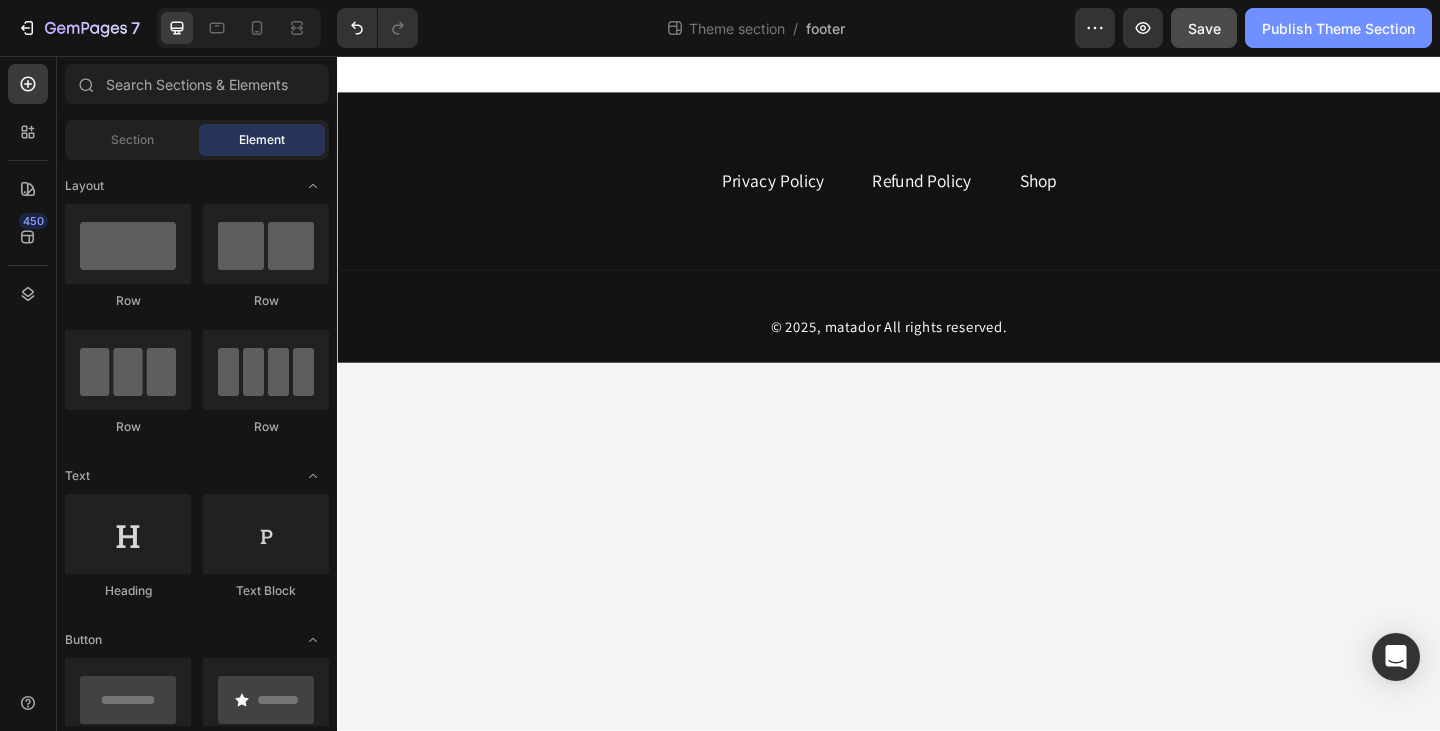 click on "Publish Theme Section" 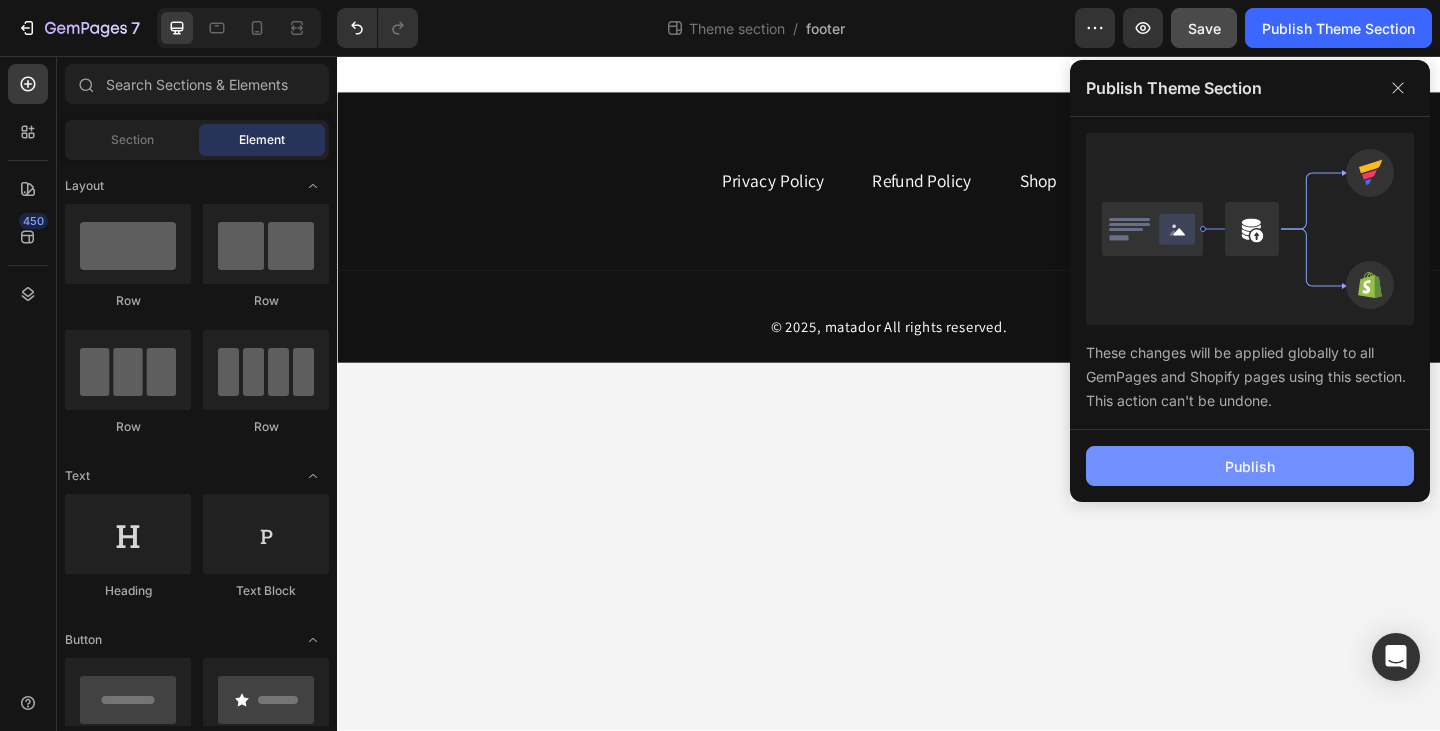 click on "Publish" 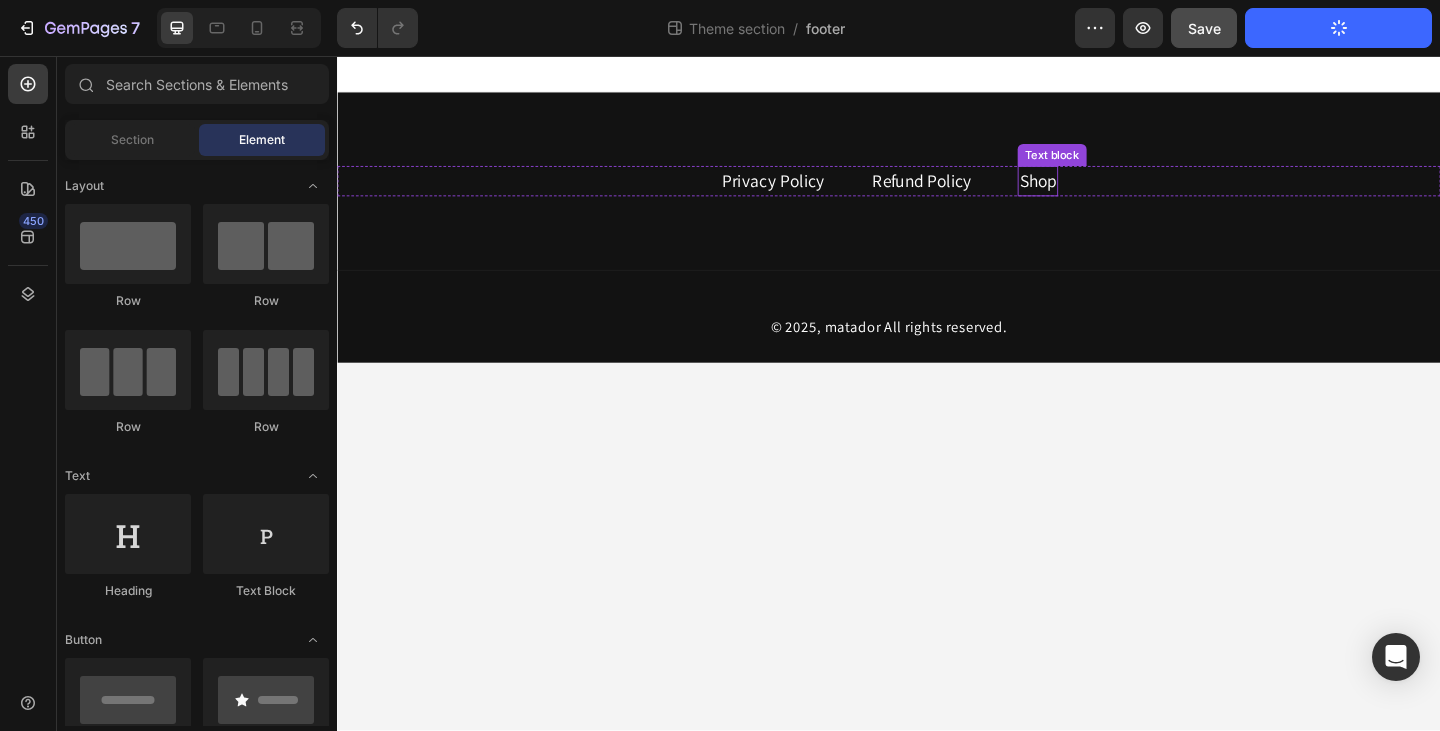 click on "Shop" at bounding box center (1099, 192) 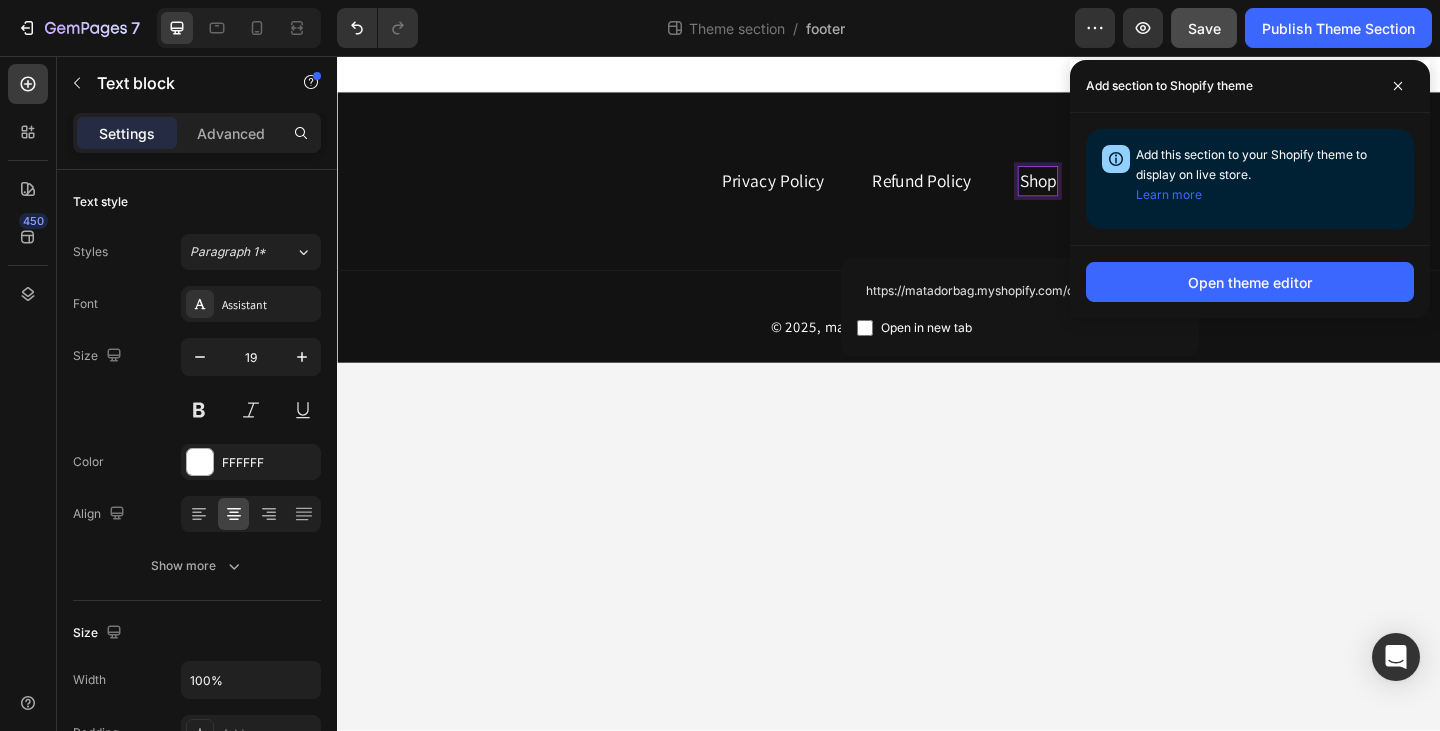 click on "Shop" at bounding box center (1099, 192) 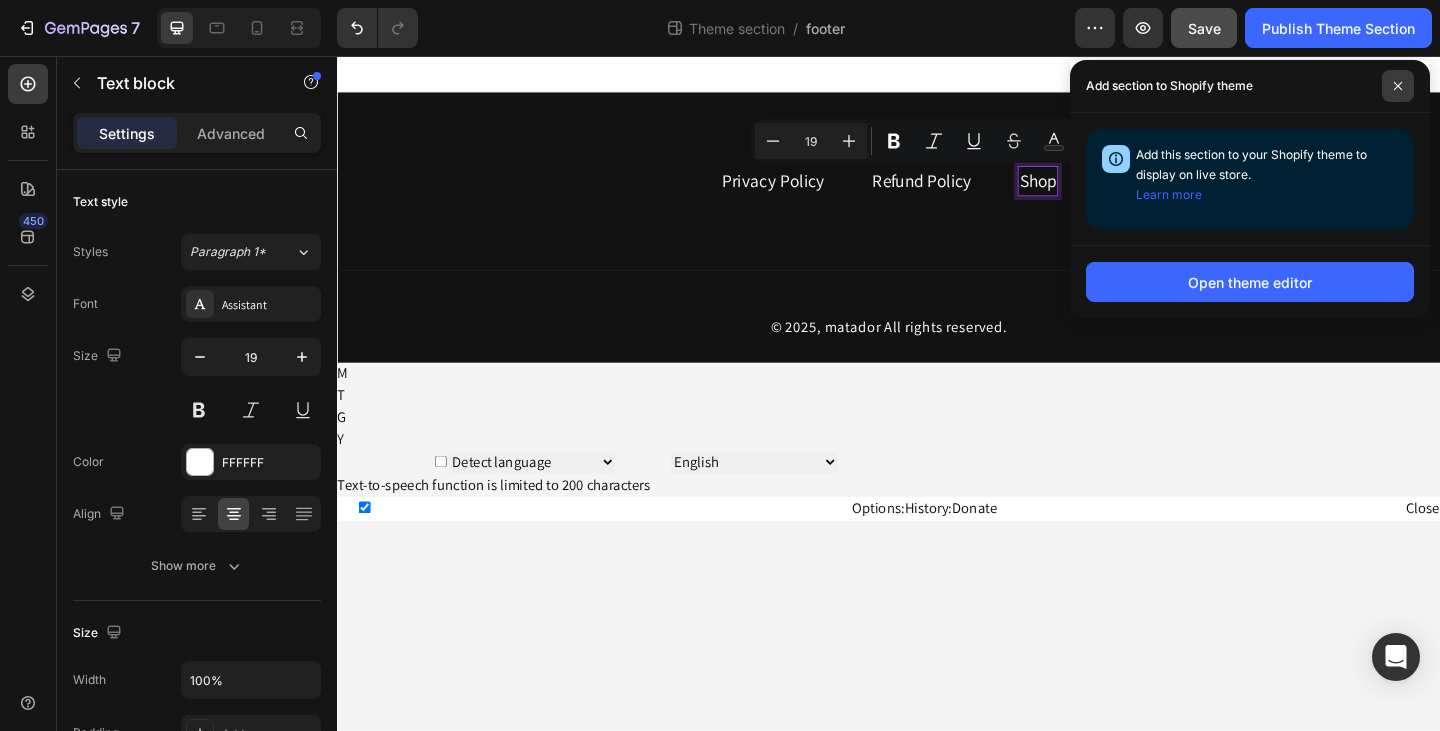 click at bounding box center (1398, 86) 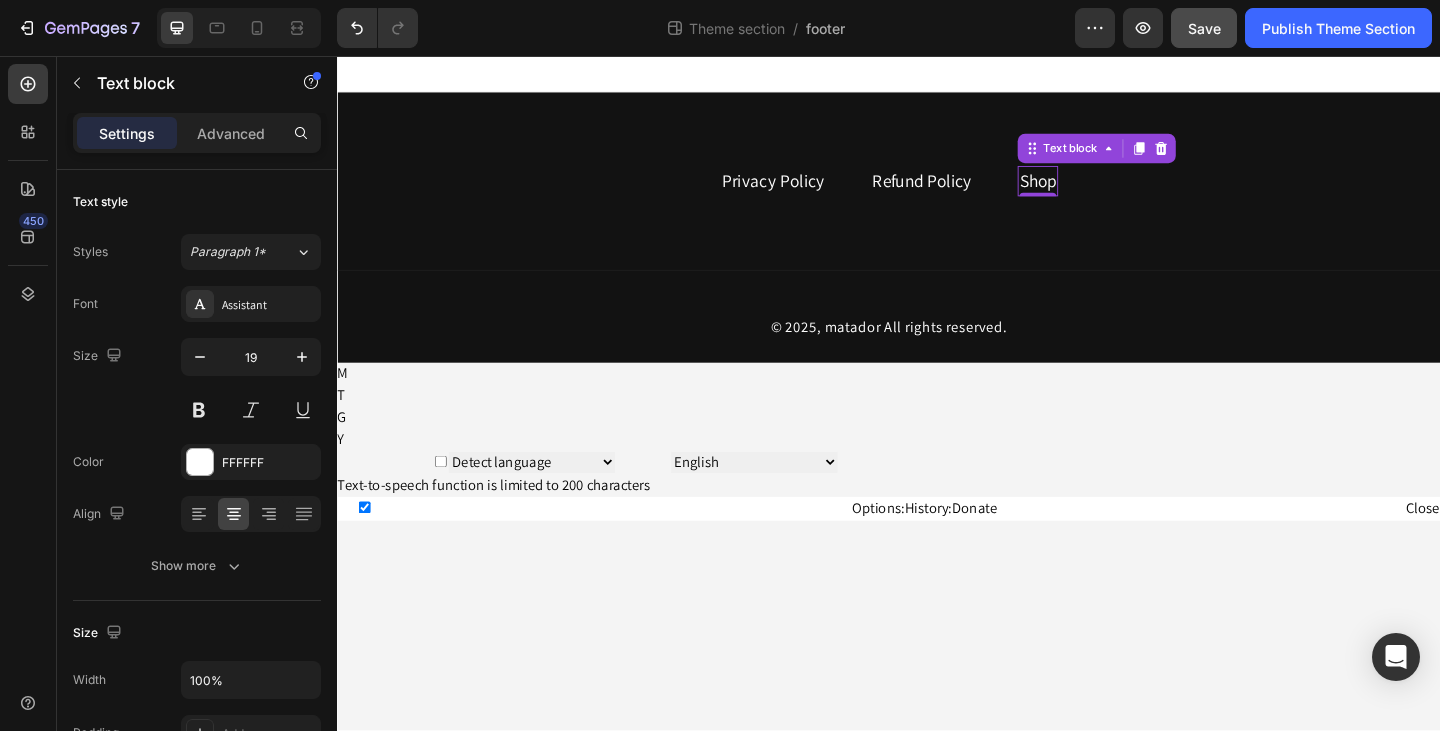 click on "Shop" at bounding box center [1099, 192] 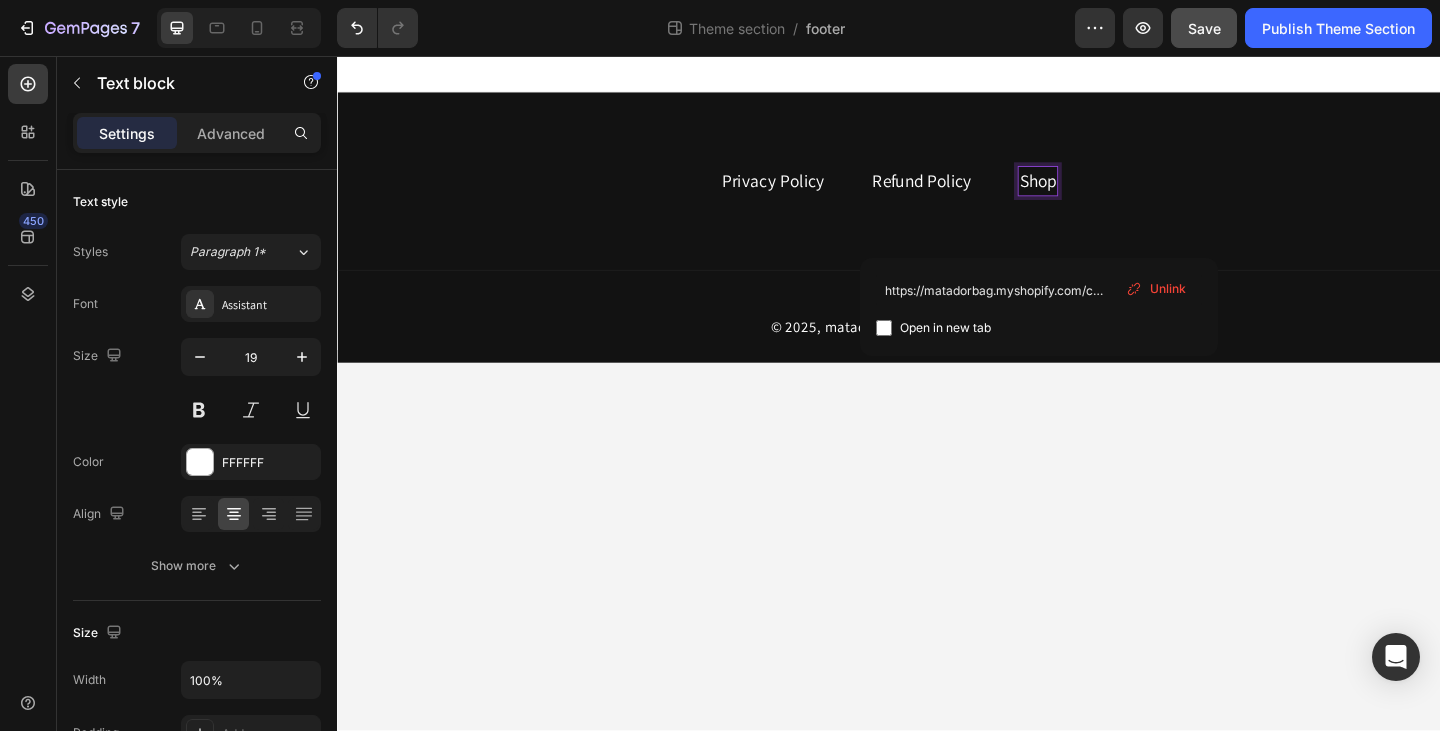 click on "Shop" at bounding box center (1099, 192) 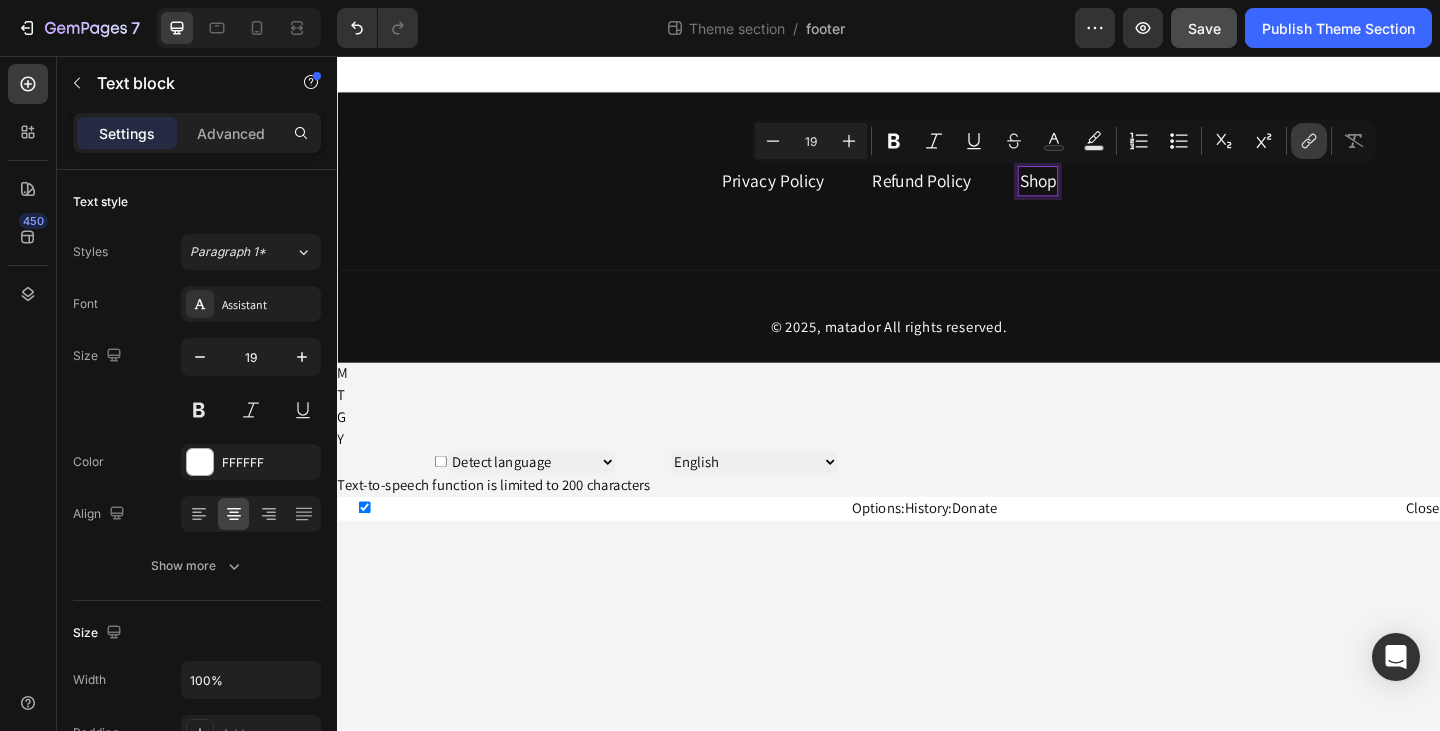 click 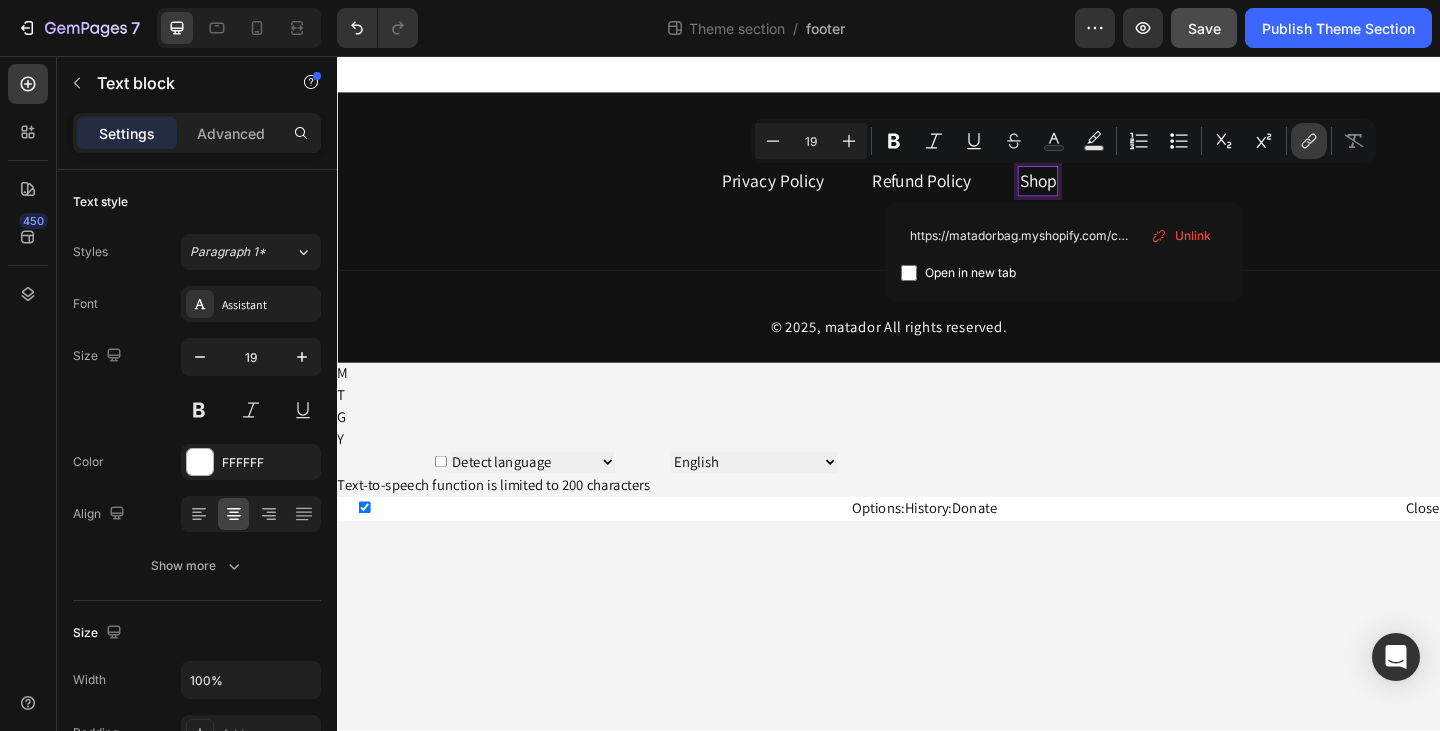 scroll, scrollTop: 0, scrollLeft: 58, axis: horizontal 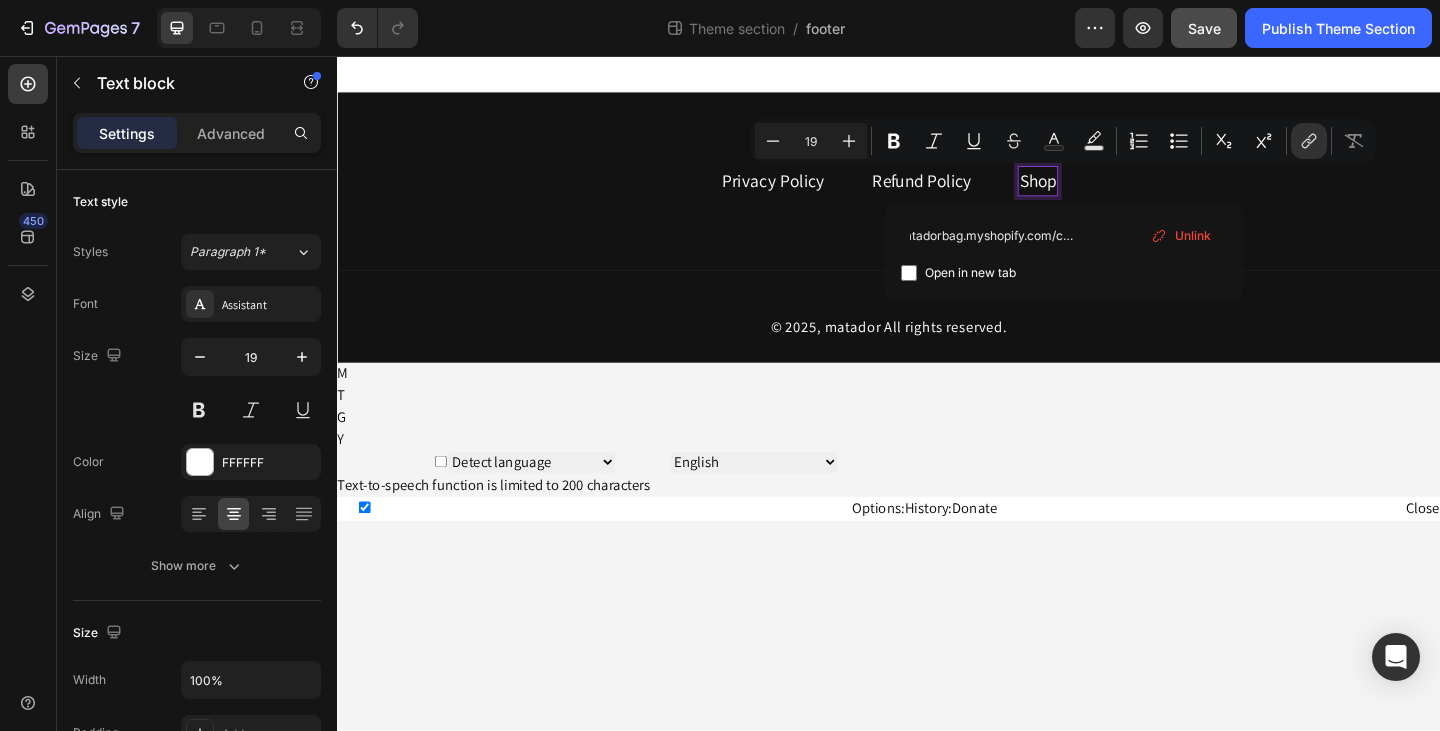 click on "Privacy Policy  Text block Refund Policy  Text block Shop Text block   0 Row                Title Line © 2025, matador All rights reserved. Text block Row Root
Drag & drop element from sidebar or
Explore Library
Add section Choose templates inspired by CRO experts Generate layout from URL or image Add blank section then drag & drop elements M T G Y Detect language Afrikaans Albanian Amharic Arabic Armenian Assamese Aymara Azerbaijani Bambara Bashkir Basque Belarusian Bengali Bhojpuri Bosnian Bulgarian Cantonese (Traditional) Catalan Cebuano Chichewa Chinese (Literary) Chinese Simp Chinese Trad Chuvash Corsican Croatian Czech Danish Dari Dhivehi Dogri Dutch Emoji English English United Kingdom Esperanto Estonian Ewe Faroese Fijian Filipino Finnish French French (Canada) Frisian Galician Ganda Georgian German Igbo" at bounding box center (937, 423) 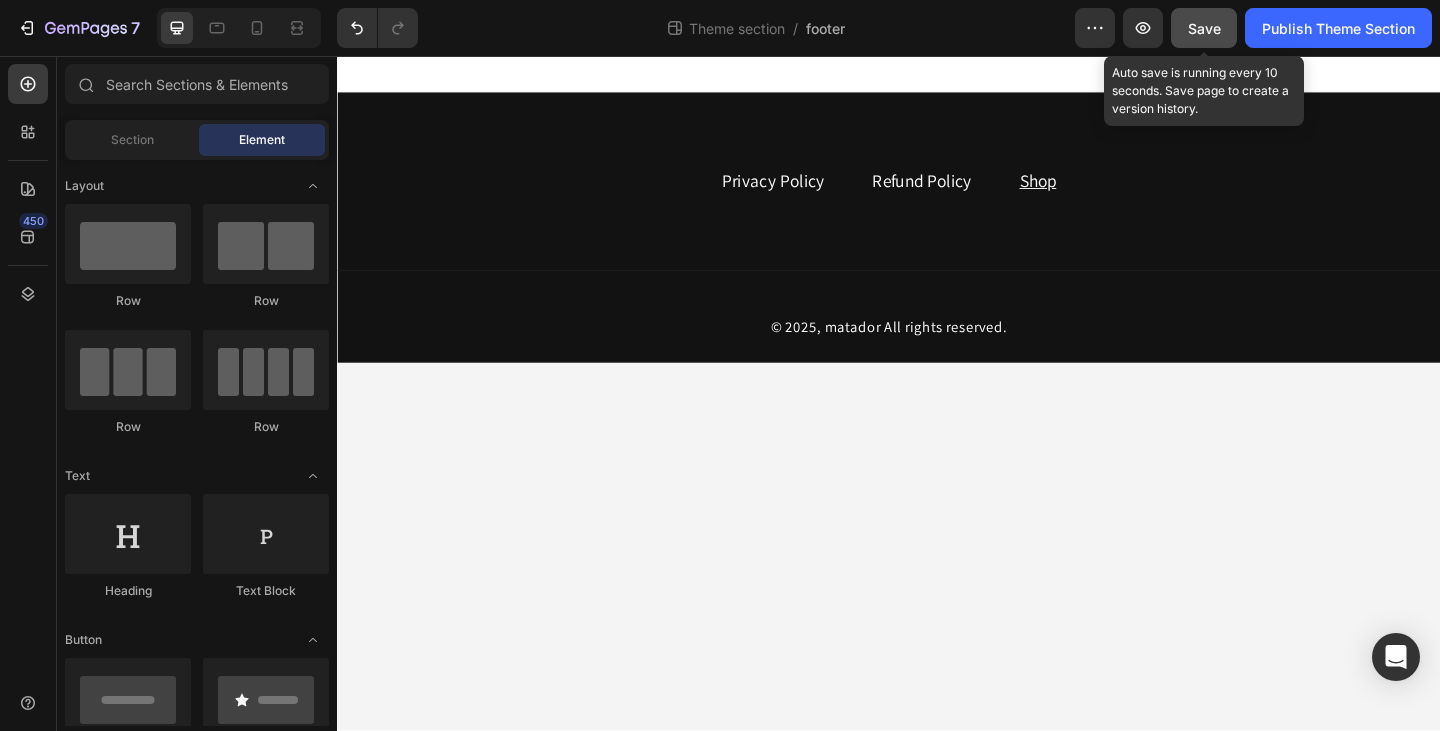 click on "Save" 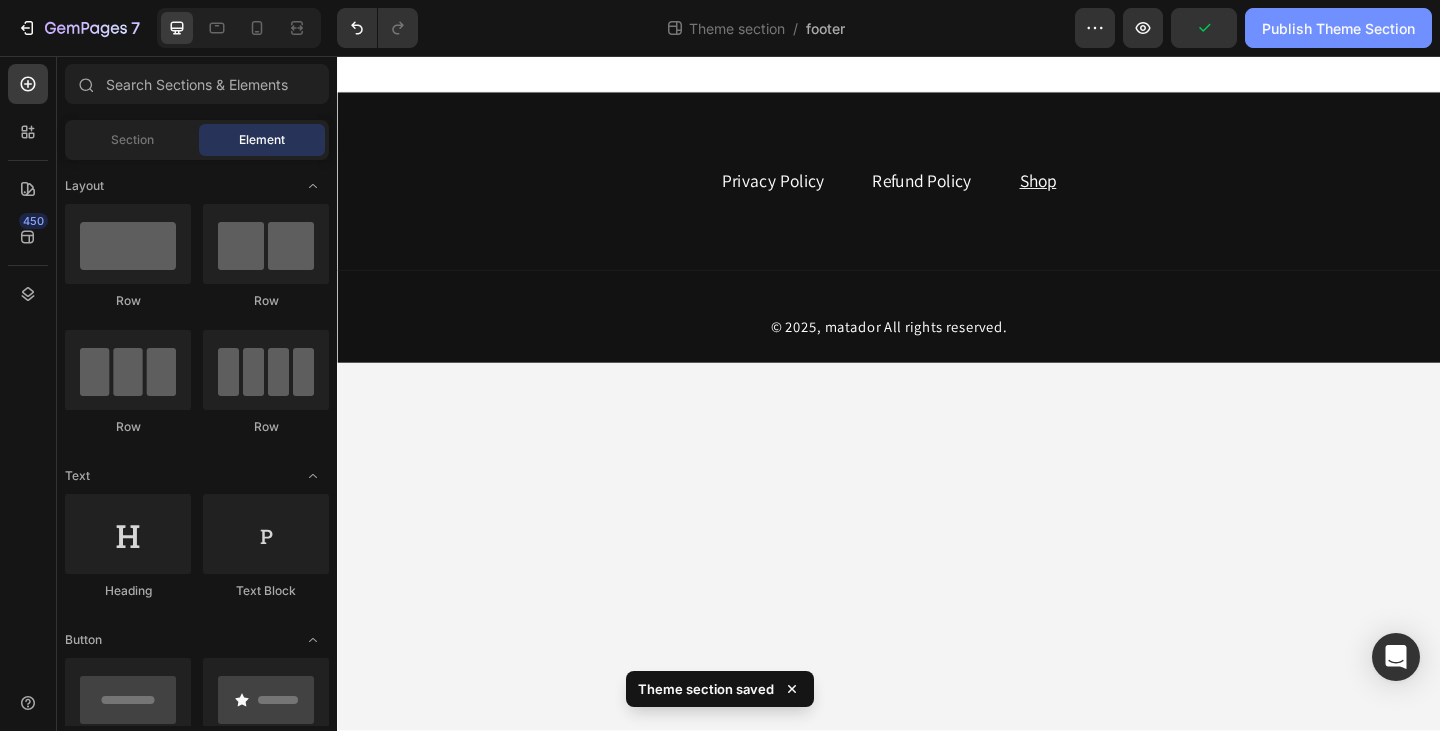 click on "Publish Theme Section" at bounding box center [1338, 28] 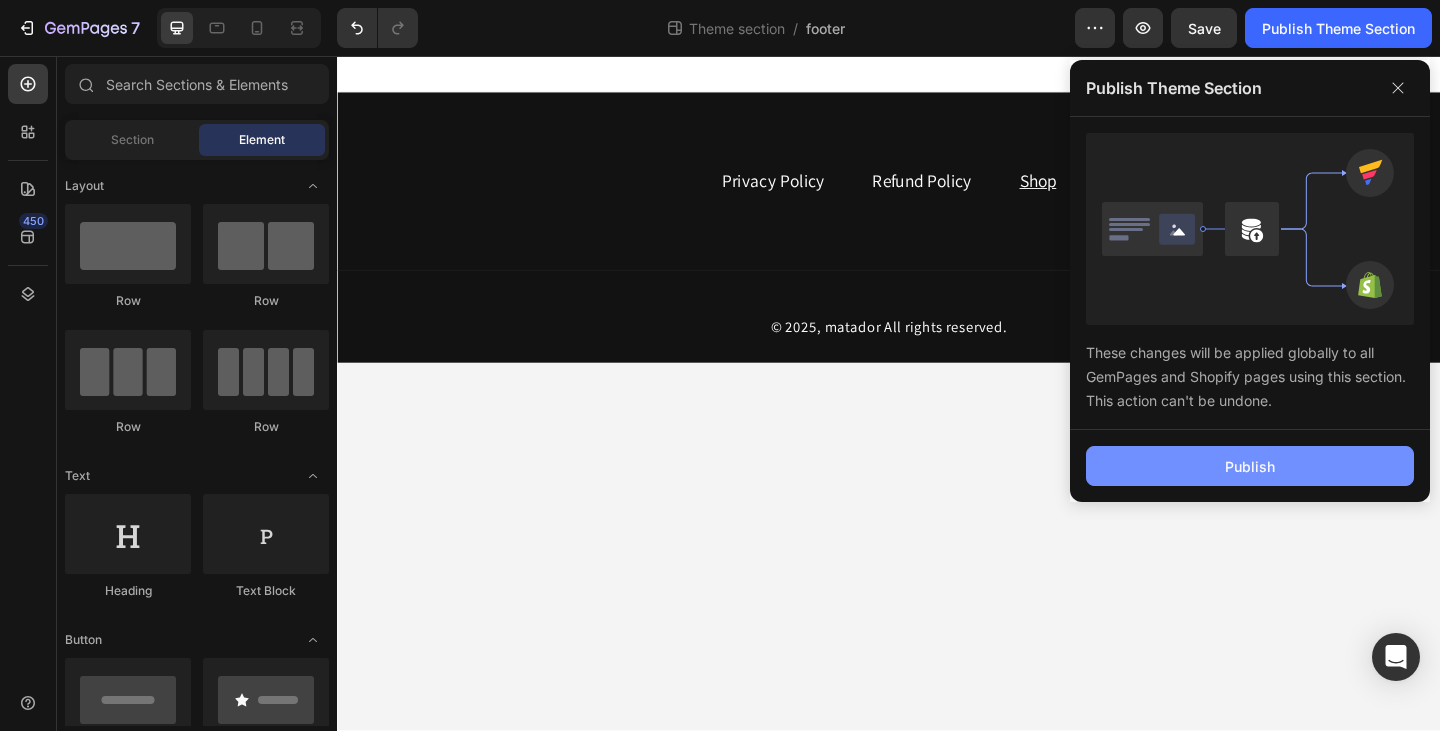click on "Publish" 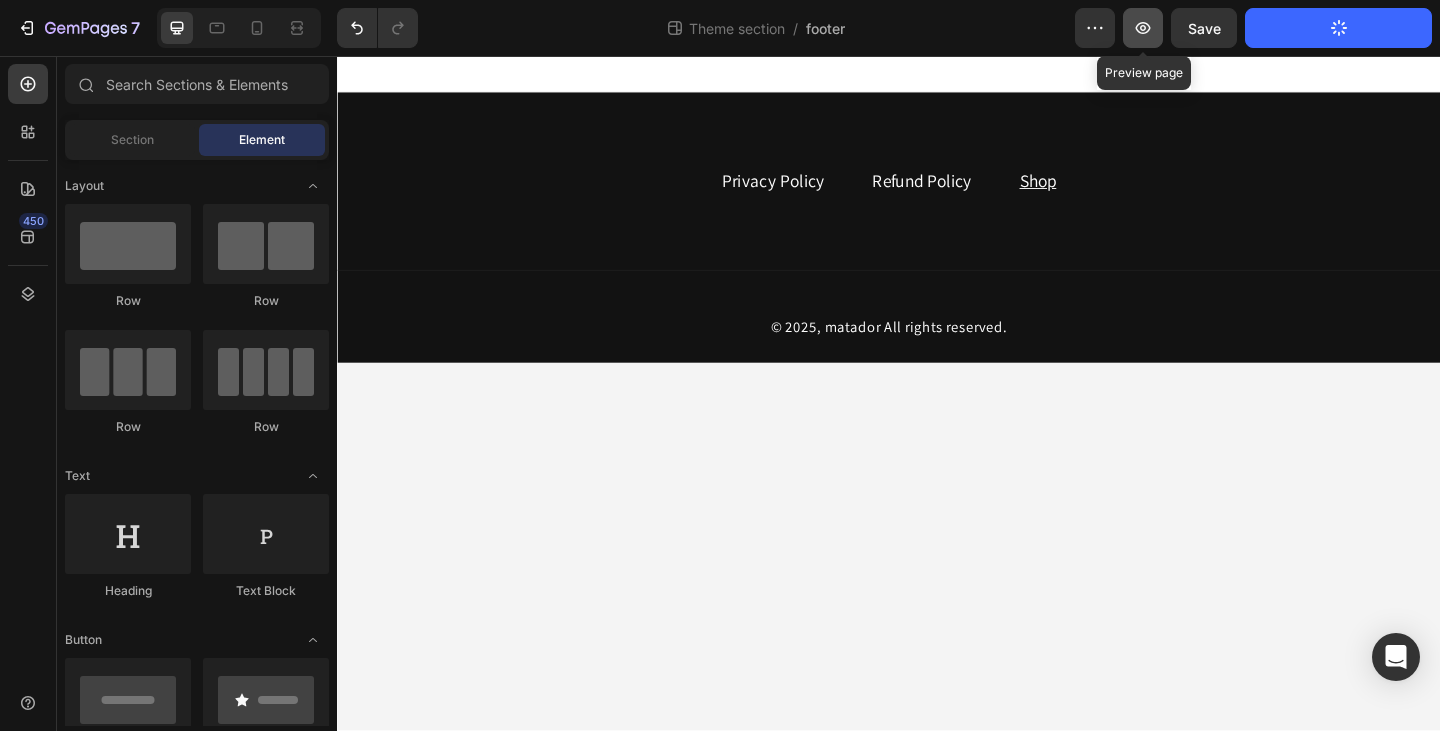 click 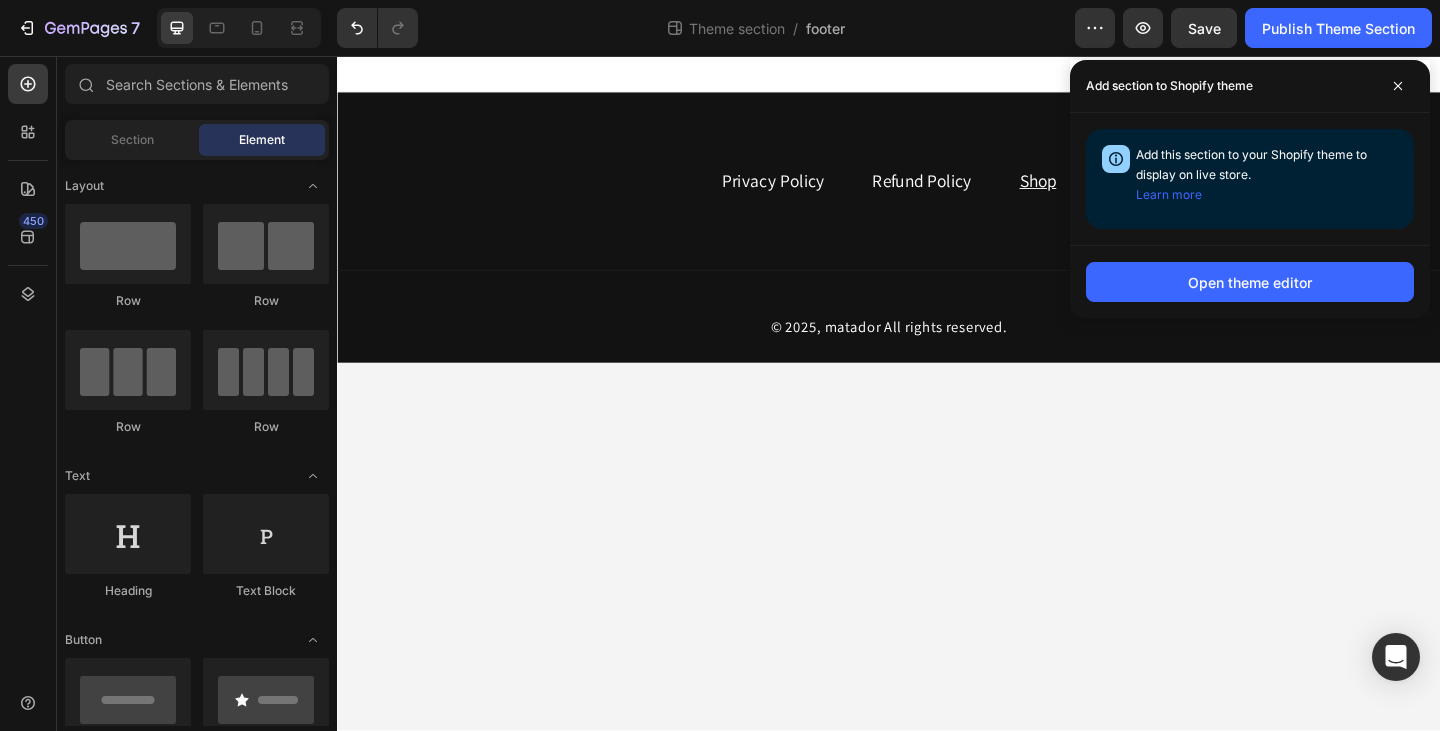 drag, startPoint x: 1396, startPoint y: 83, endPoint x: 1340, endPoint y: 112, distance: 63.06346 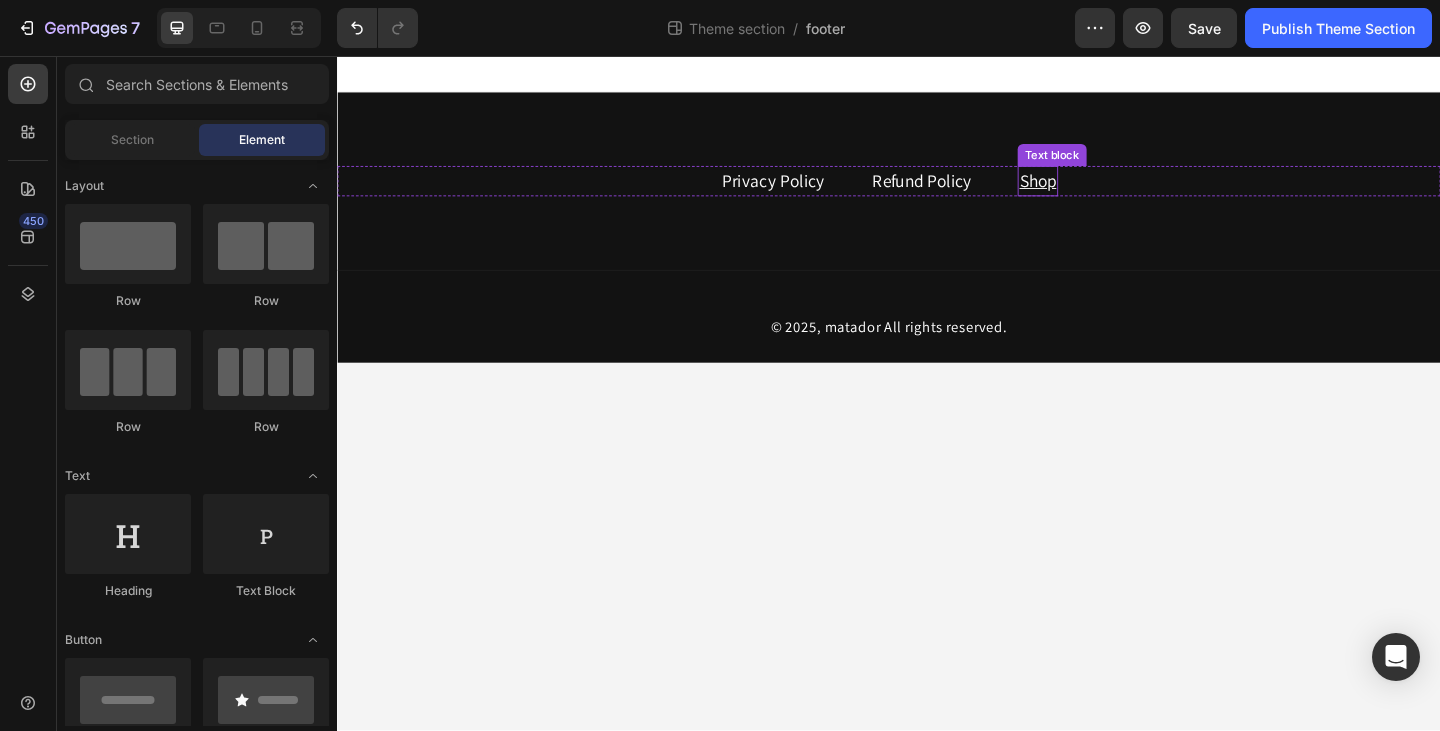 click on "Shop" at bounding box center [1099, 192] 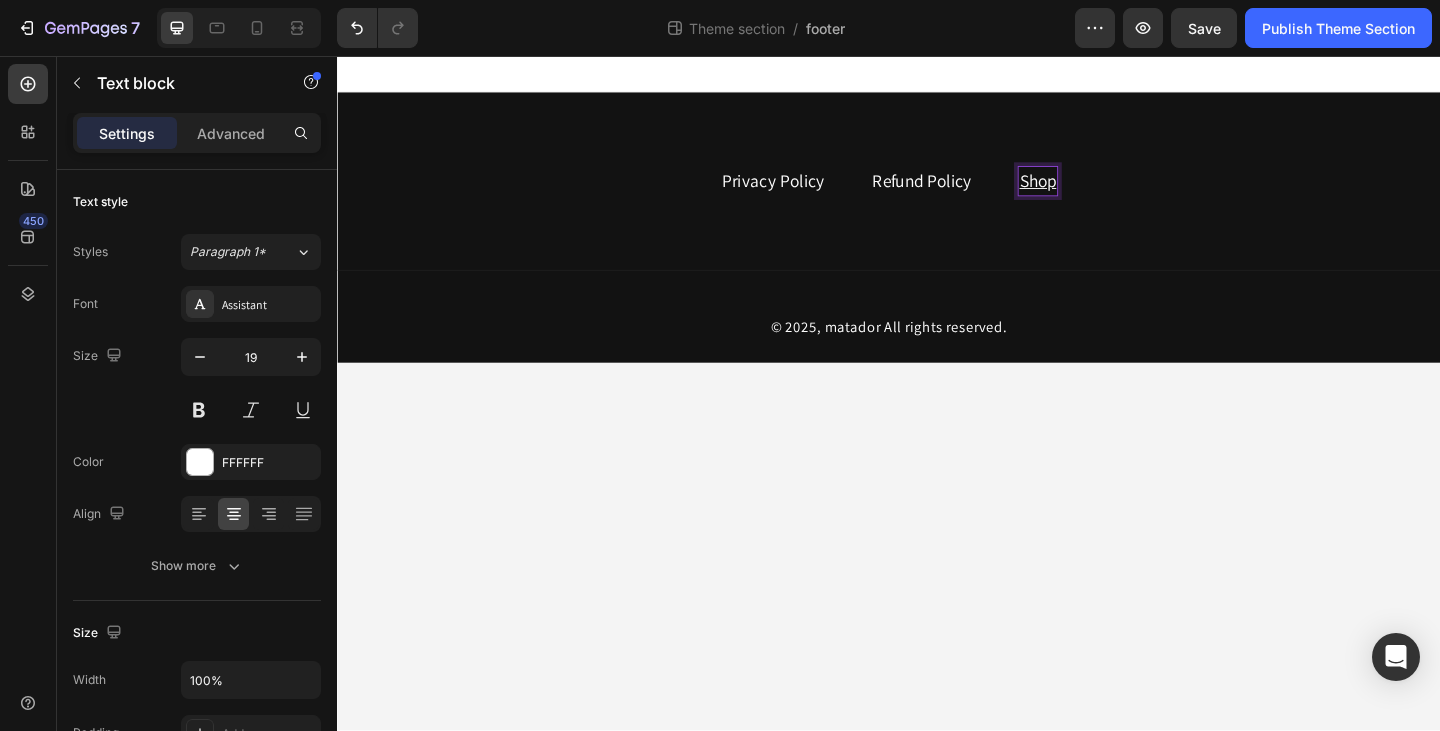 click on "Shop" at bounding box center (1099, 192) 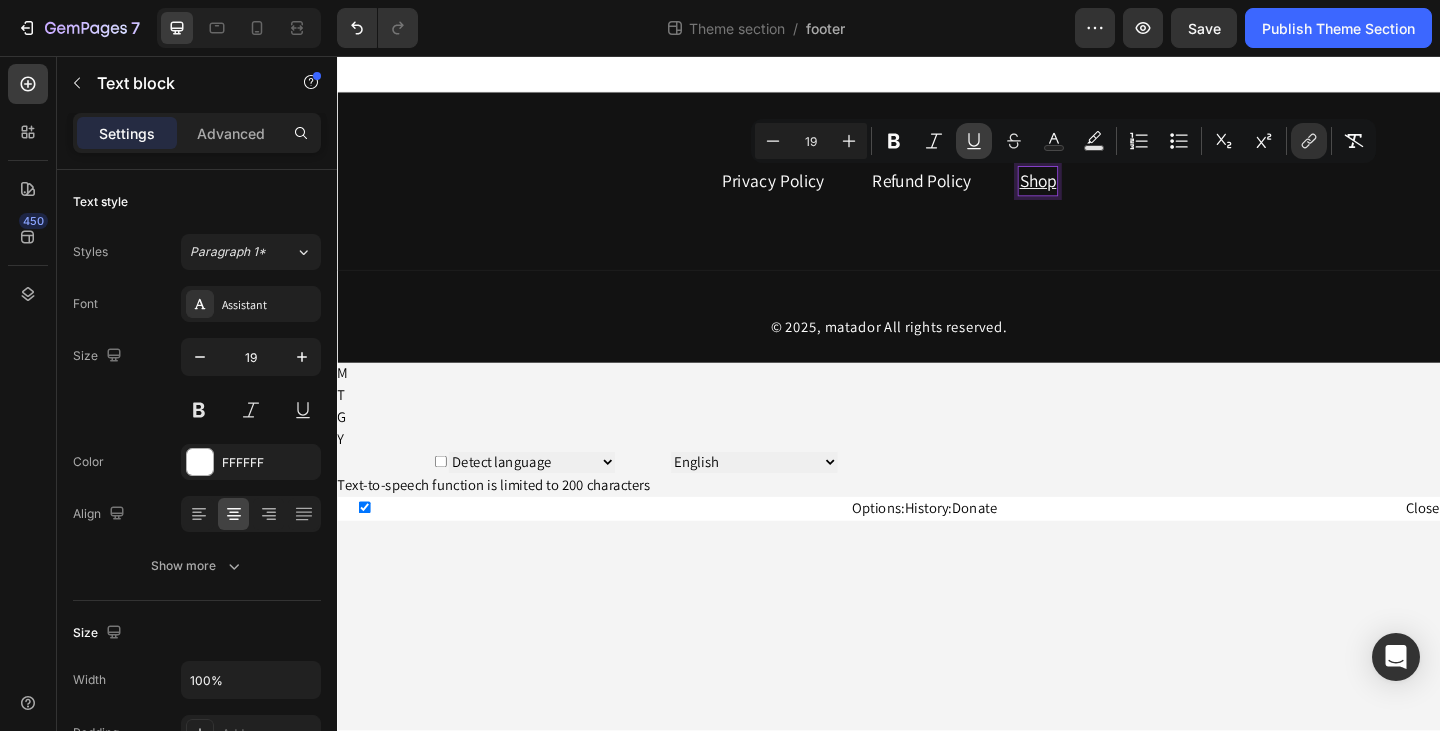 click 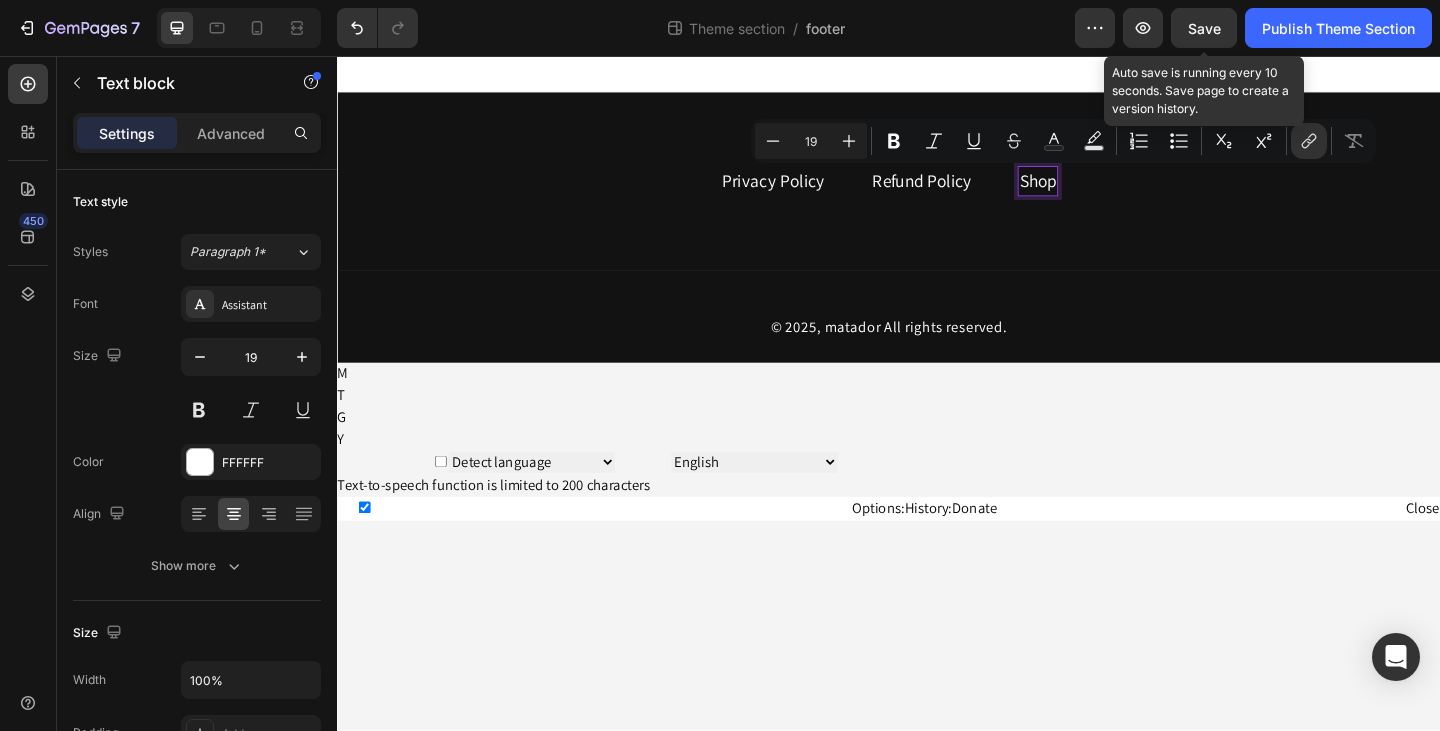 click on "Save" at bounding box center [1204, 28] 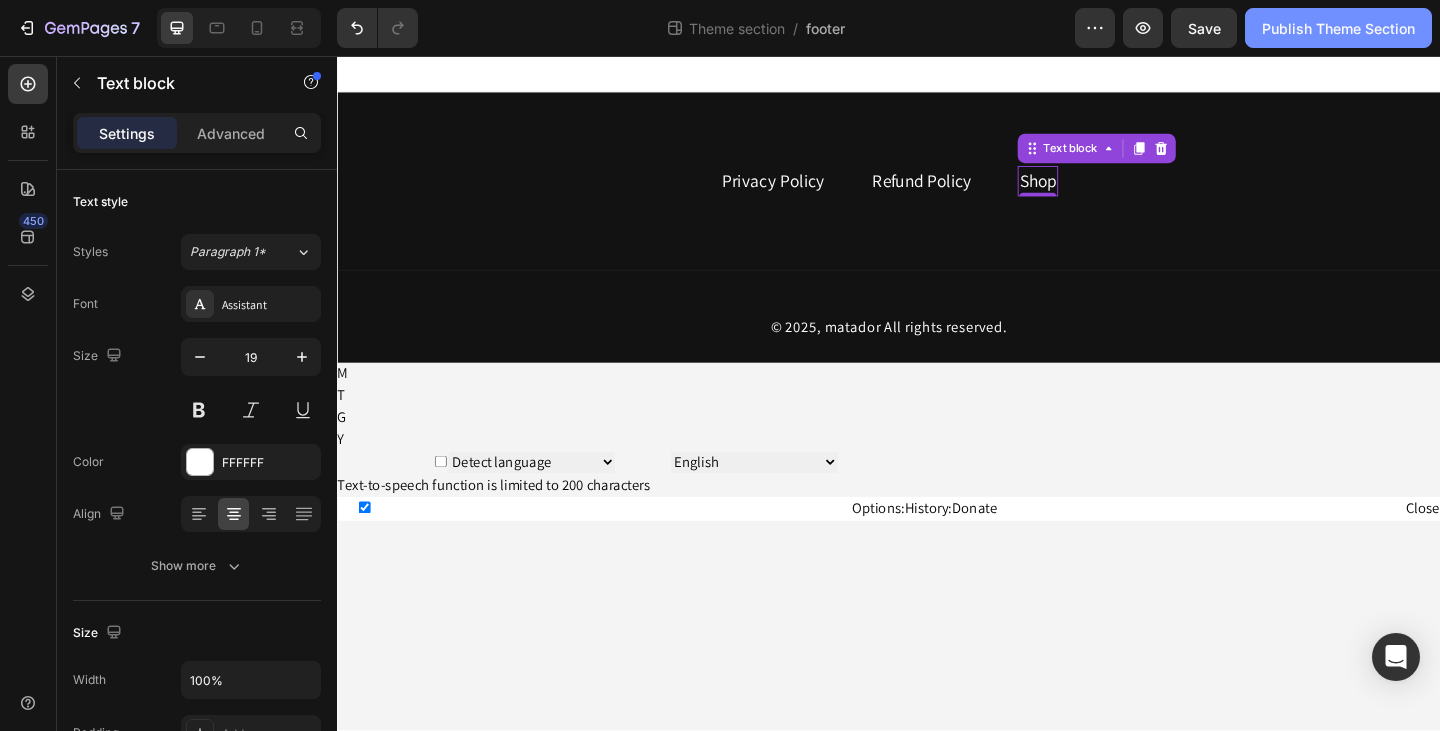 click on "Publish Theme Section" at bounding box center [1338, 28] 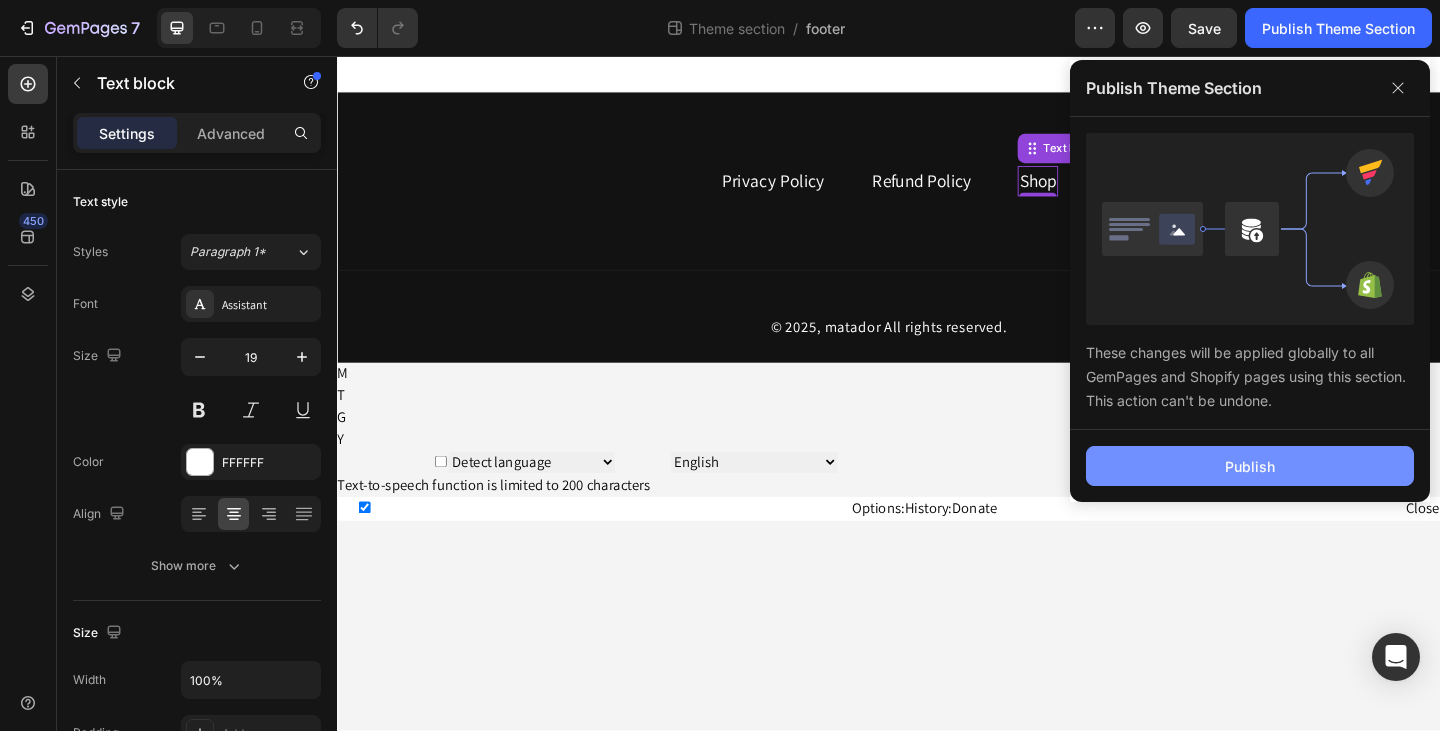 click on "Publish" at bounding box center (1250, 466) 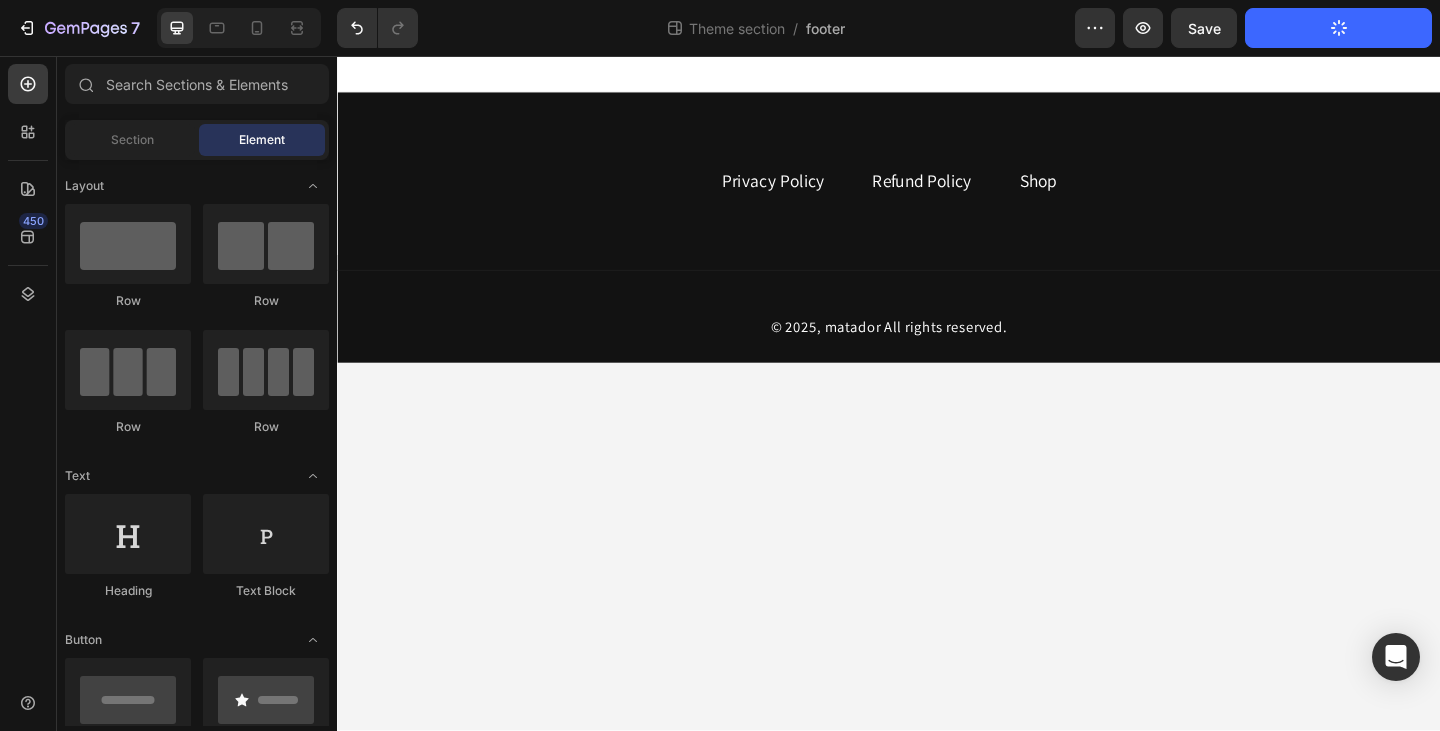 click on "Privacy Policy  Text block Refund Policy  Text block Shop Text block Row                Title Line © 2025, matador All rights reserved. Text block Row Root
Drag & drop element from sidebar or
Explore Library
Add section Choose templates inspired by CRO experts Generate layout from URL or image Add blank section then drag & drop elements" at bounding box center (937, 423) 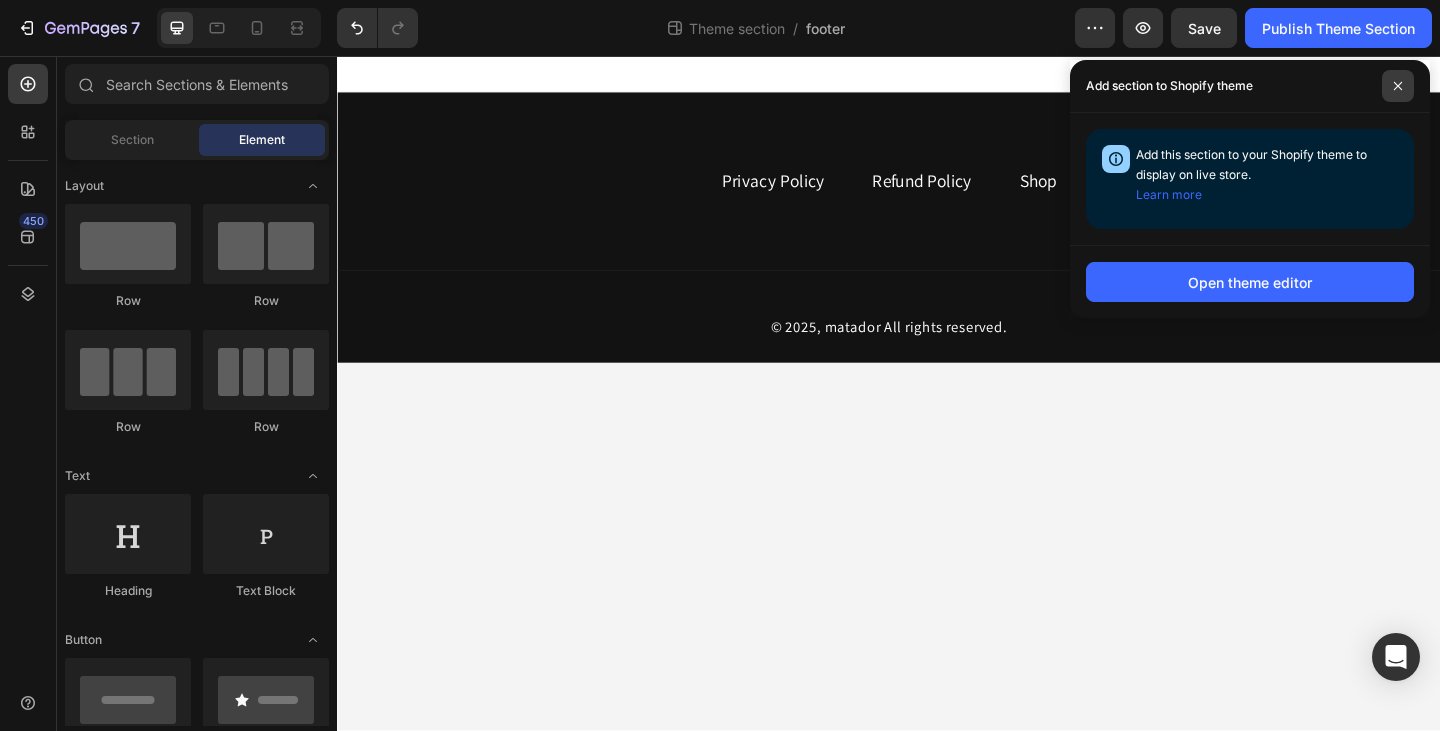 click 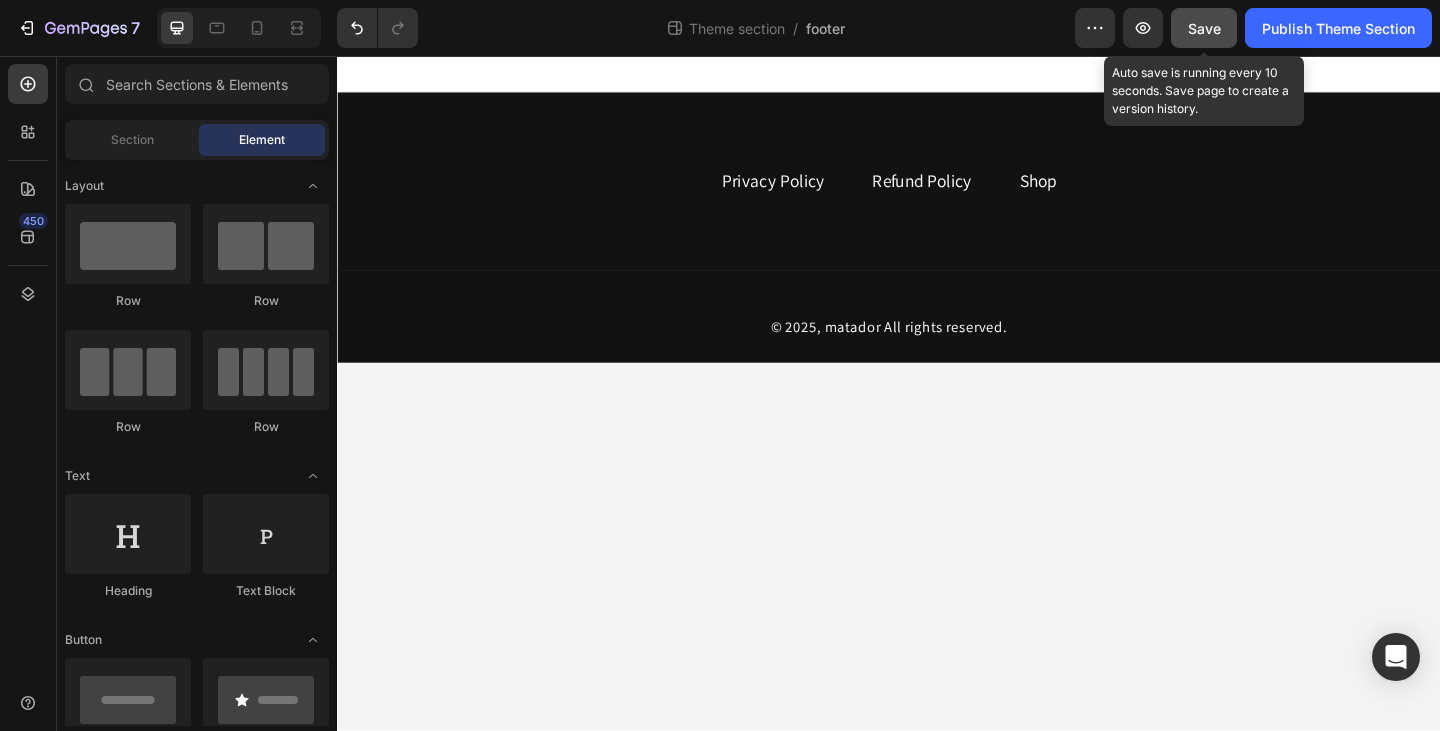 click on "Save" 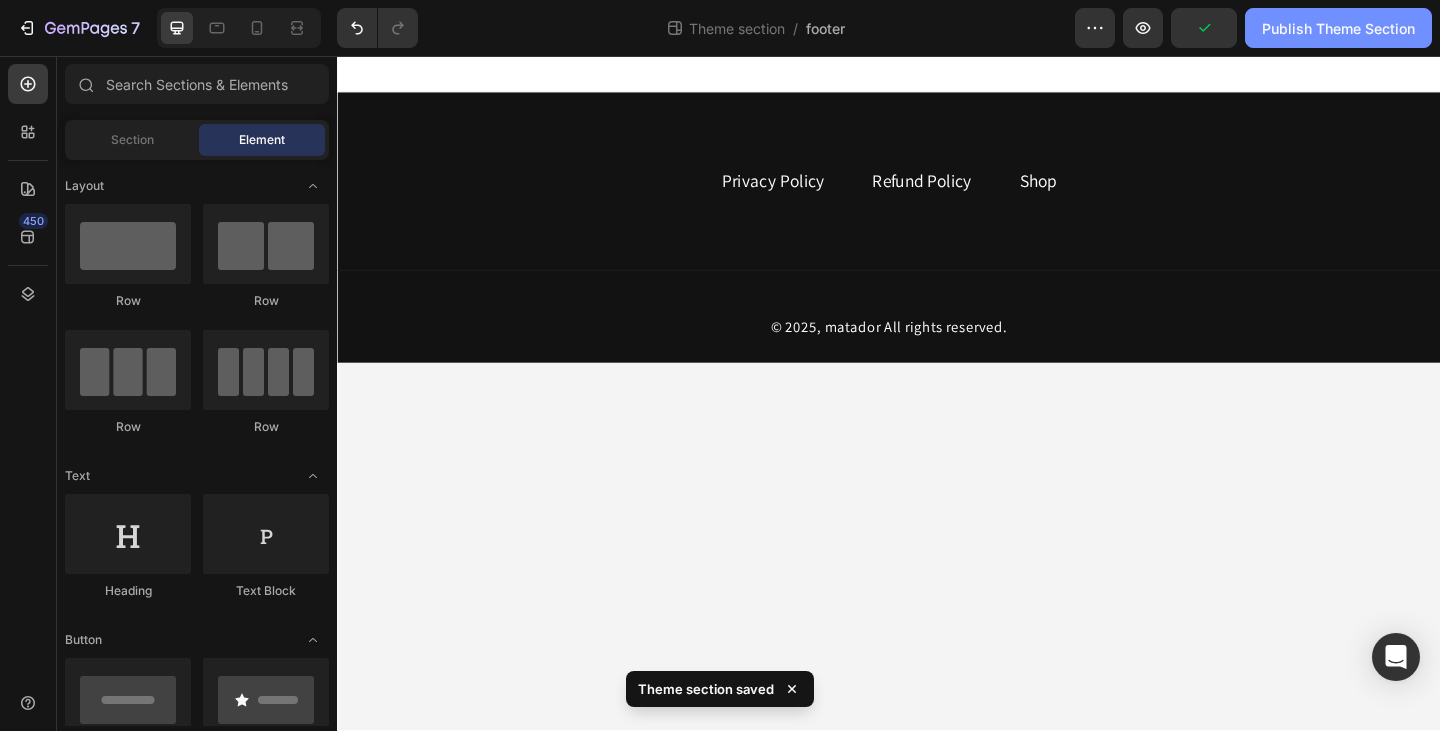 click on "Publish Theme Section" at bounding box center (1338, 28) 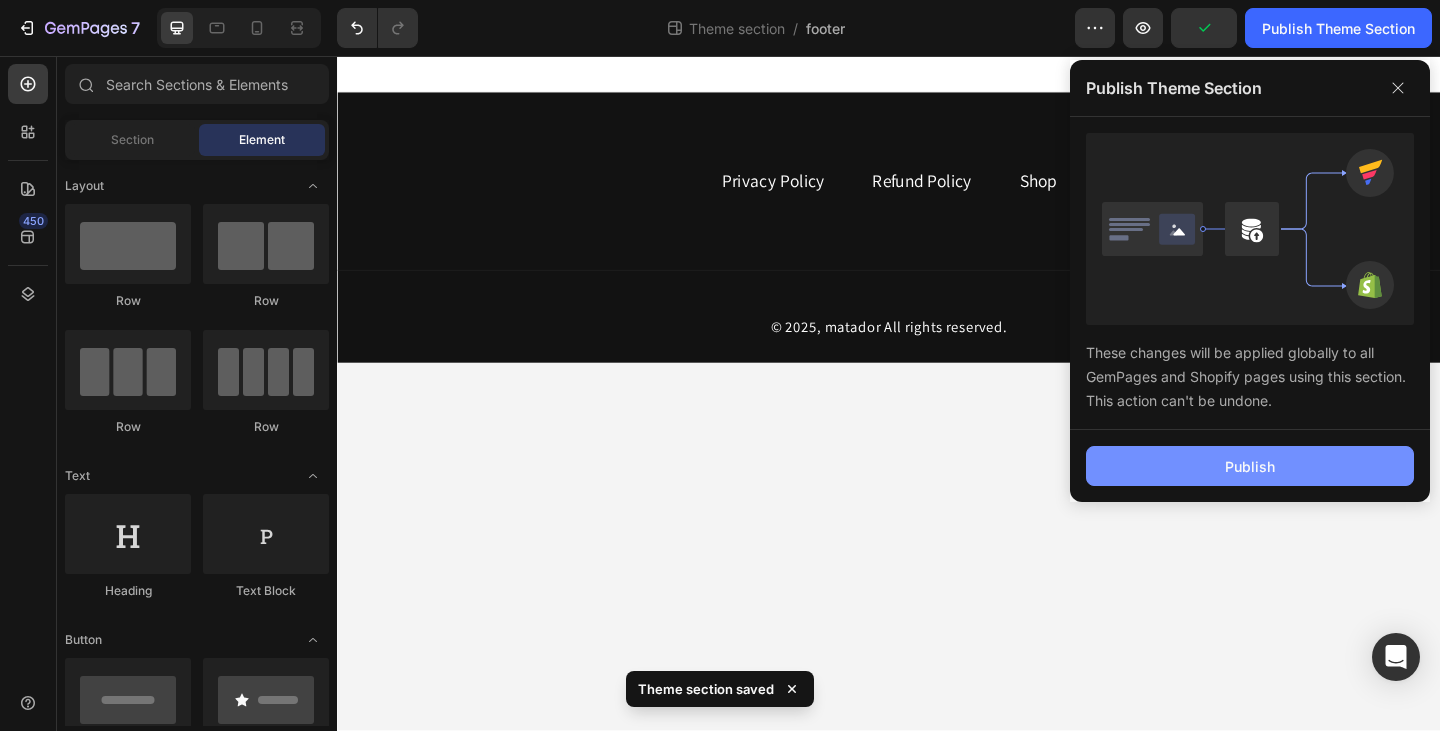 click on "Publish" at bounding box center (1250, 466) 